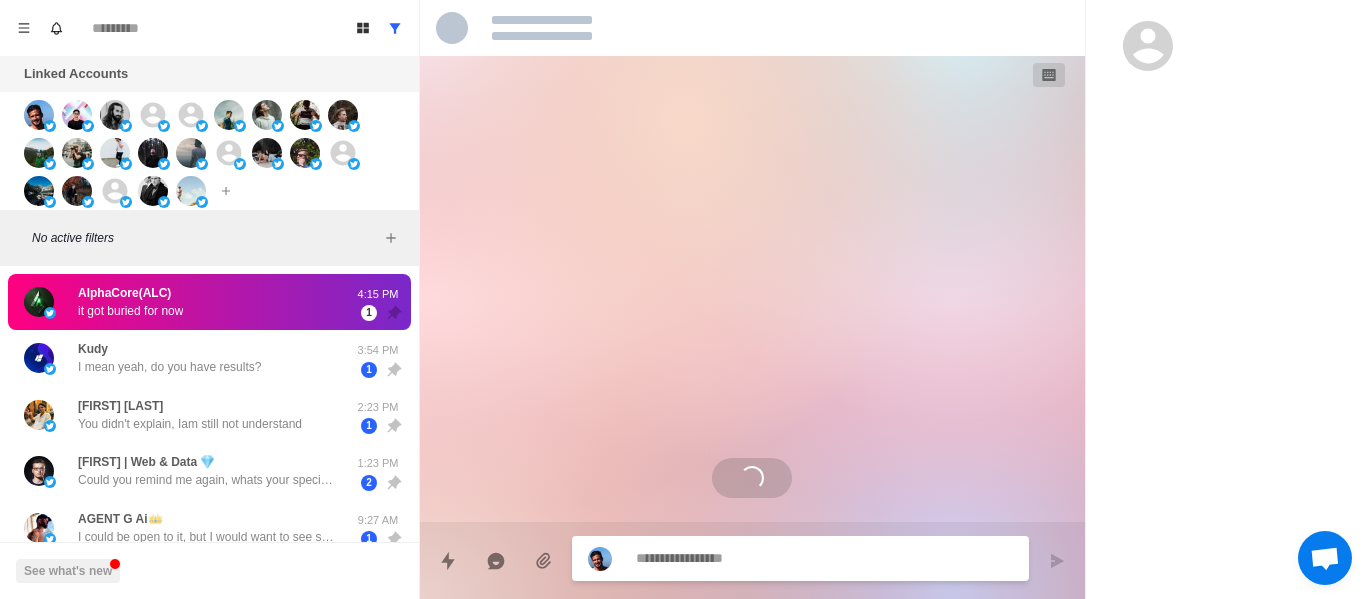 scroll, scrollTop: 0, scrollLeft: 0, axis: both 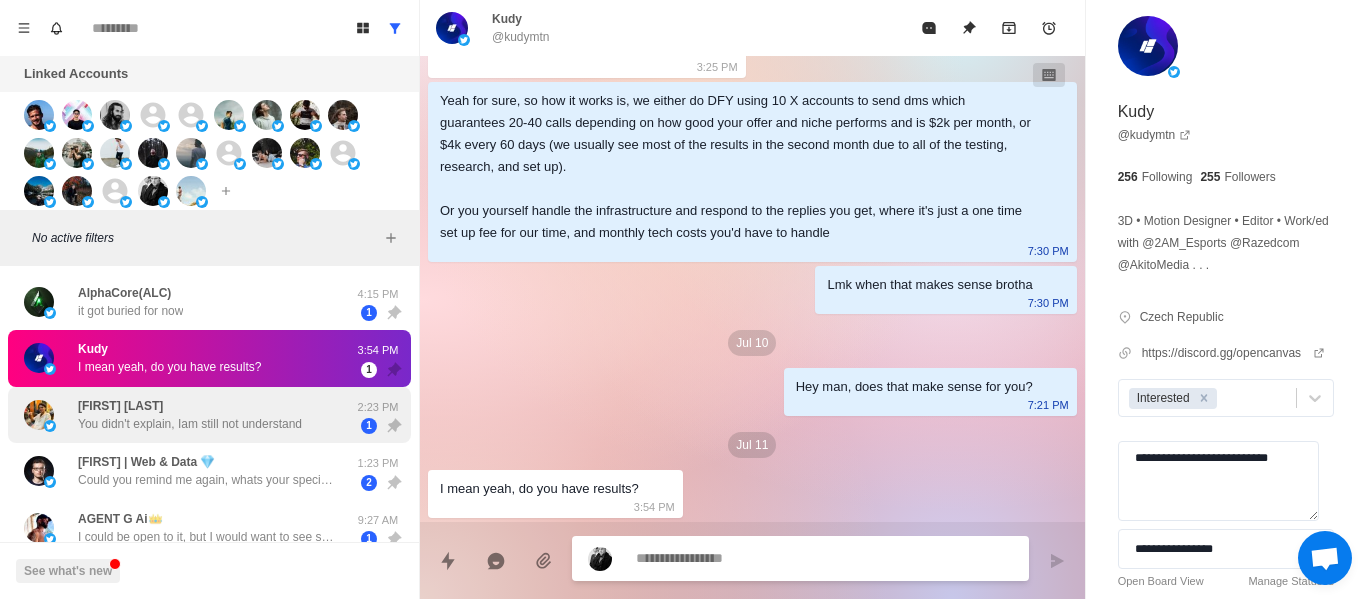 click on "[FIRST] [LAST] You didn't explain, Iam still not understand" at bounding box center (190, 415) 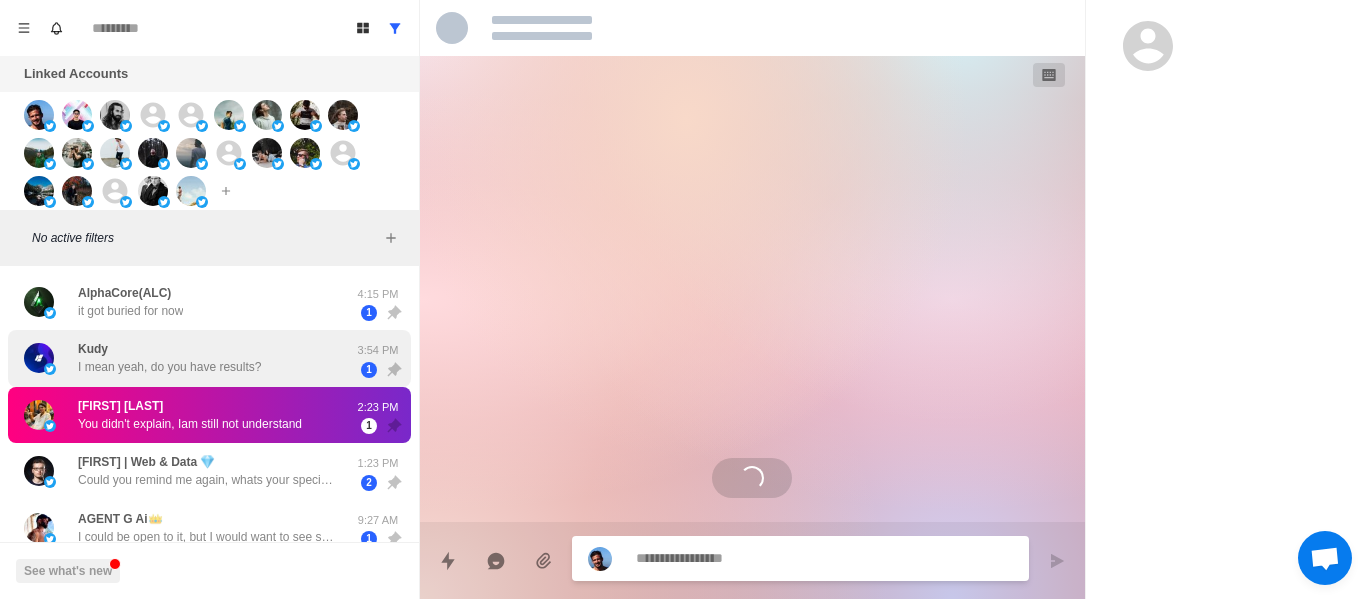 scroll, scrollTop: 0, scrollLeft: 0, axis: both 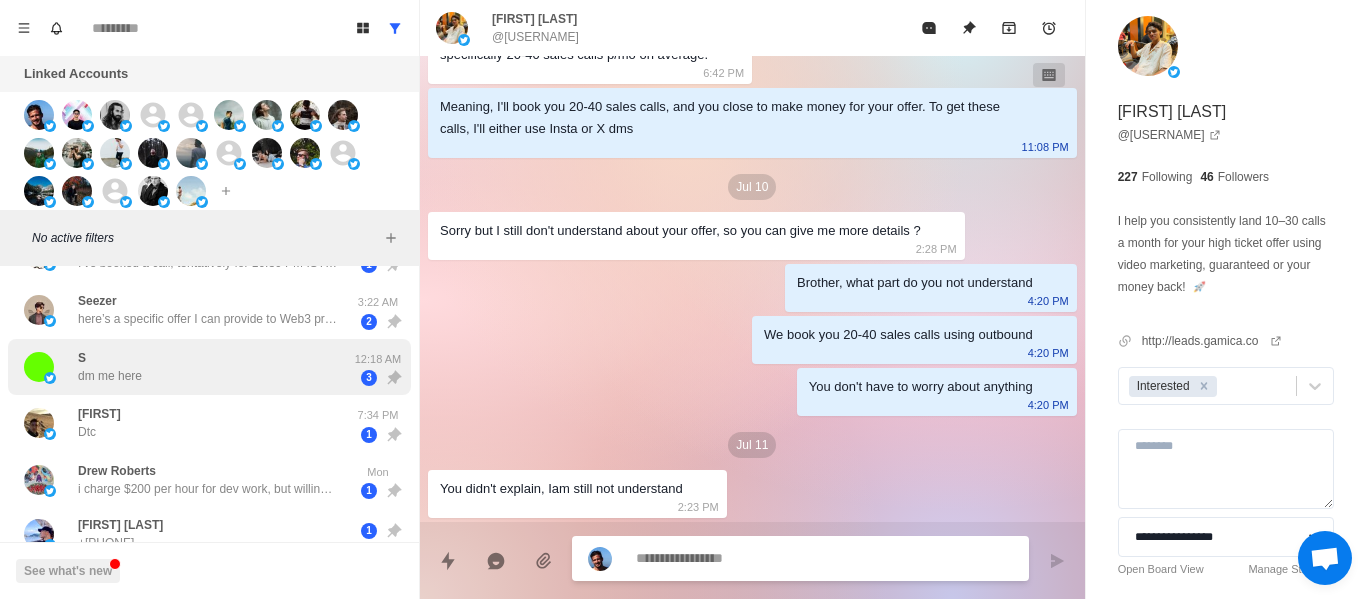 click on "here’s a specific offer I can provide to Web3 projects:
7-Day Growth Sprint
Goal: Boost visibility, engagement, and user interest
What I deliver:
1 high-quality thread per day (main + 5 breakdowns).
Fully tailored to your project’s goals and narrative.
Optimized for organic reach and conversions.
Timeframe: 7 days
Target Results: 150k–300k impressions, strong engagement, and higher campaign traction
I can customize this based on your top priority, growth, community, or narrative alignment." at bounding box center [208, 319] 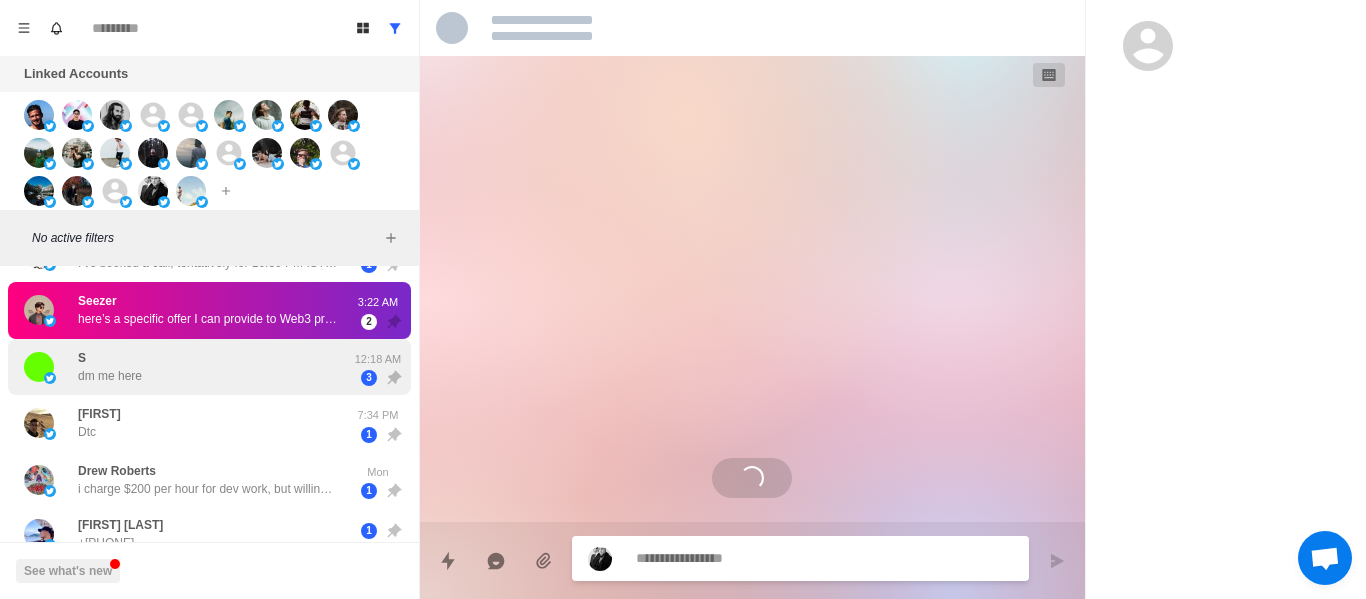 scroll, scrollTop: 0, scrollLeft: 0, axis: both 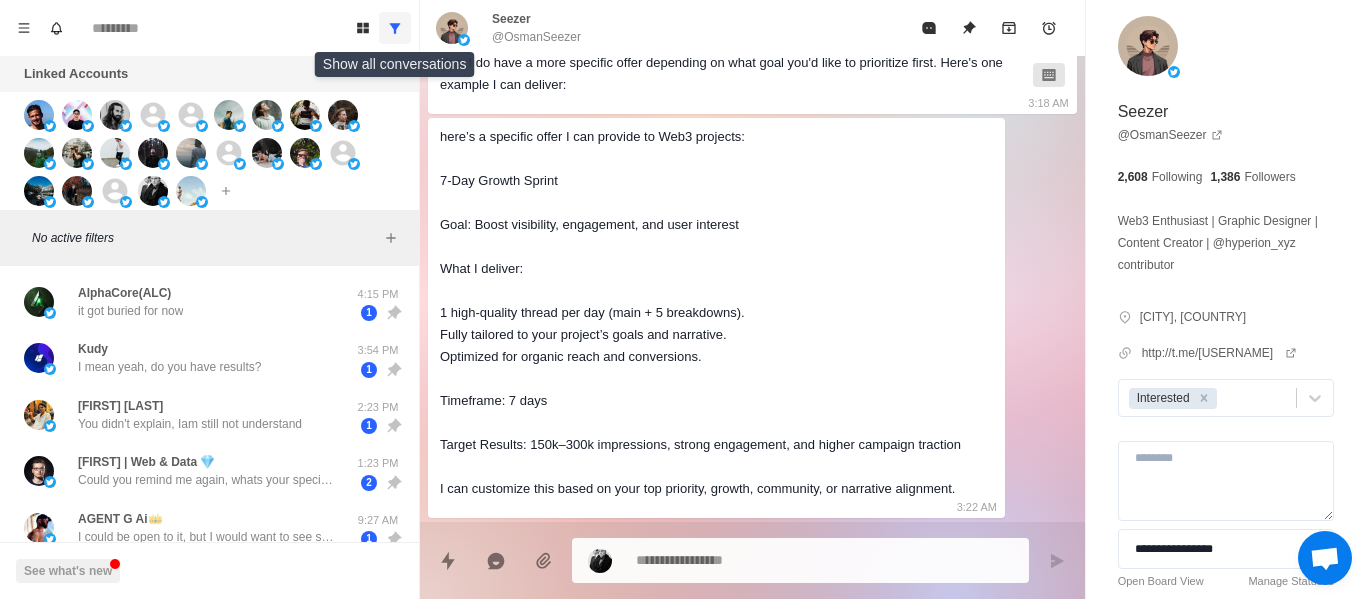 click 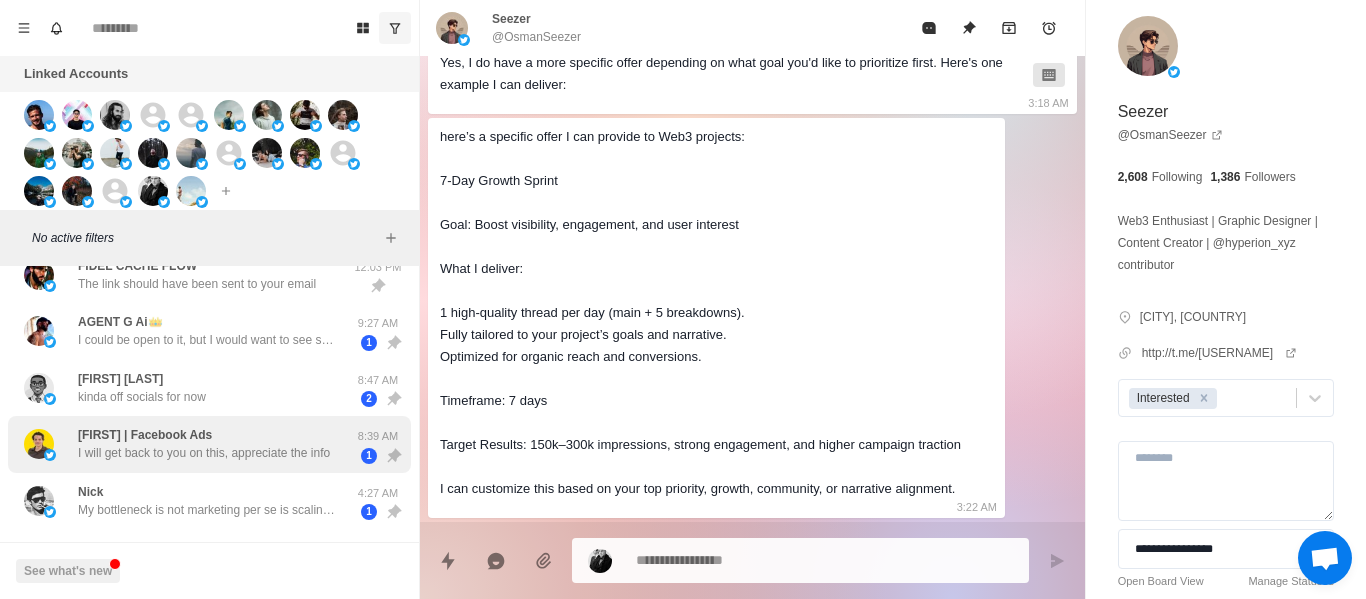 scroll, scrollTop: 300, scrollLeft: 0, axis: vertical 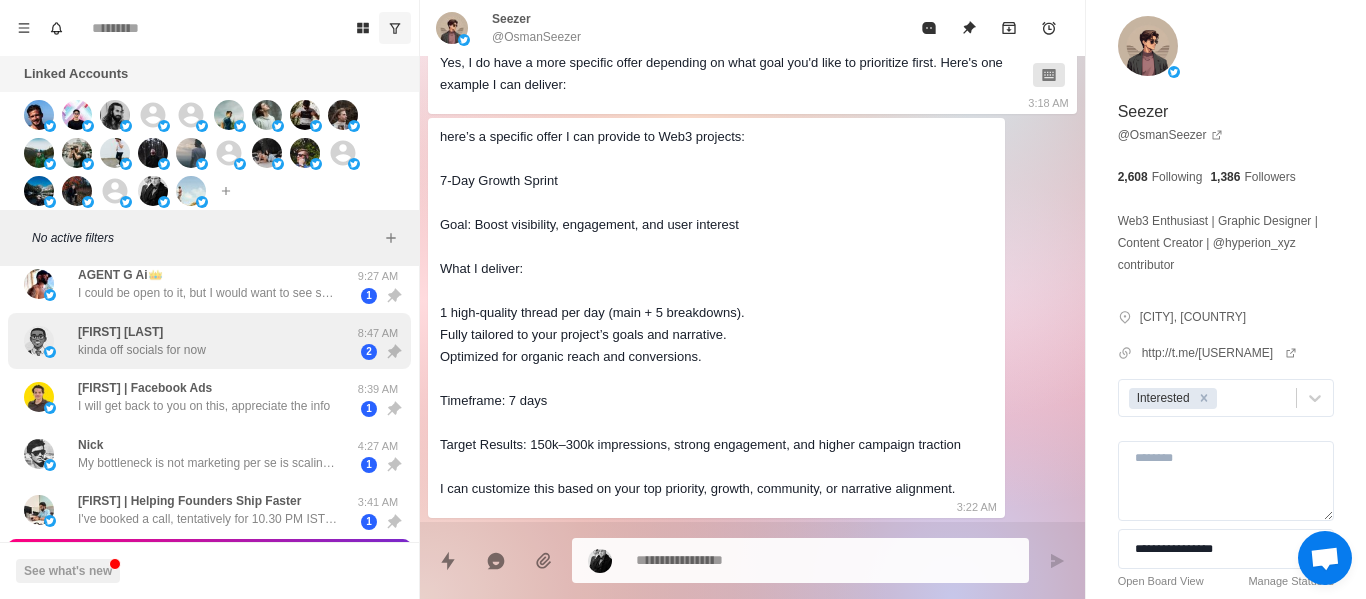 click on "[FIRST] [LAST] kinda off socials for now 8:47 AM 2" at bounding box center (209, 341) 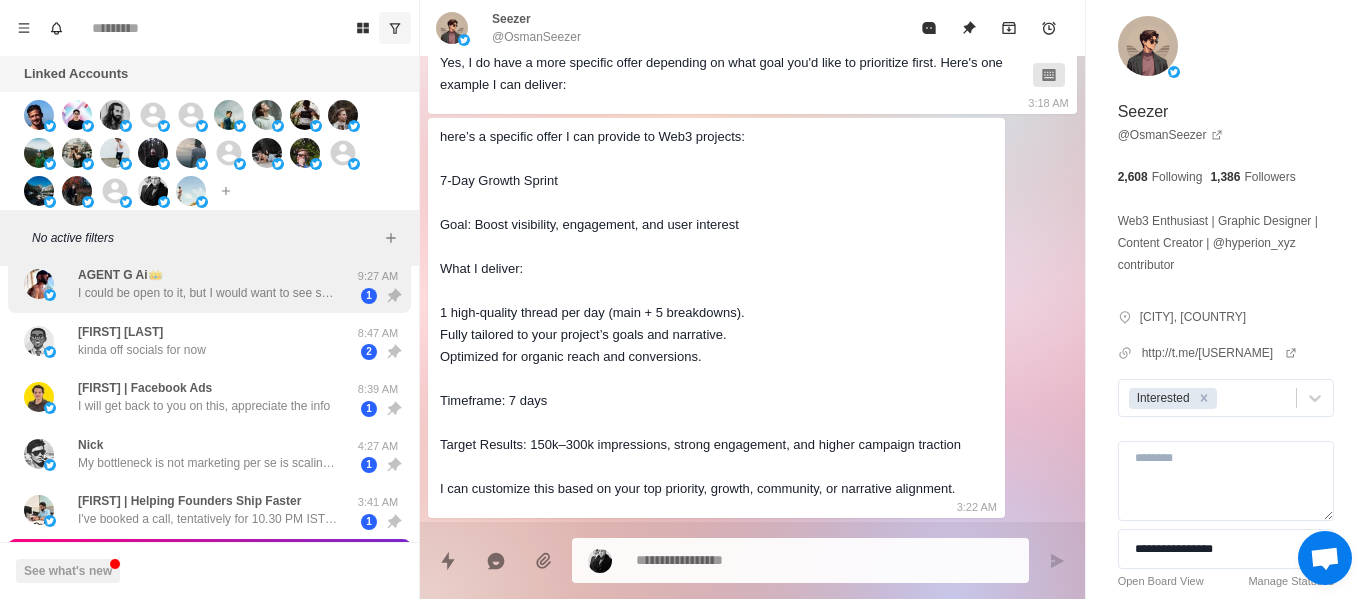 scroll, scrollTop: 0, scrollLeft: 0, axis: both 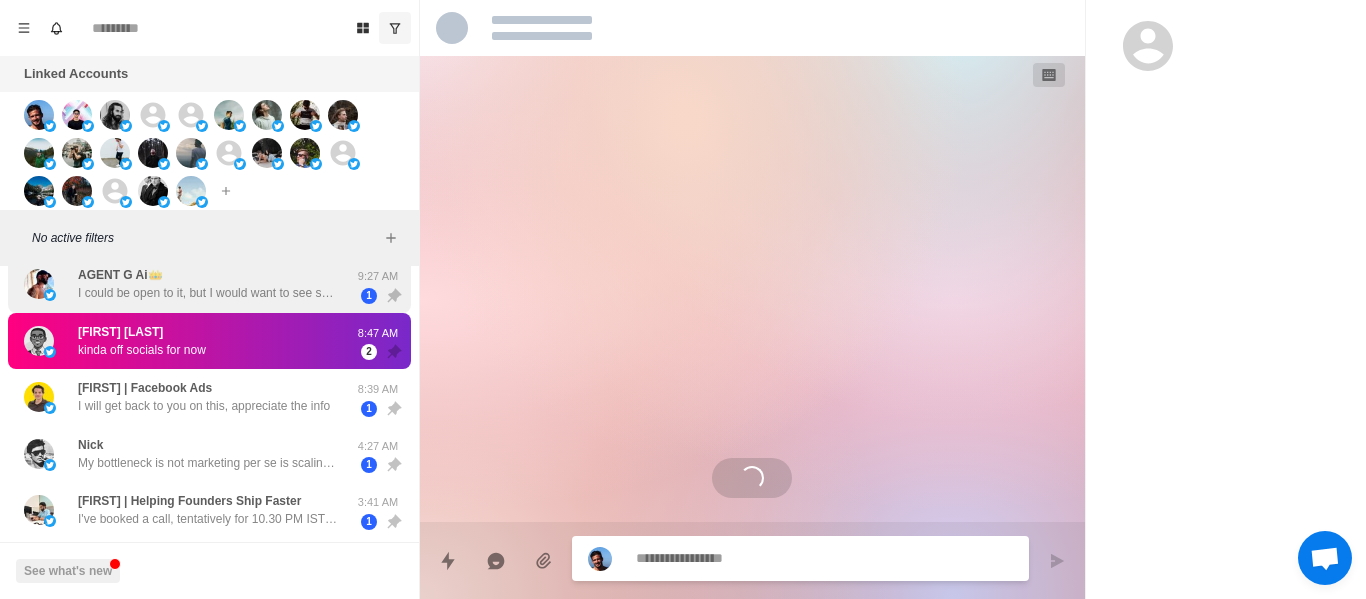 click on "I could be open to it, but I would want to see some results before sending any money to a stranger over the Internet so I just wanna make sure that I am clear about my expectations so I don’t waste your time.
Also have six guys so far that are working for me doing it the commission went" at bounding box center (208, 293) 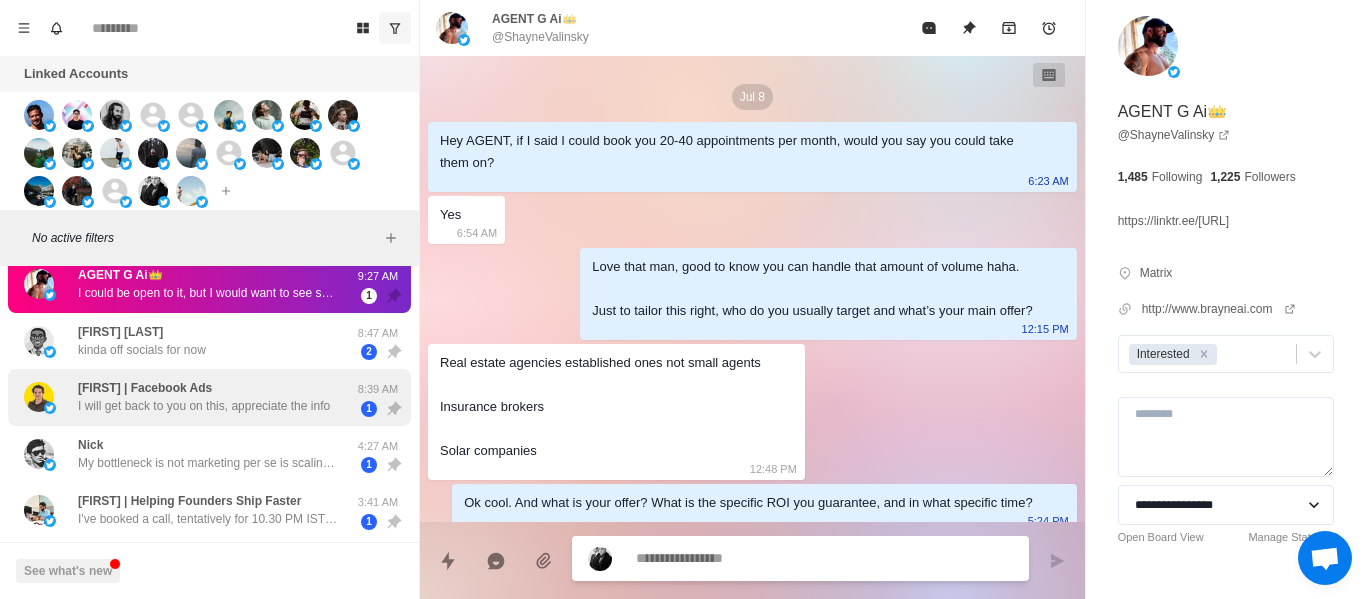 scroll, scrollTop: 1696, scrollLeft: 0, axis: vertical 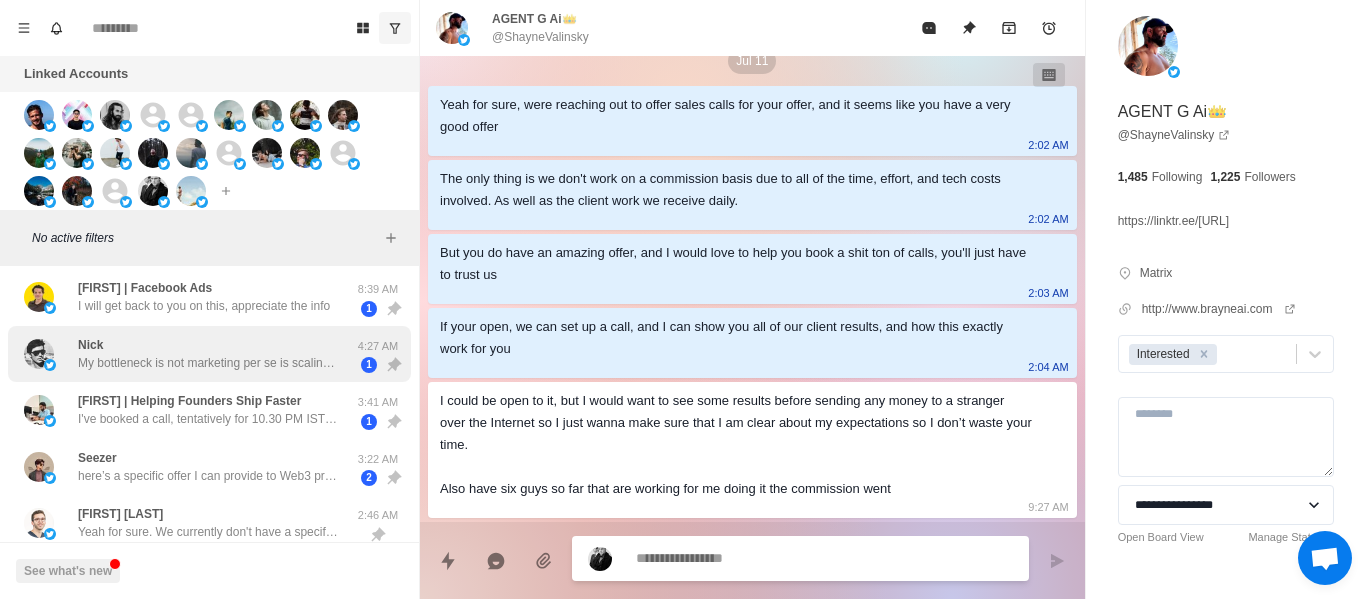 click on "[FIRST] My bottleneck is not marketing per se is scaling capacity so it needs to go hand in hand if it makes sense" at bounding box center (208, 354) 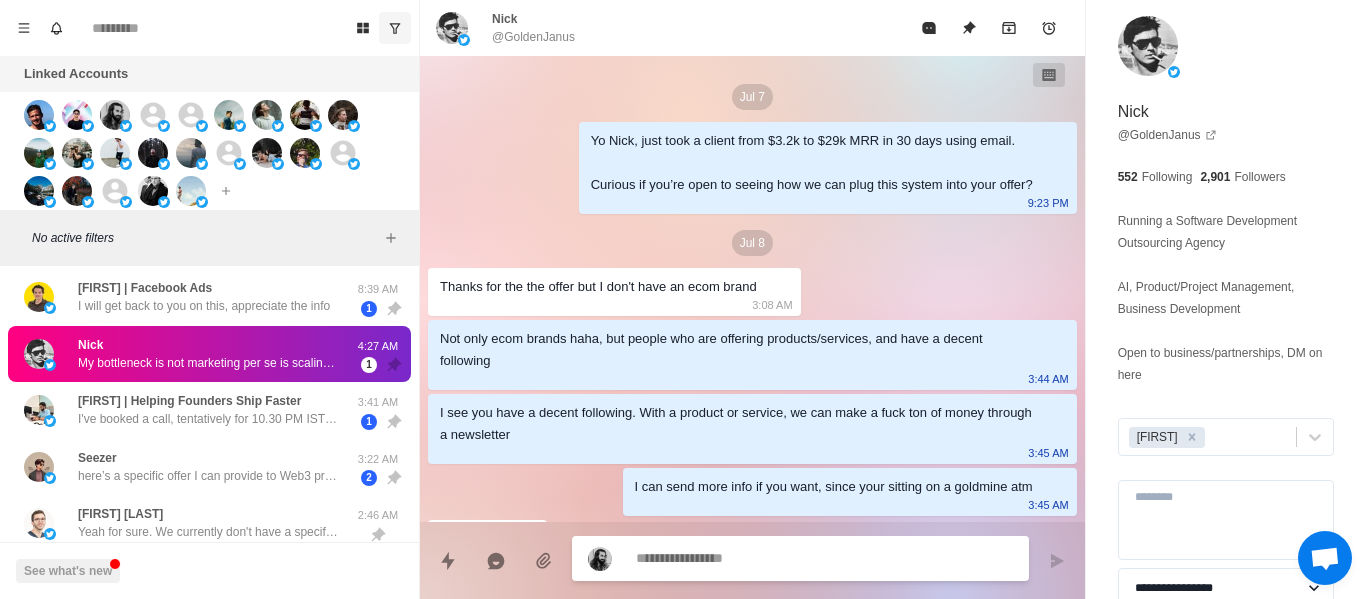 scroll, scrollTop: 942, scrollLeft: 0, axis: vertical 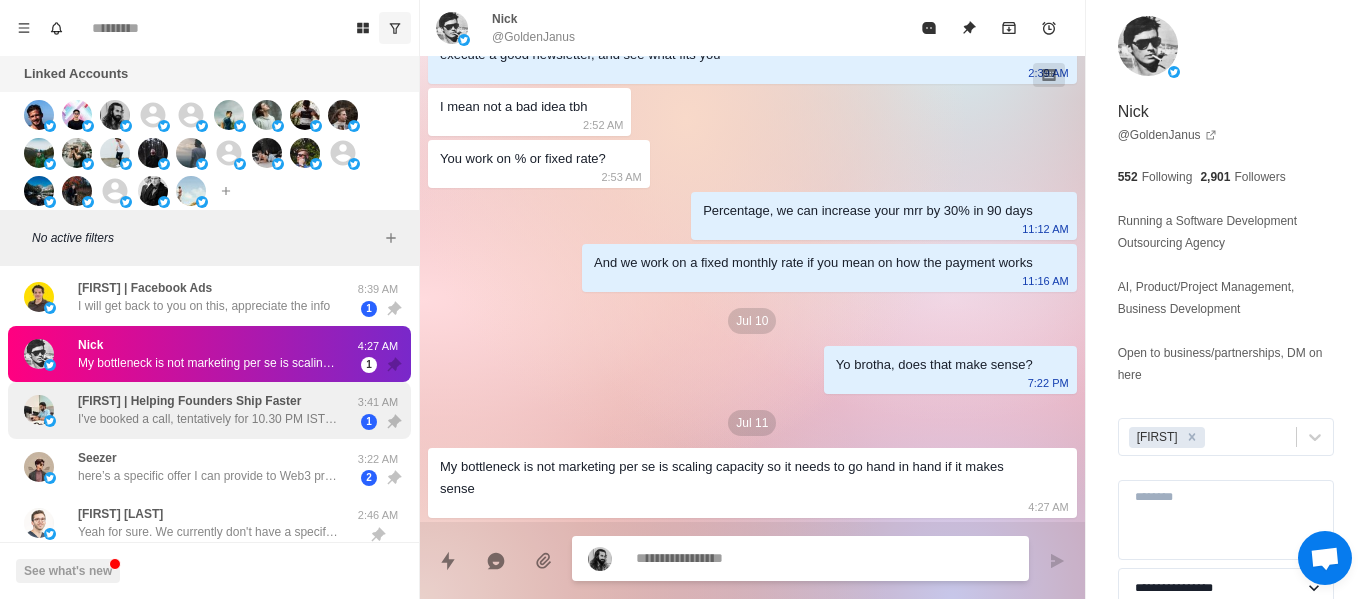 click on "[FIRST] | Helping Founders Ship Faster I've booked a call, tentatively for 10.30 PM IST (my timezone) - in case there's a change, I'll share a heads up :)" at bounding box center (188, 410) 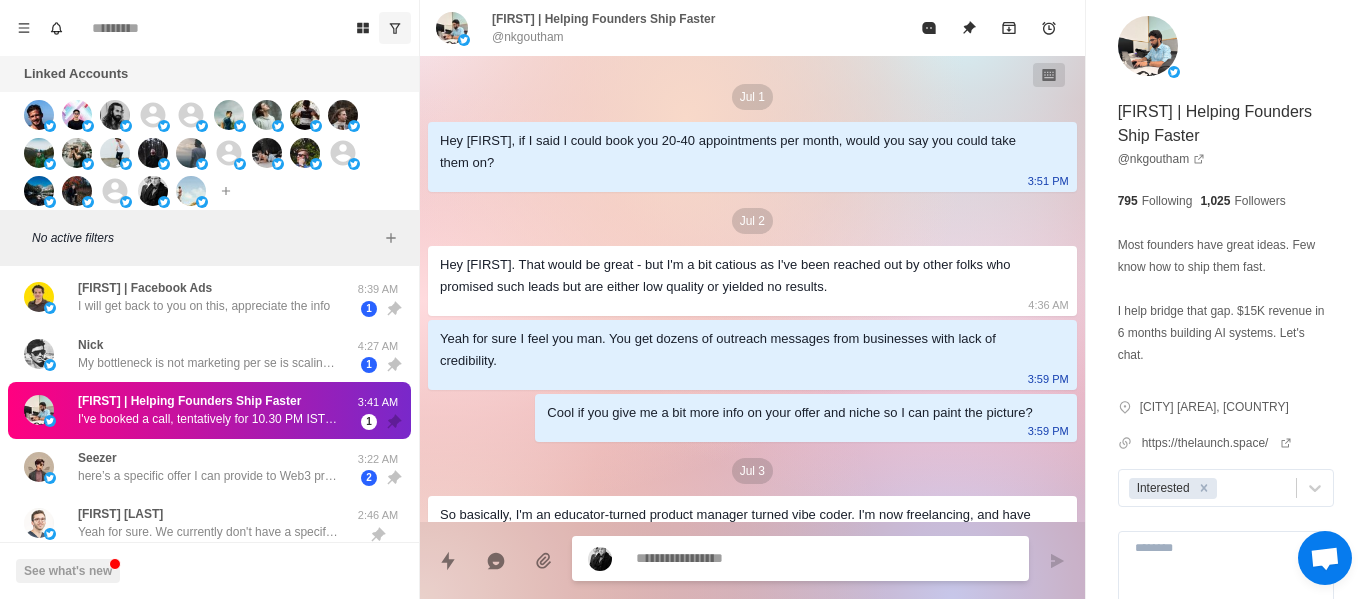 scroll, scrollTop: 1070, scrollLeft: 0, axis: vertical 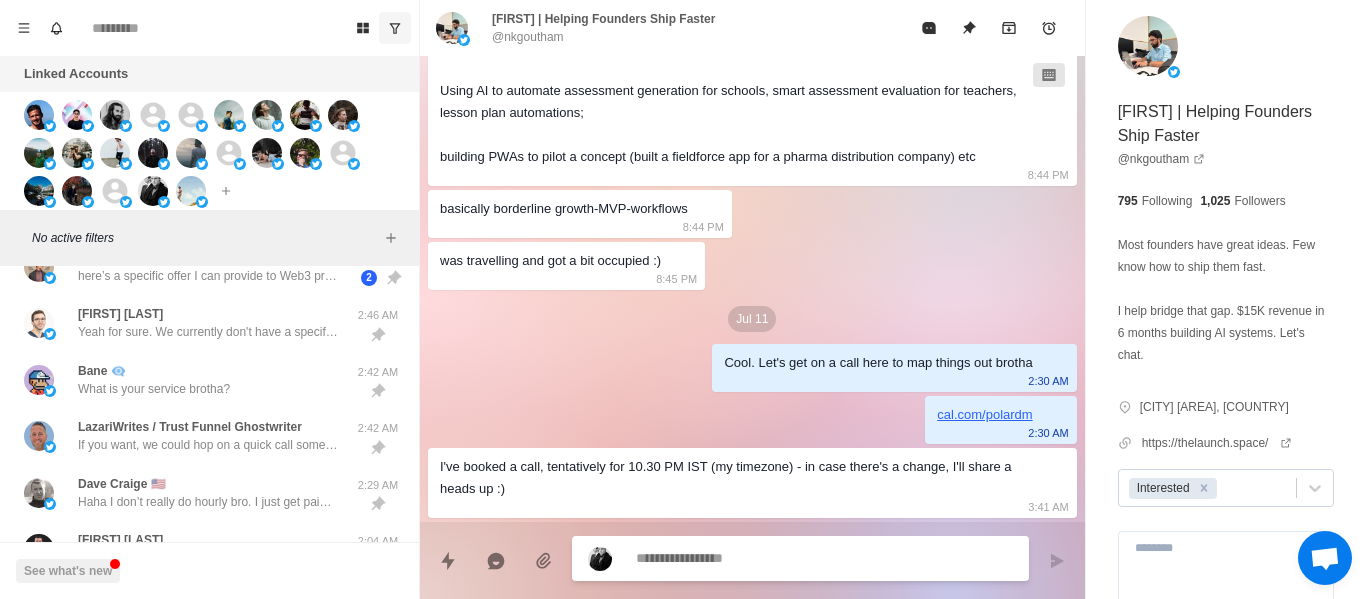 click on "Interested" at bounding box center [1173, 488] 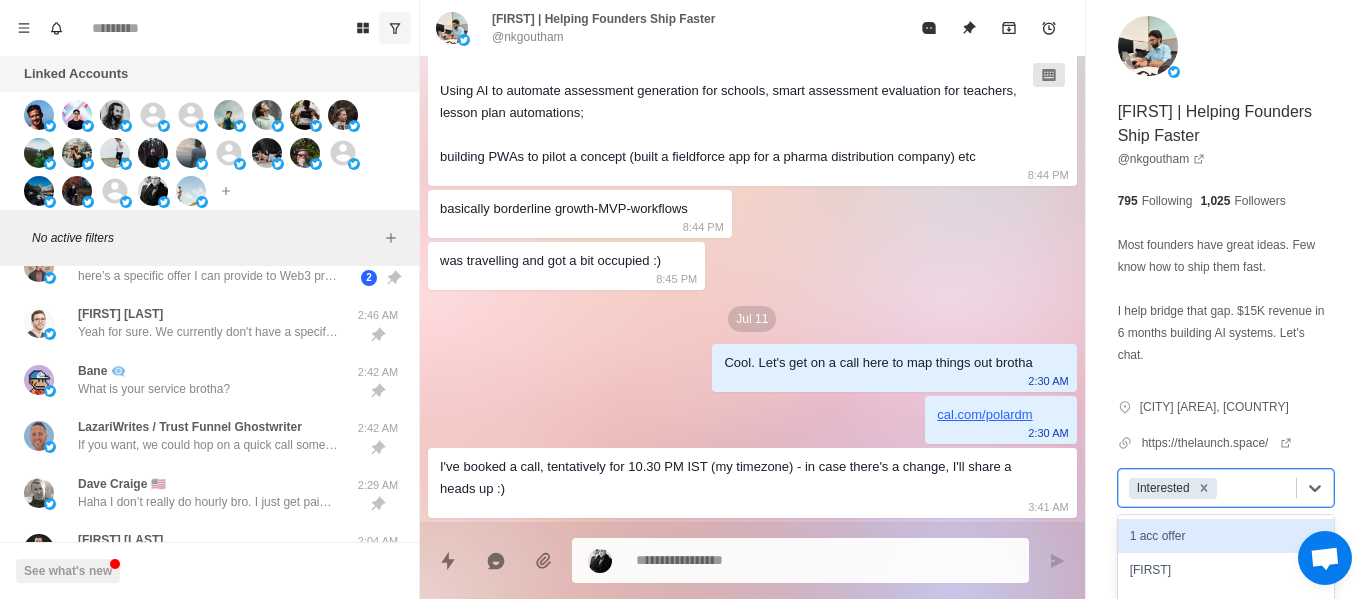 click 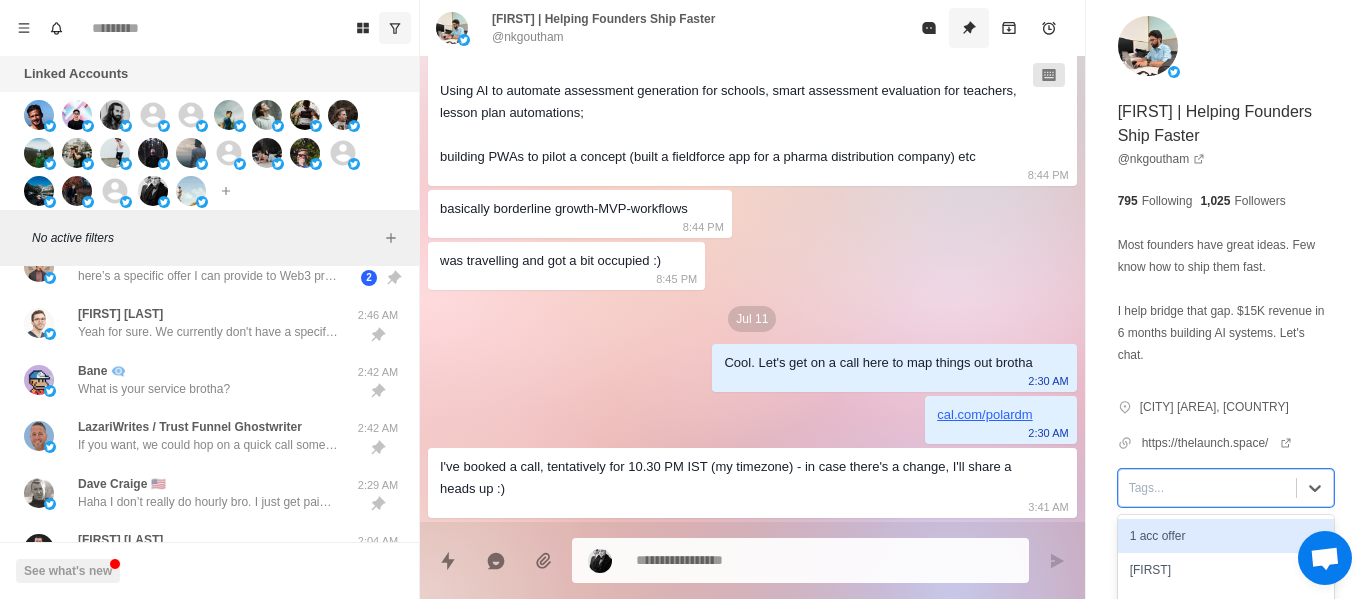 drag, startPoint x: 970, startPoint y: 27, endPoint x: 933, endPoint y: 35, distance: 37.85499 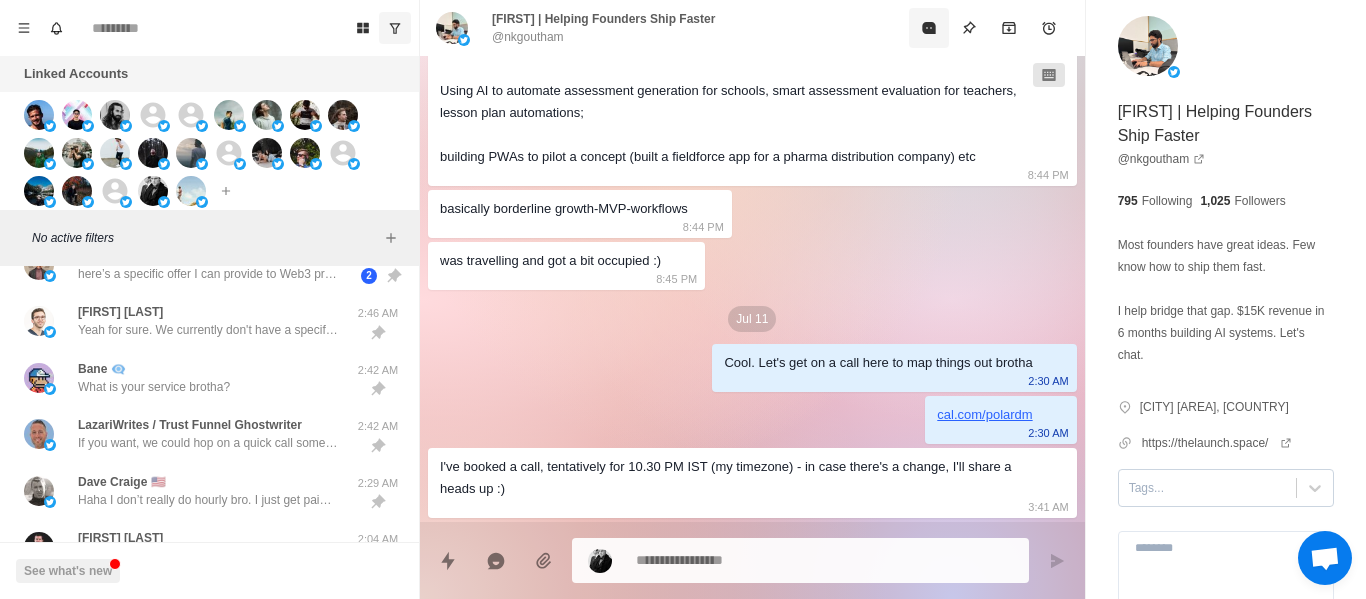click 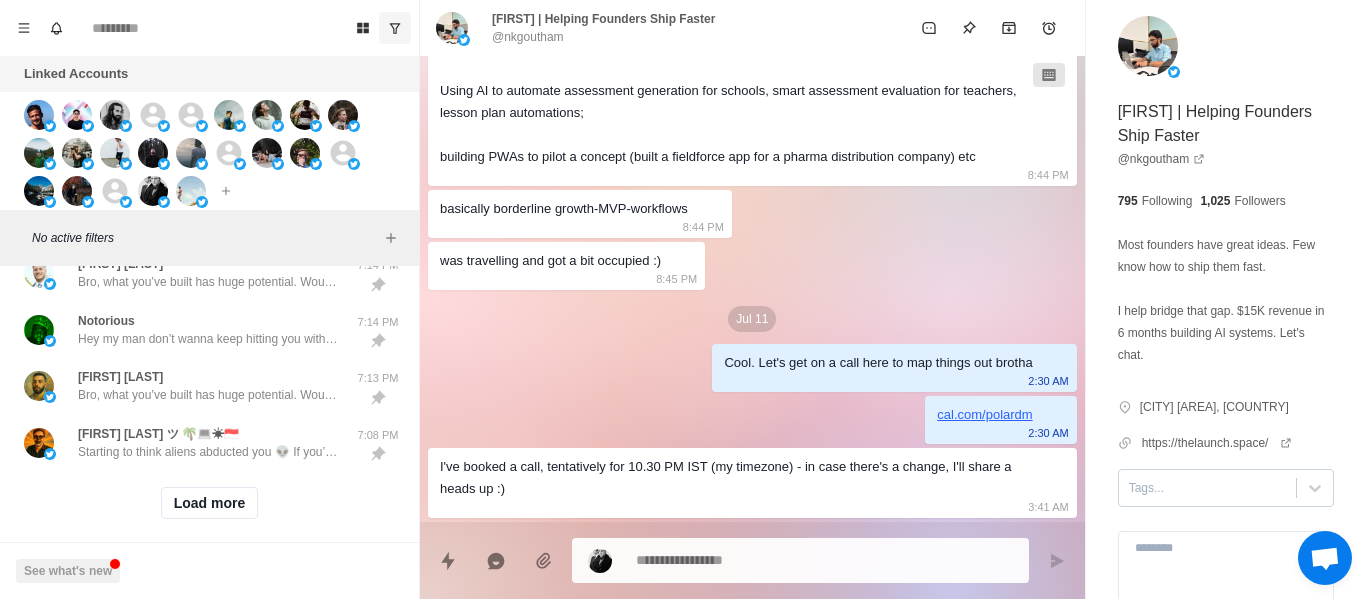 scroll, scrollTop: 2089, scrollLeft: 0, axis: vertical 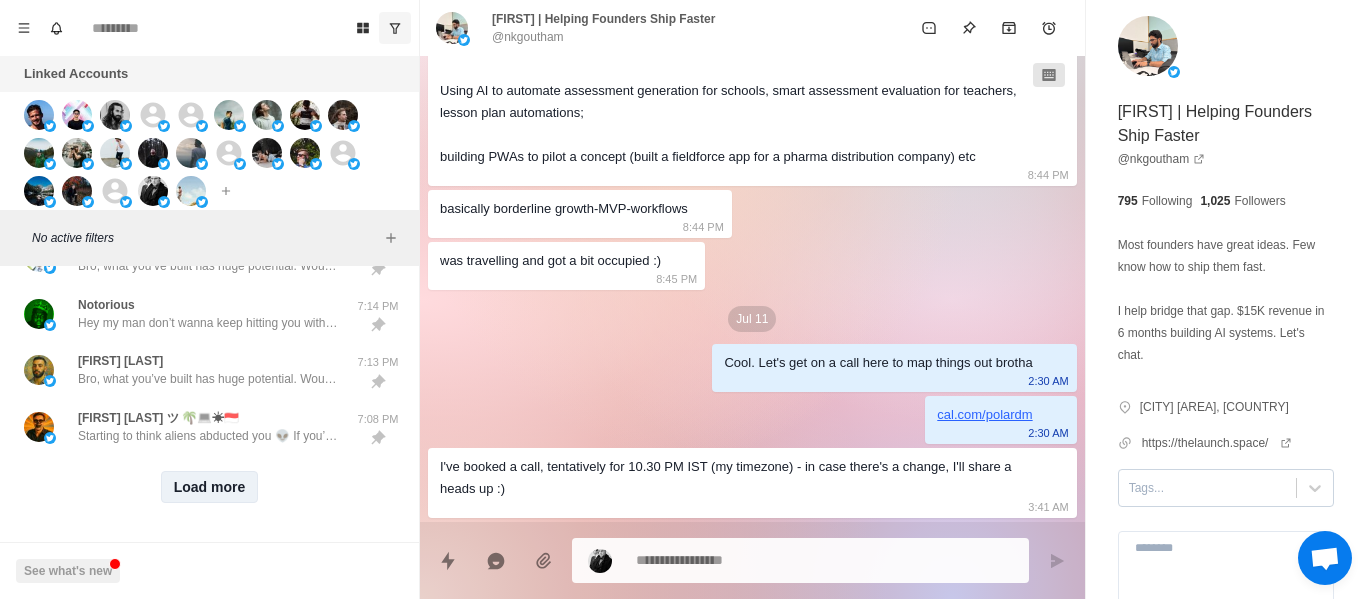 click on "Load more" at bounding box center (210, 487) 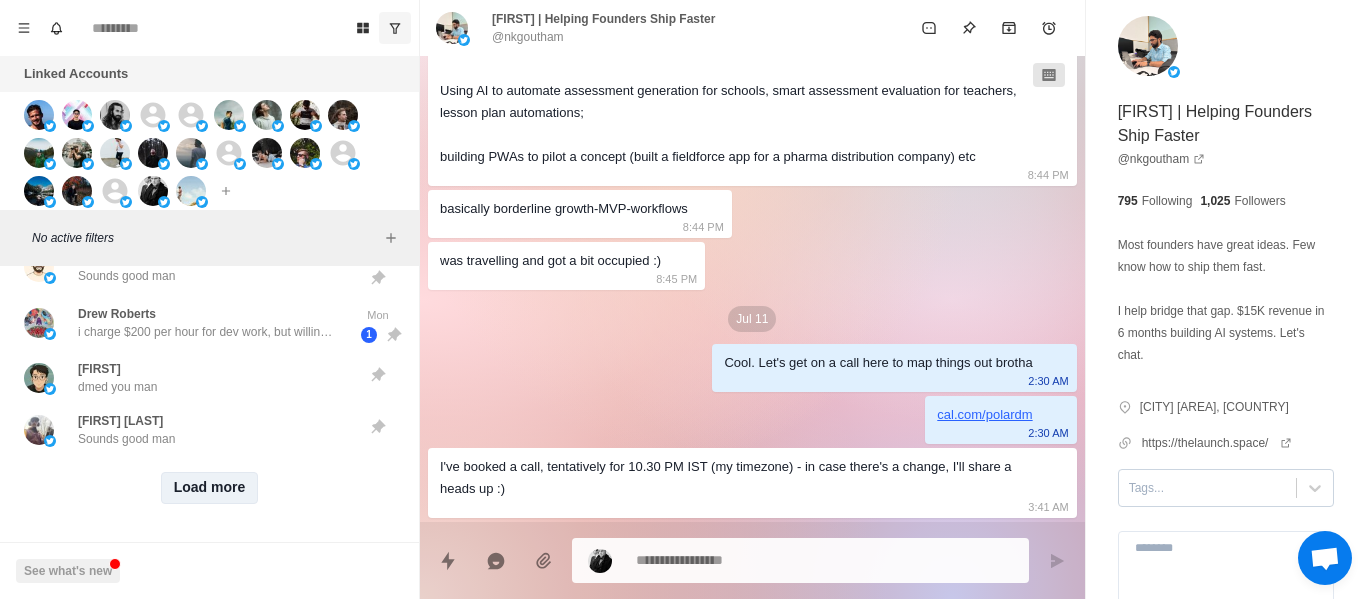 scroll, scrollTop: 3223, scrollLeft: 0, axis: vertical 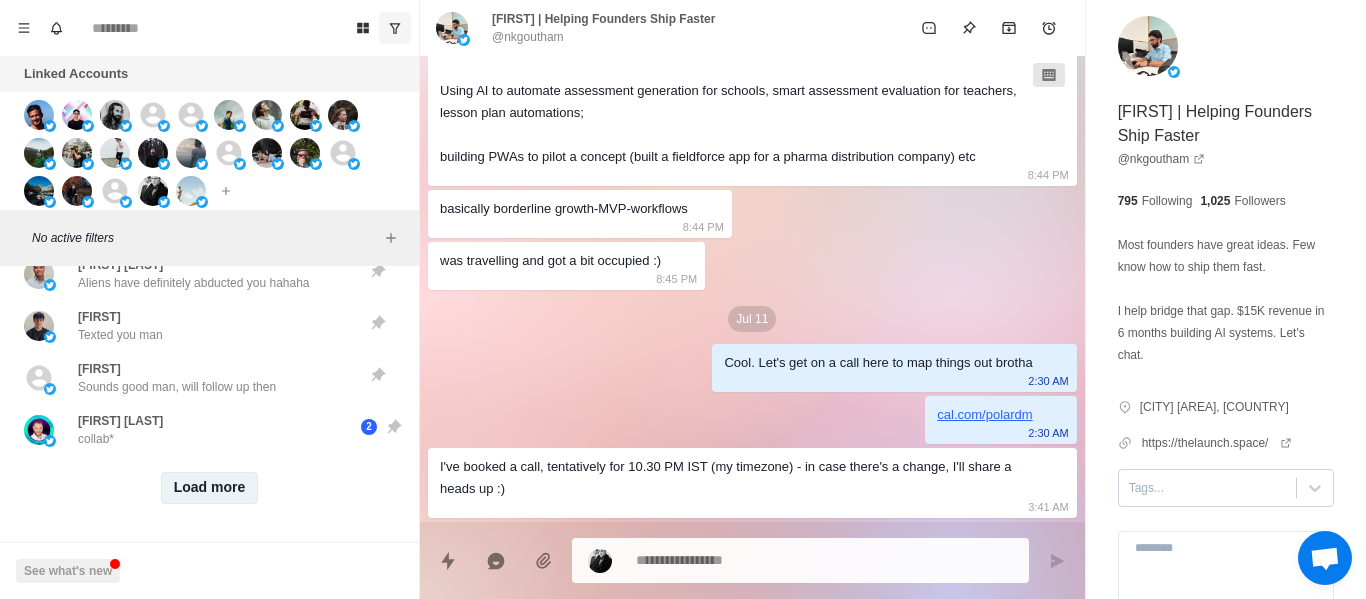 click on "Load more" at bounding box center (210, 488) 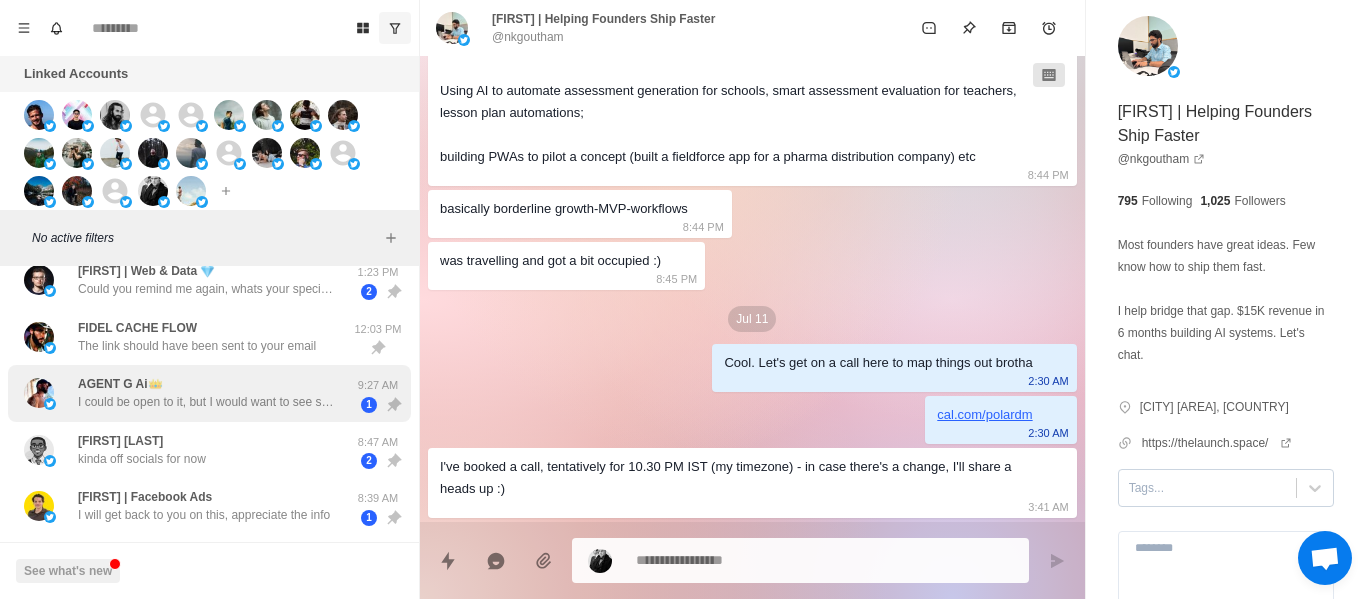 scroll, scrollTop: 200, scrollLeft: 0, axis: vertical 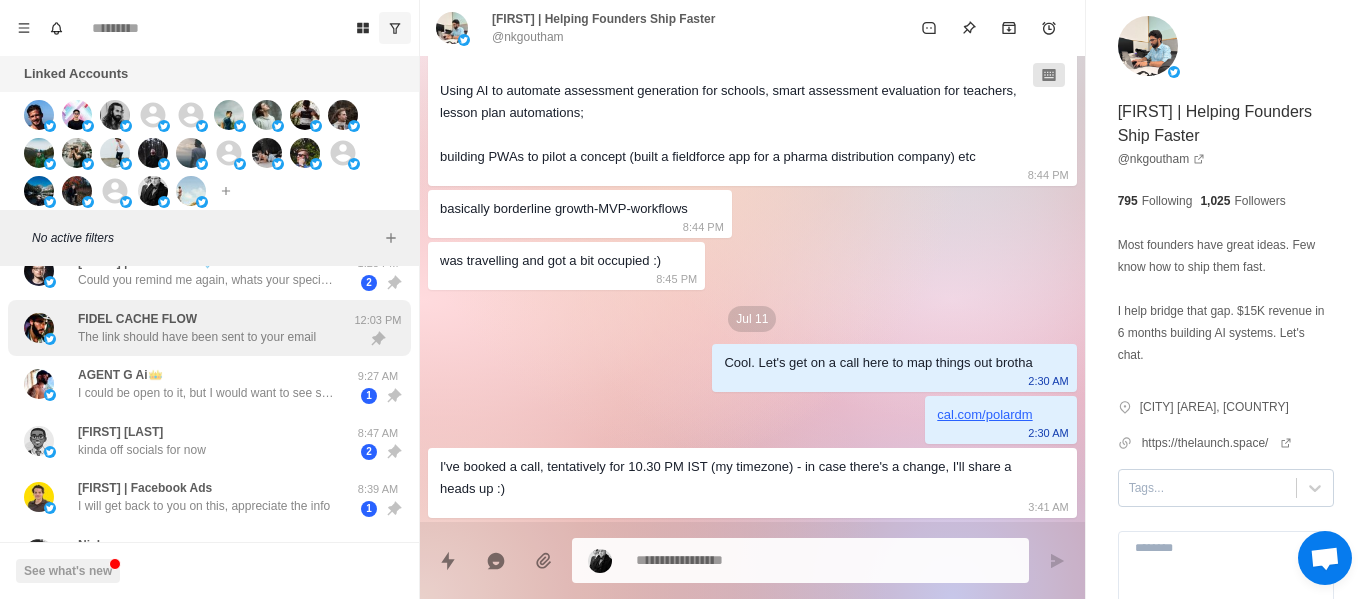 click on "[FIRST] [LAST] The link should have been sent to your email 12:03 PM" at bounding box center [209, 328] 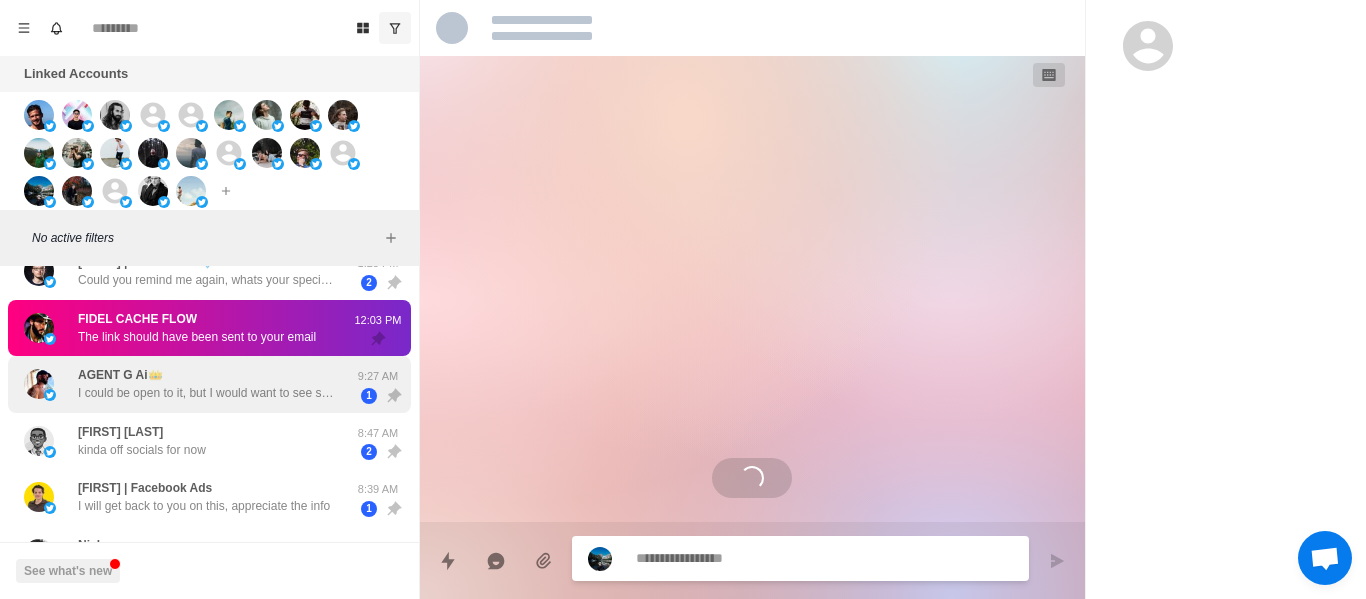 scroll, scrollTop: 1274, scrollLeft: 0, axis: vertical 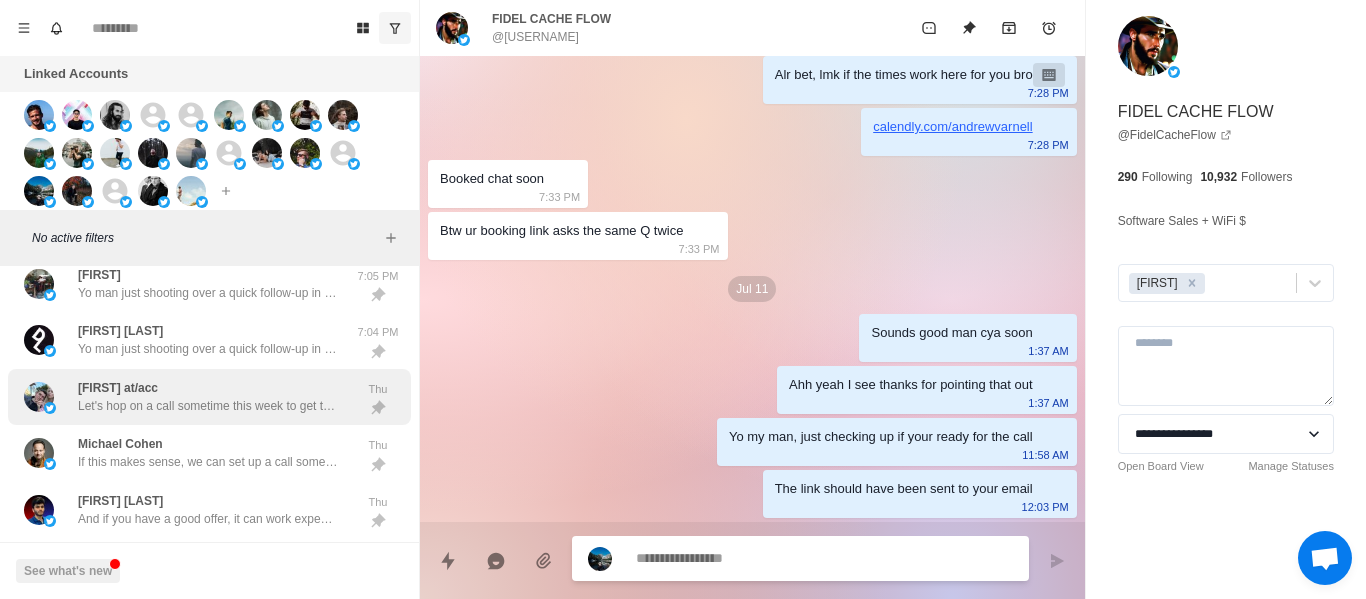 click on "Let's hop on a call sometime this week to get things settled" at bounding box center [208, 406] 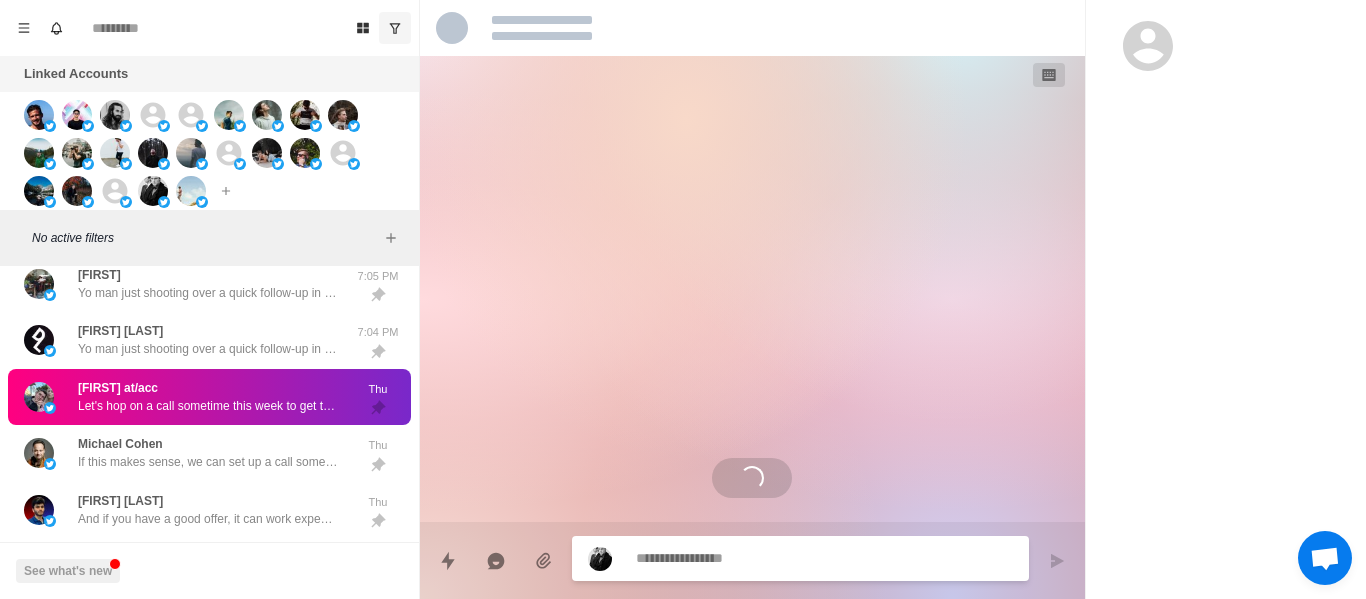 scroll, scrollTop: 0, scrollLeft: 0, axis: both 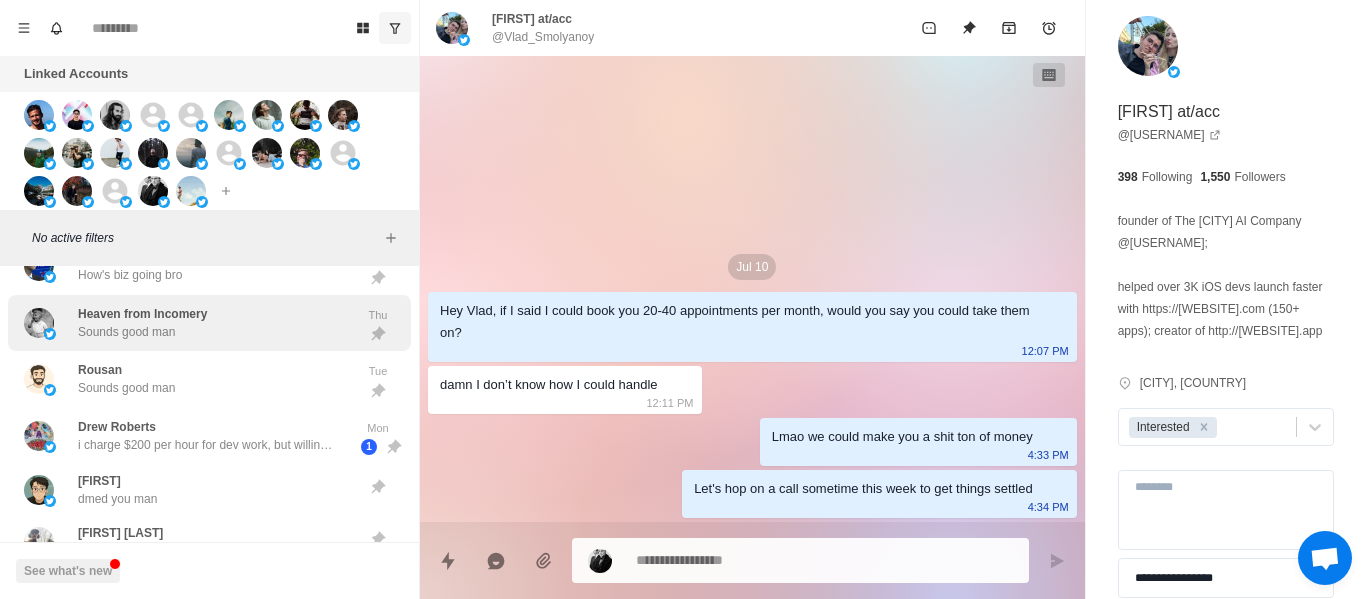 click on "Heaven from Incomery" at bounding box center [142, 314] 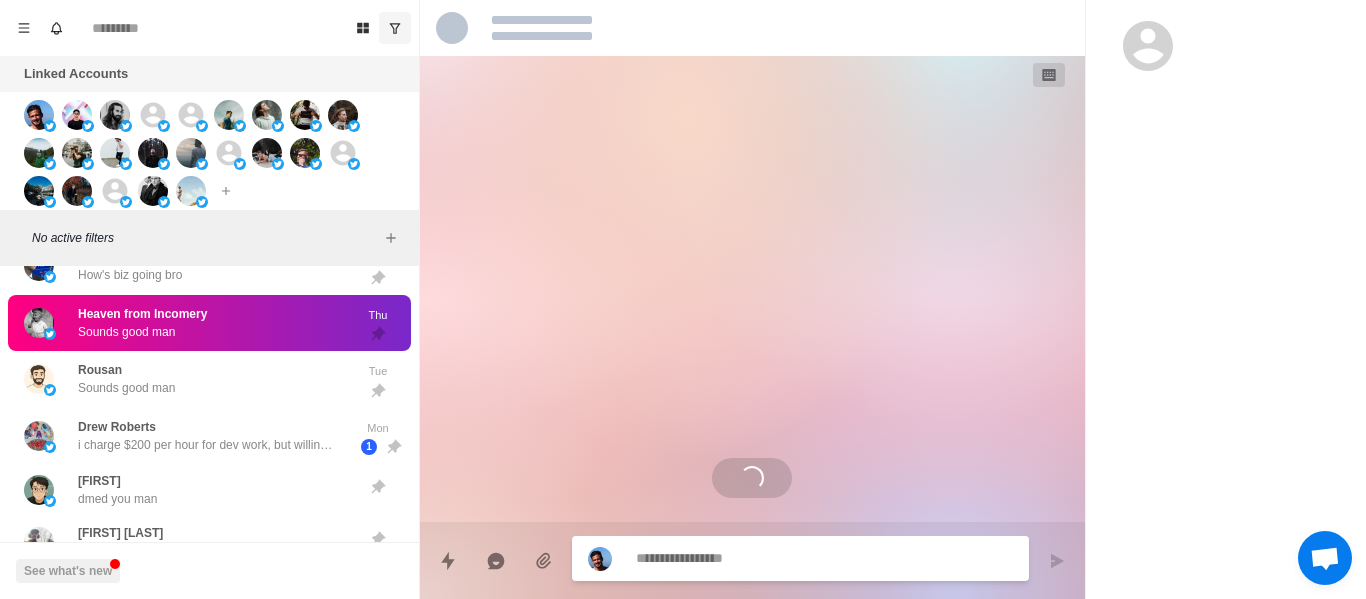 type on "*" 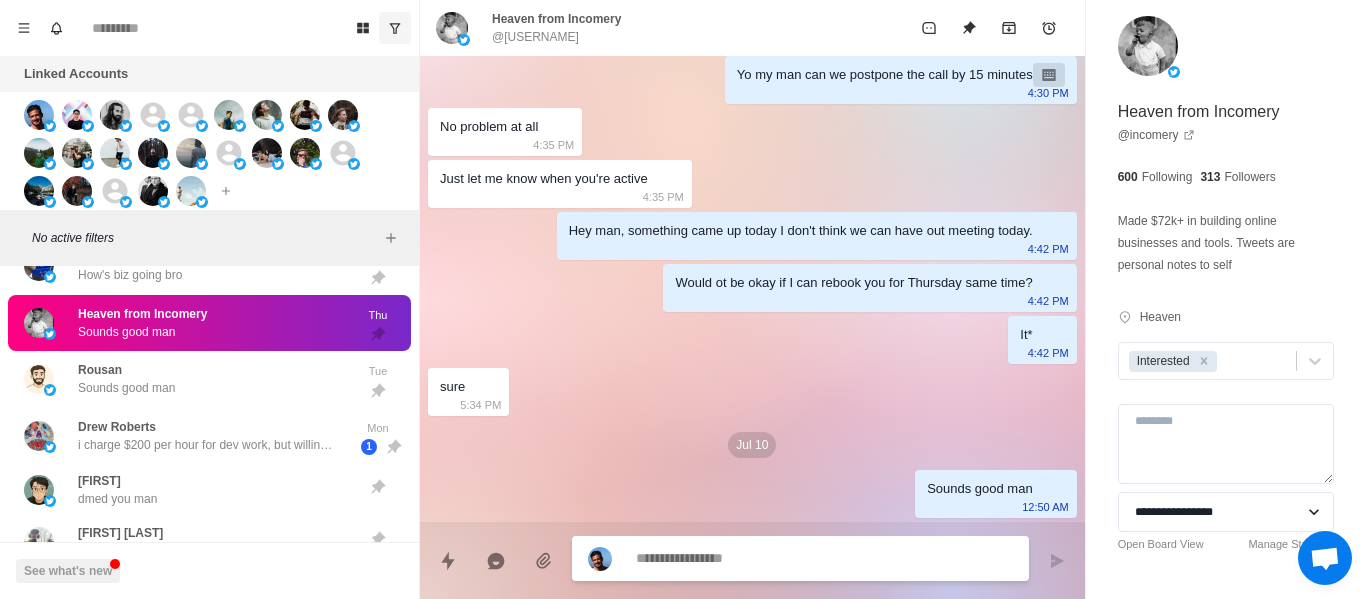 click at bounding box center (824, 558) 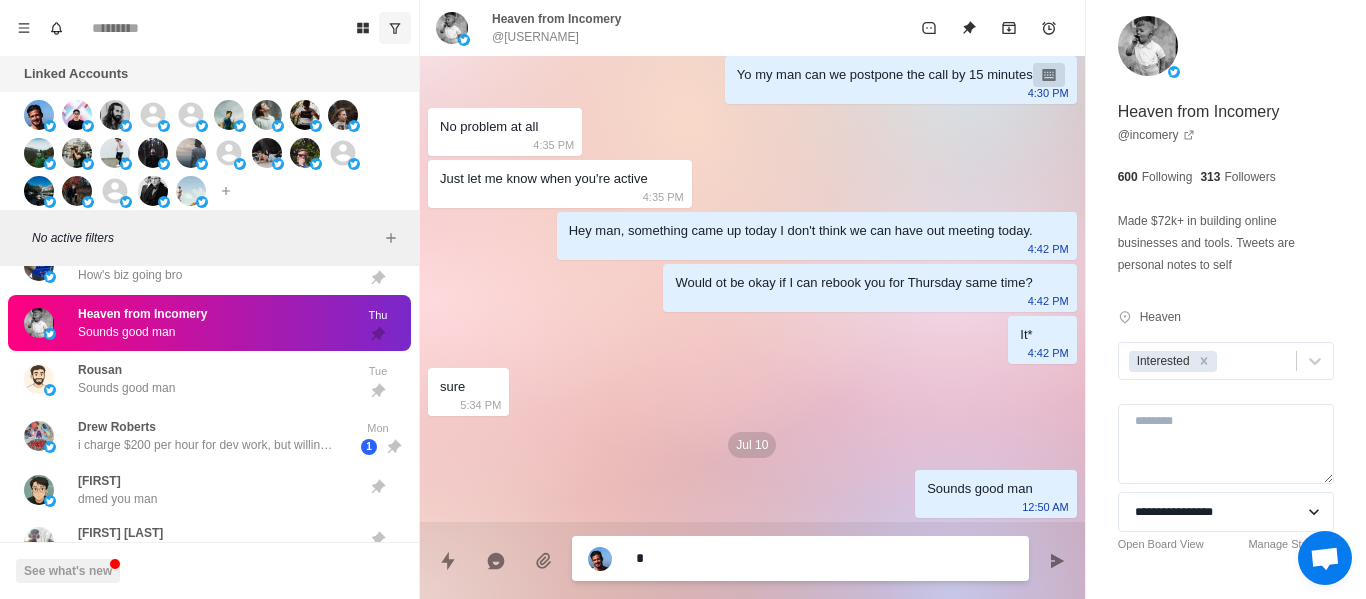type on "**" 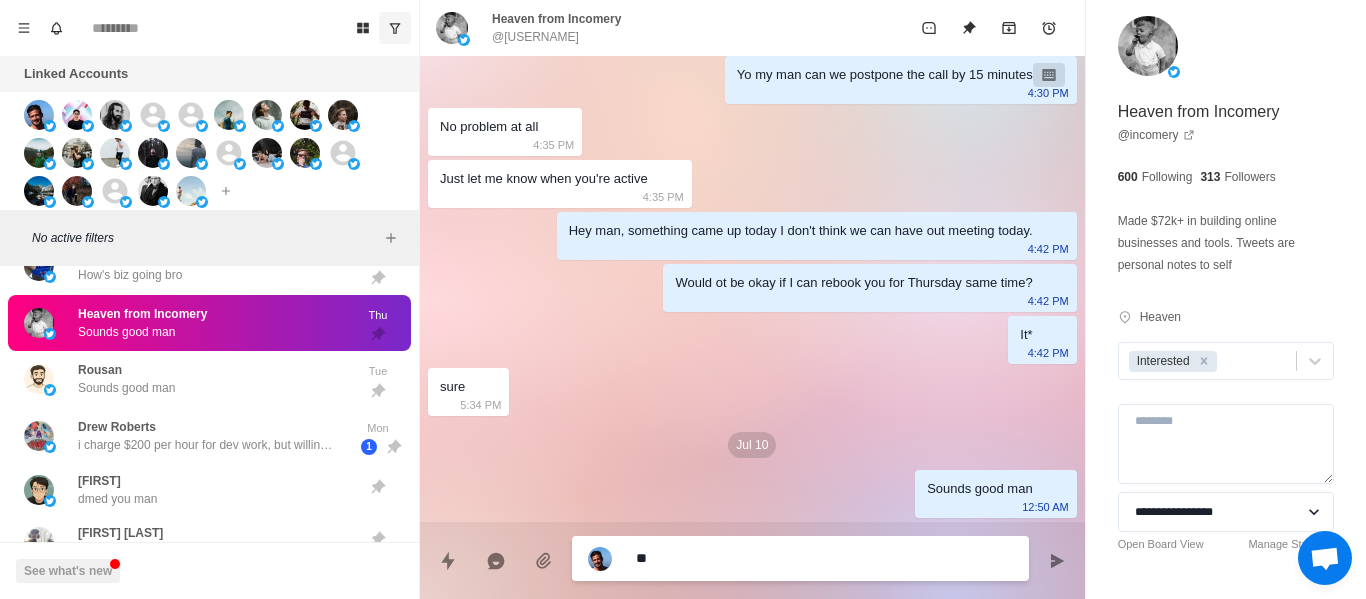 type on "**" 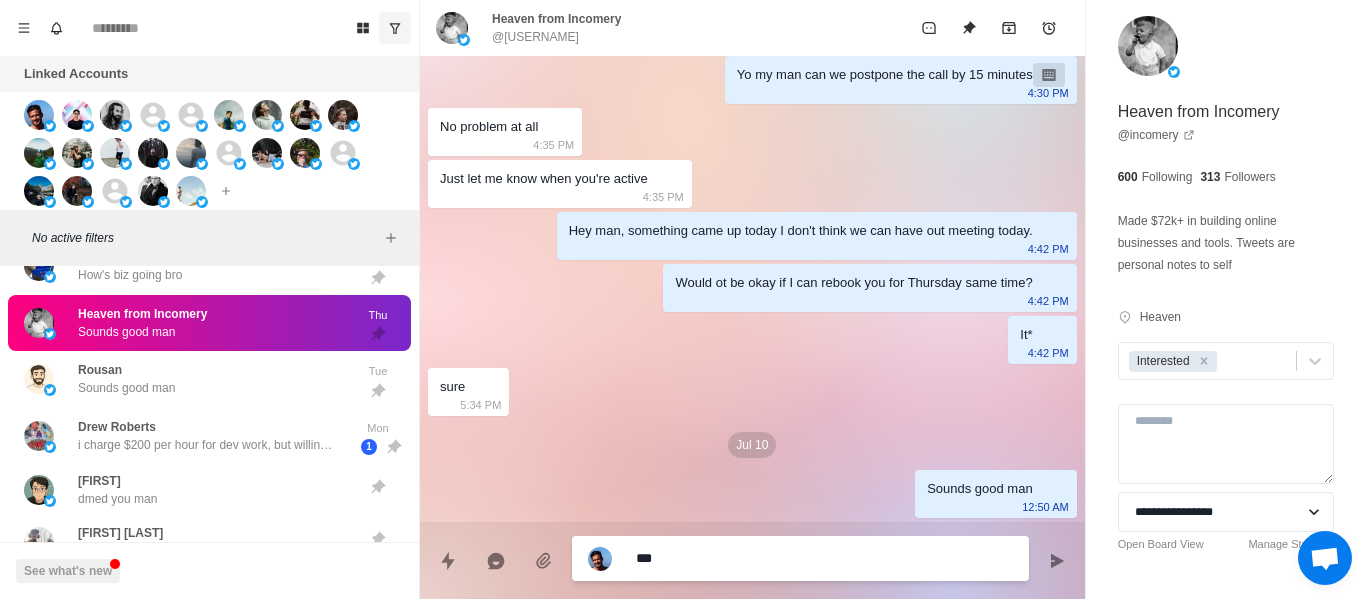 type on "****" 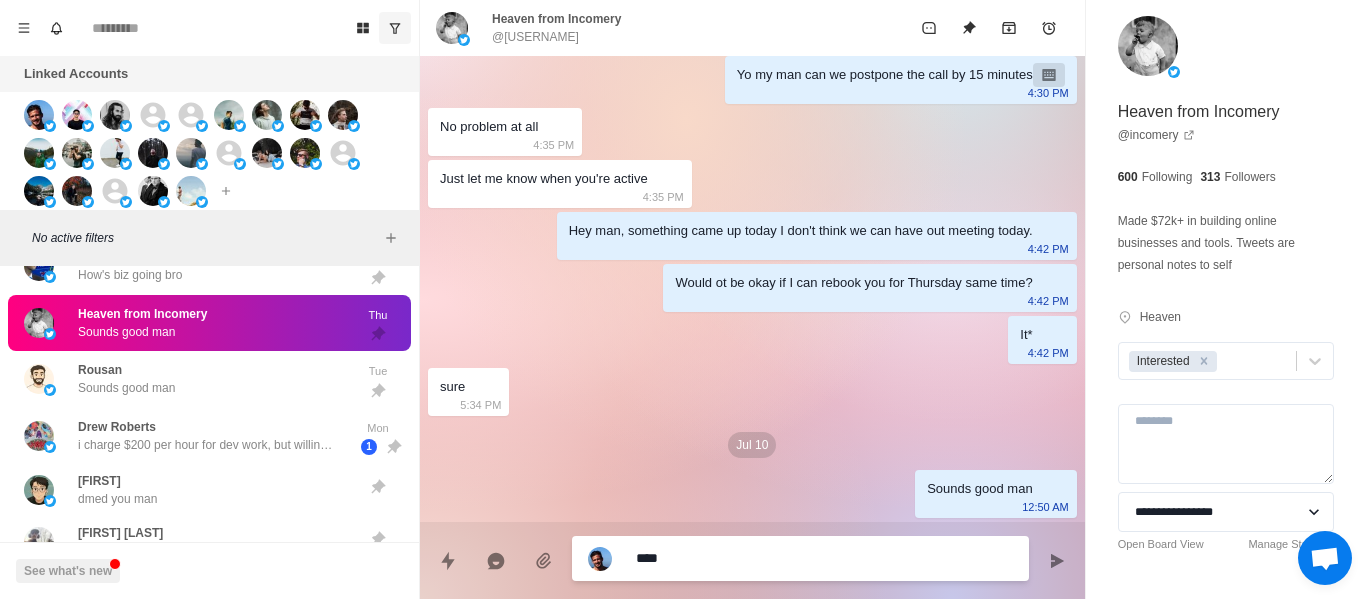 type on "**" 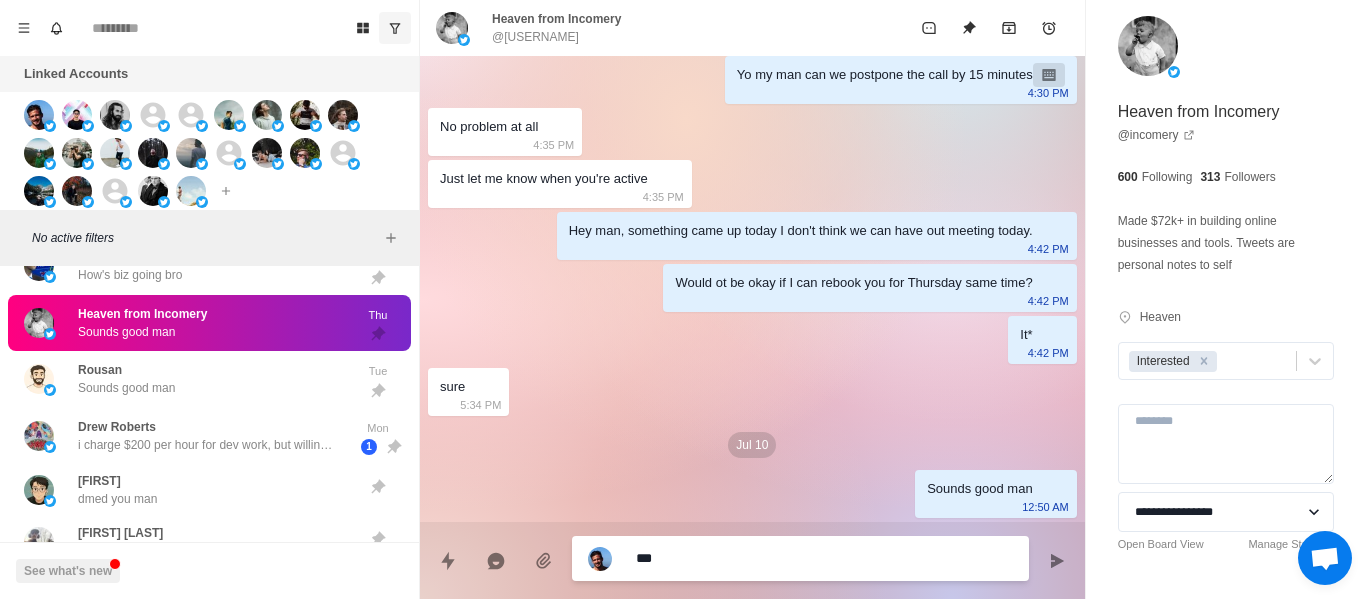 type on "****" 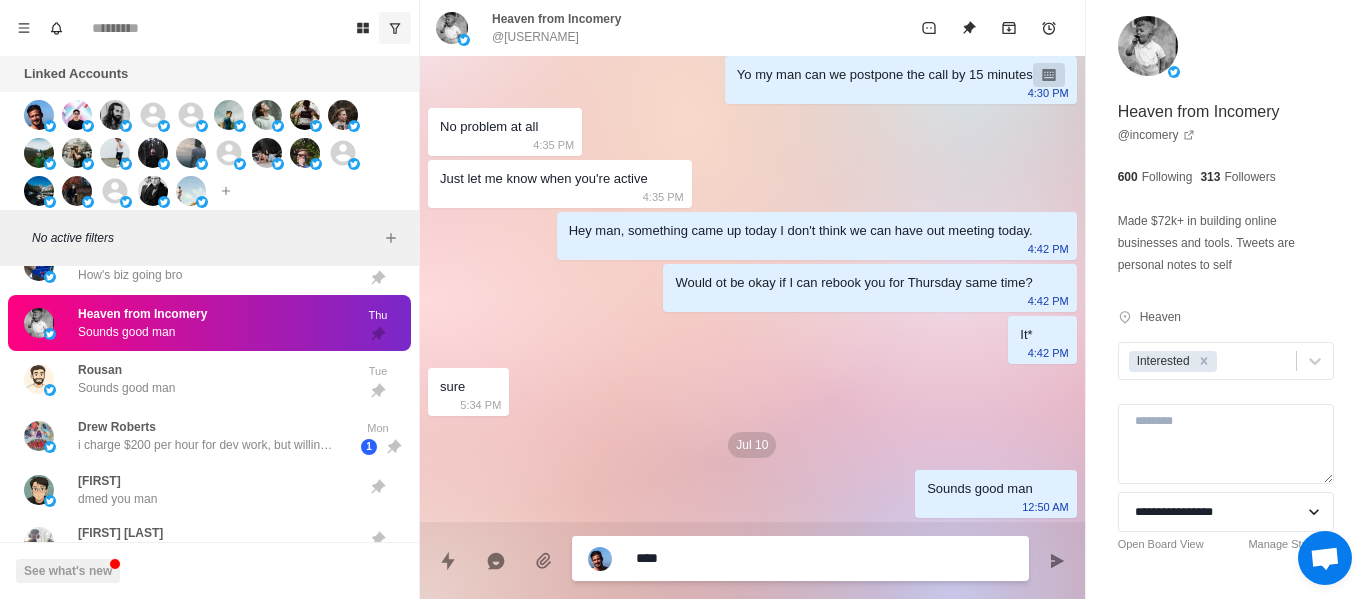 type on "*****" 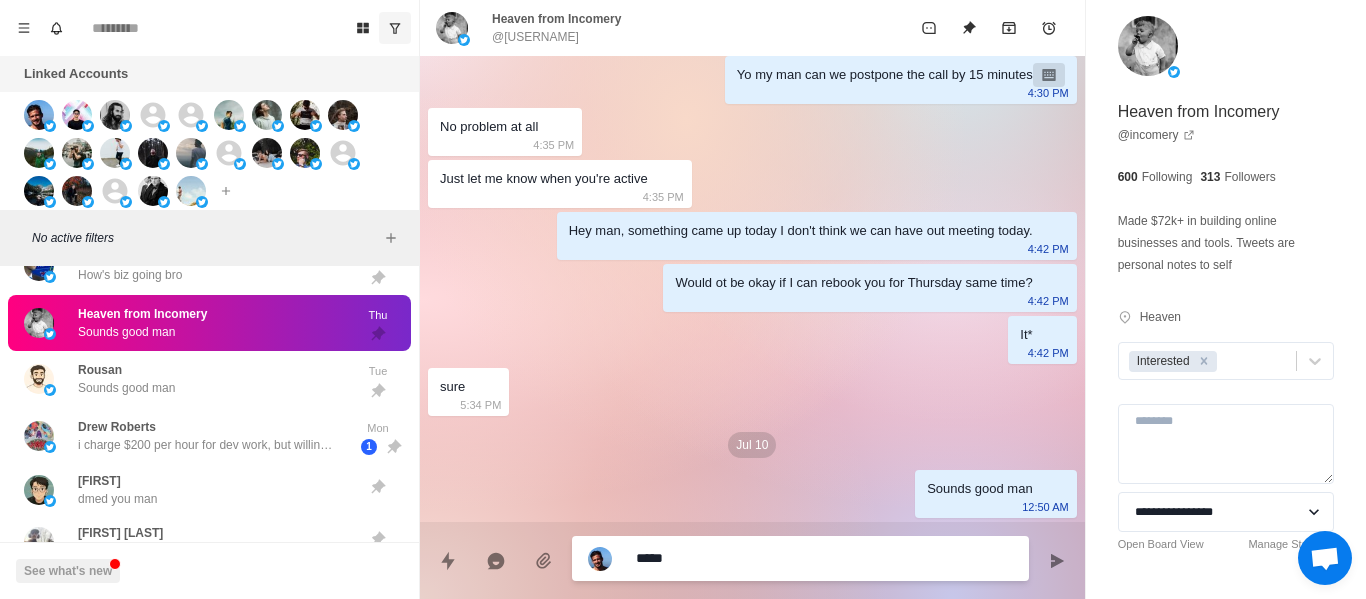 type on "******" 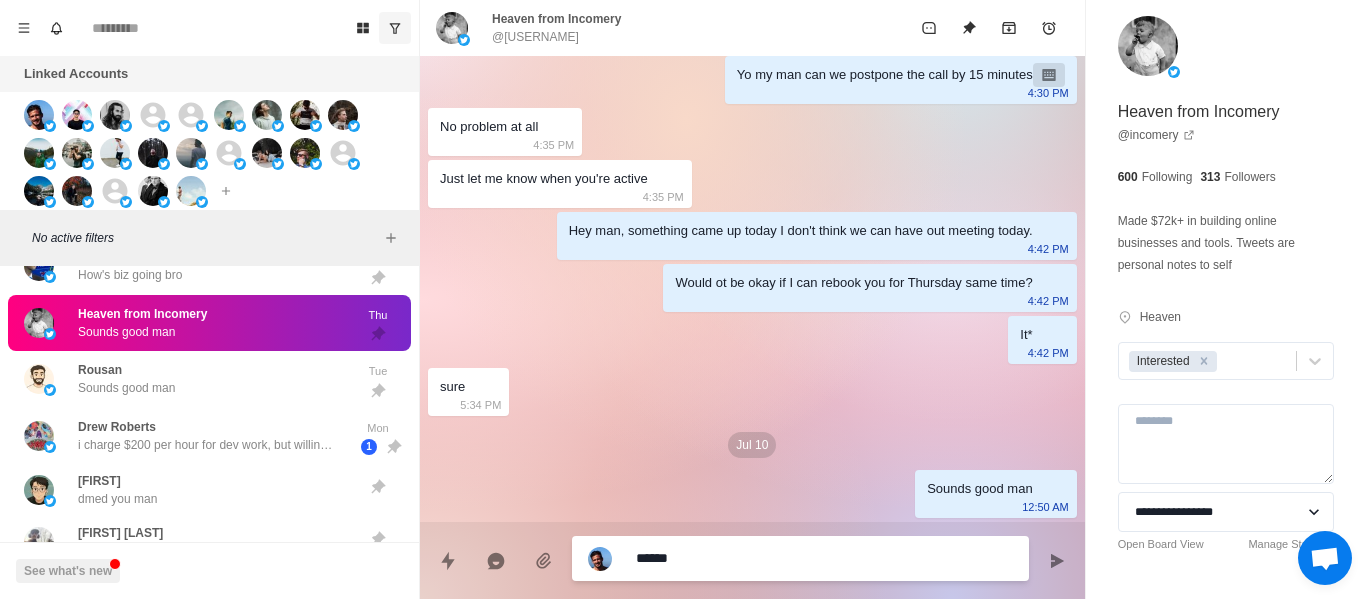 type on "*******" 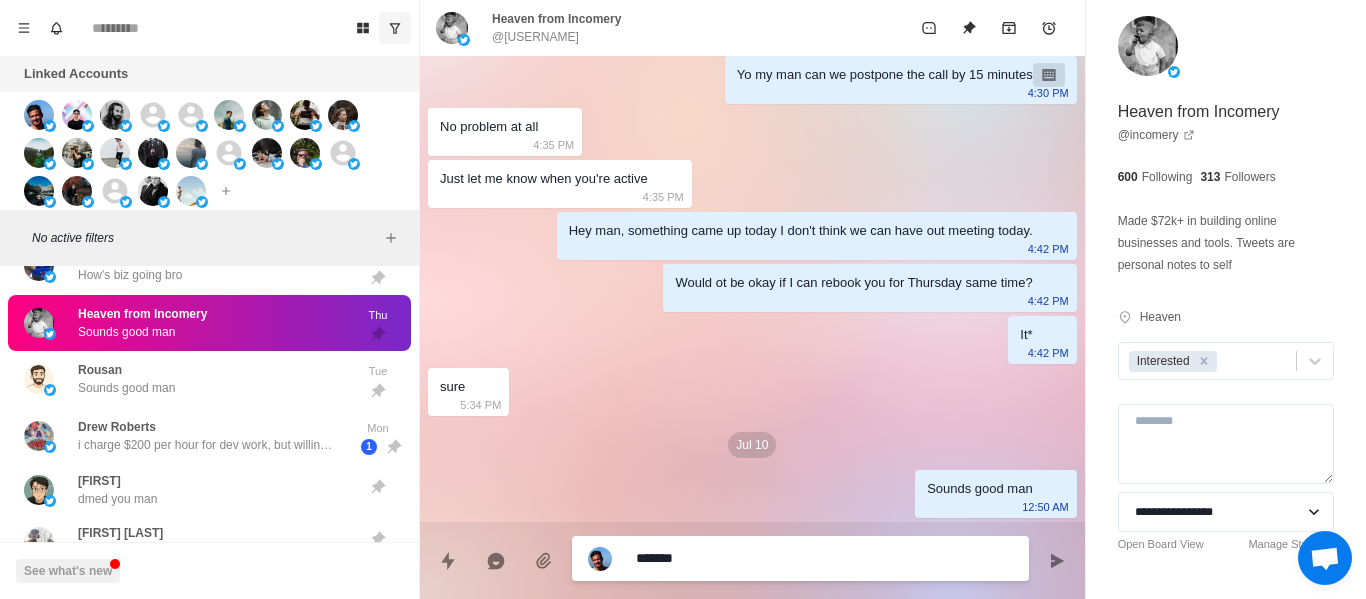 type on "********" 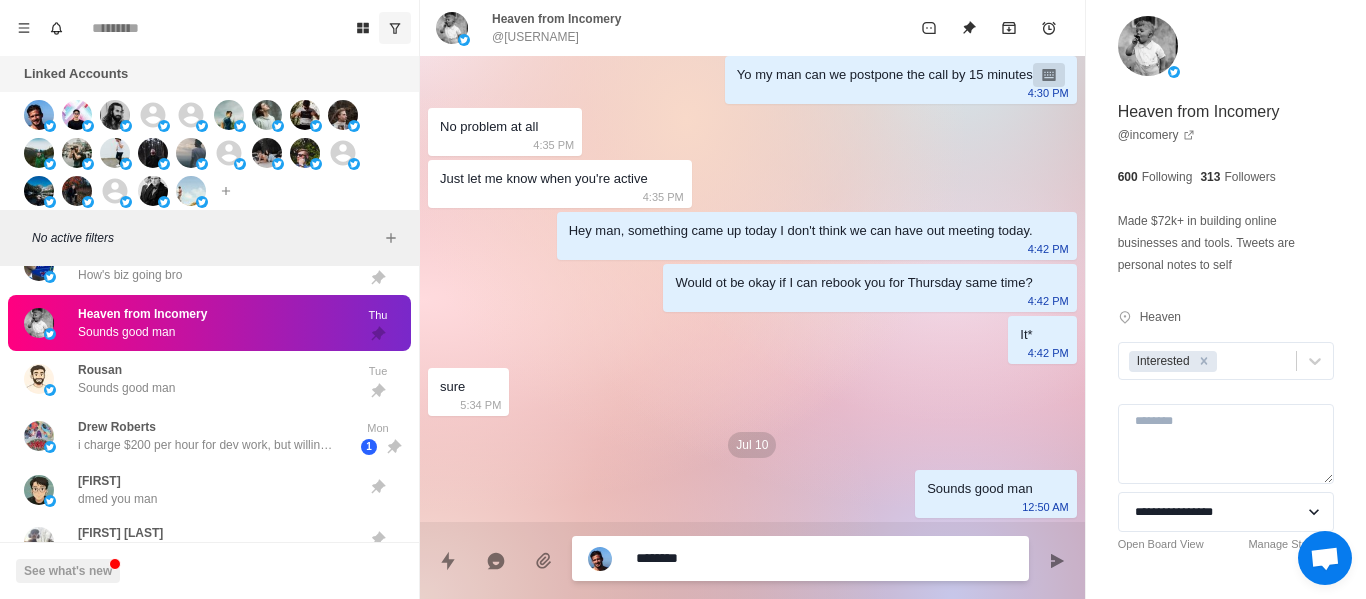 type on "*********" 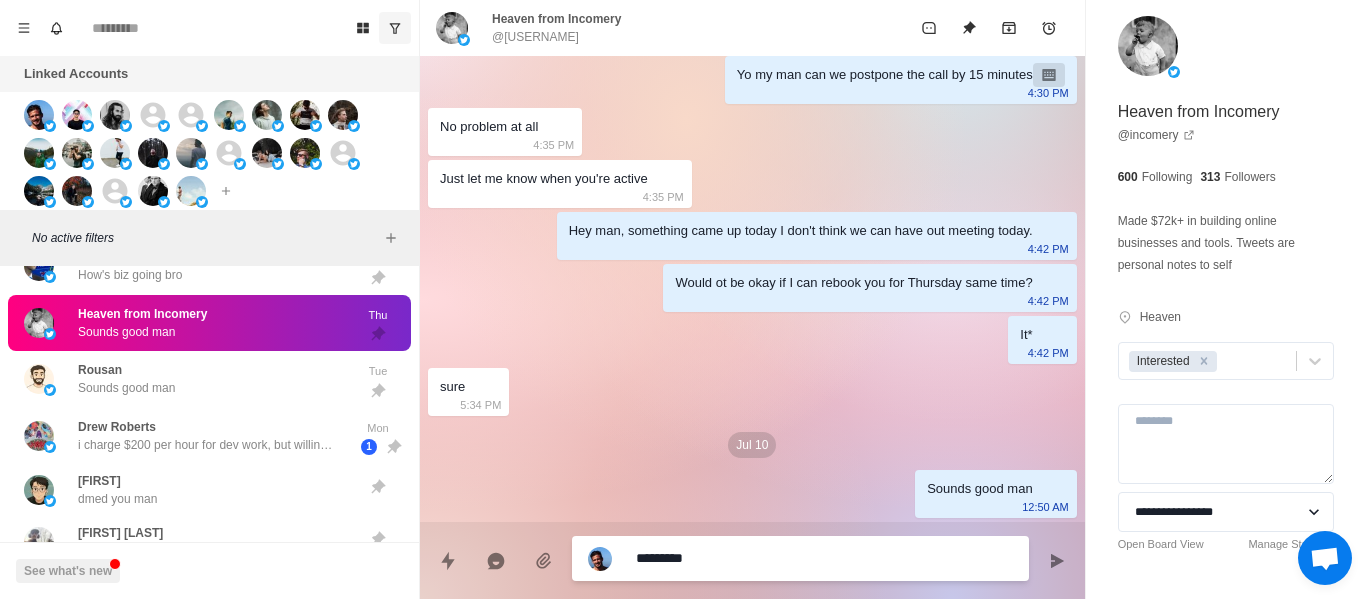 type on "**********" 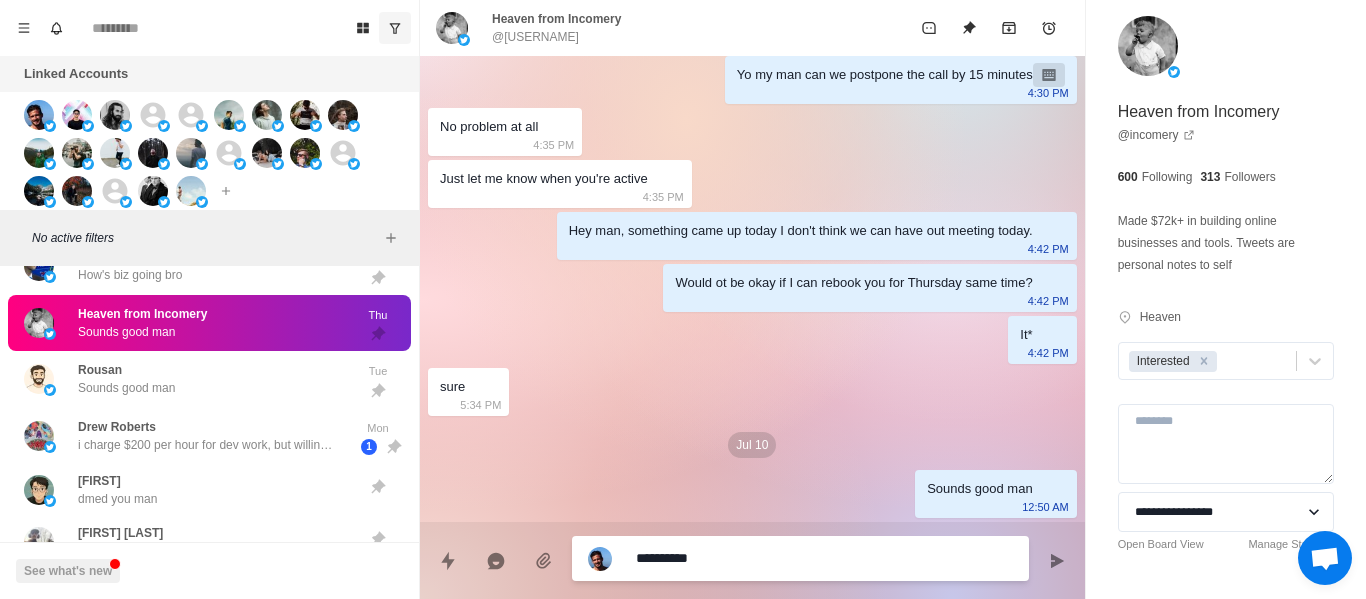 type on "**********" 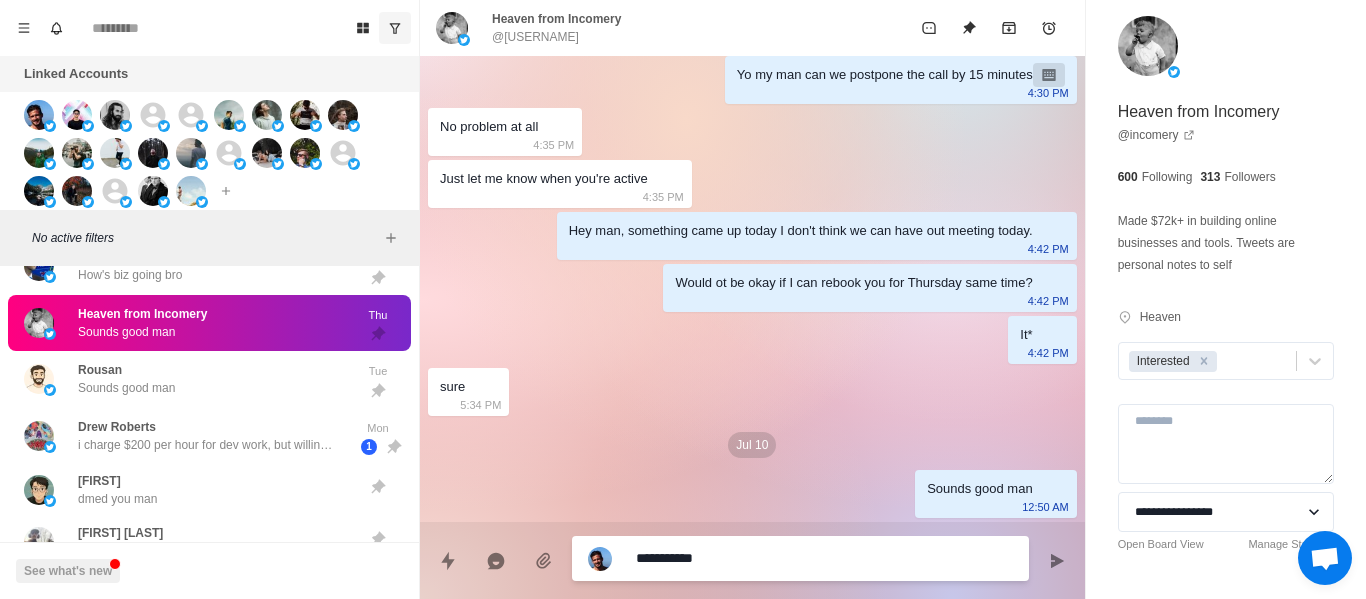 type on "**********" 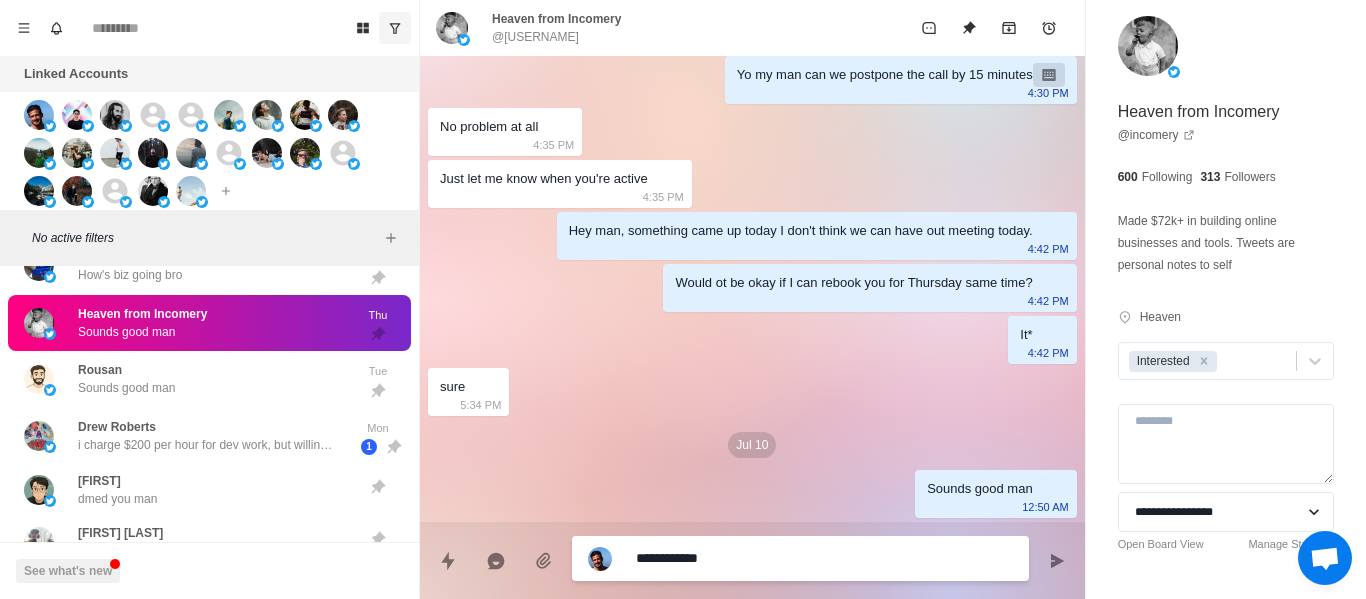 type on "**********" 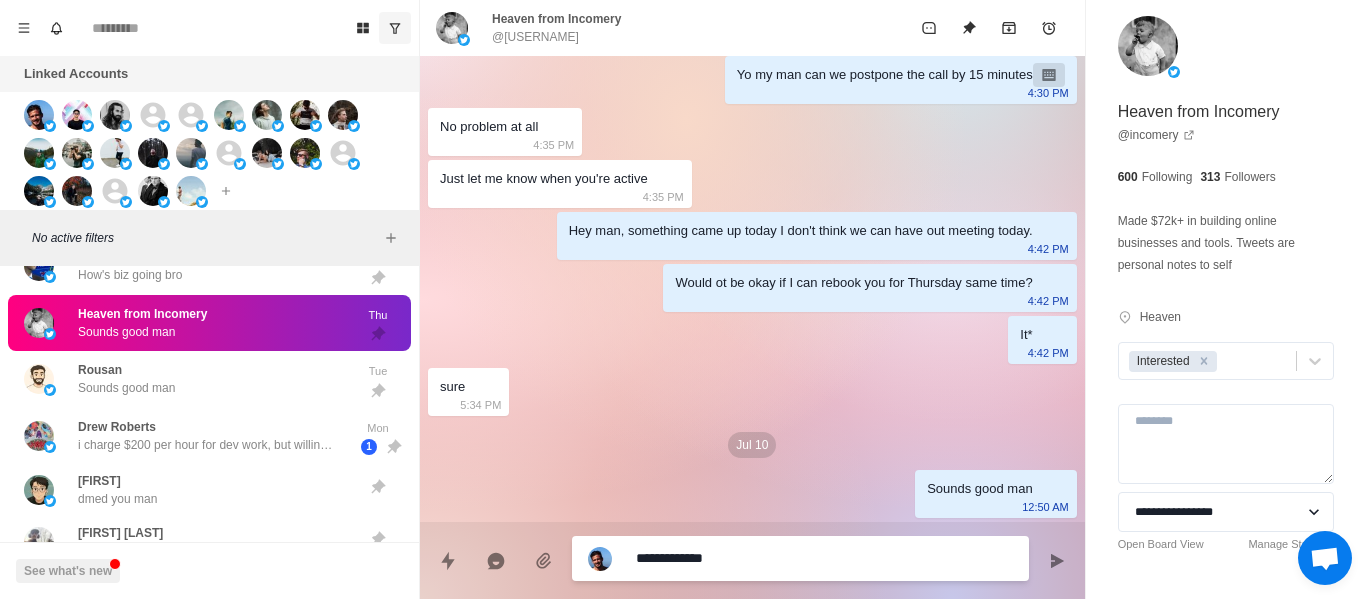 type on "**********" 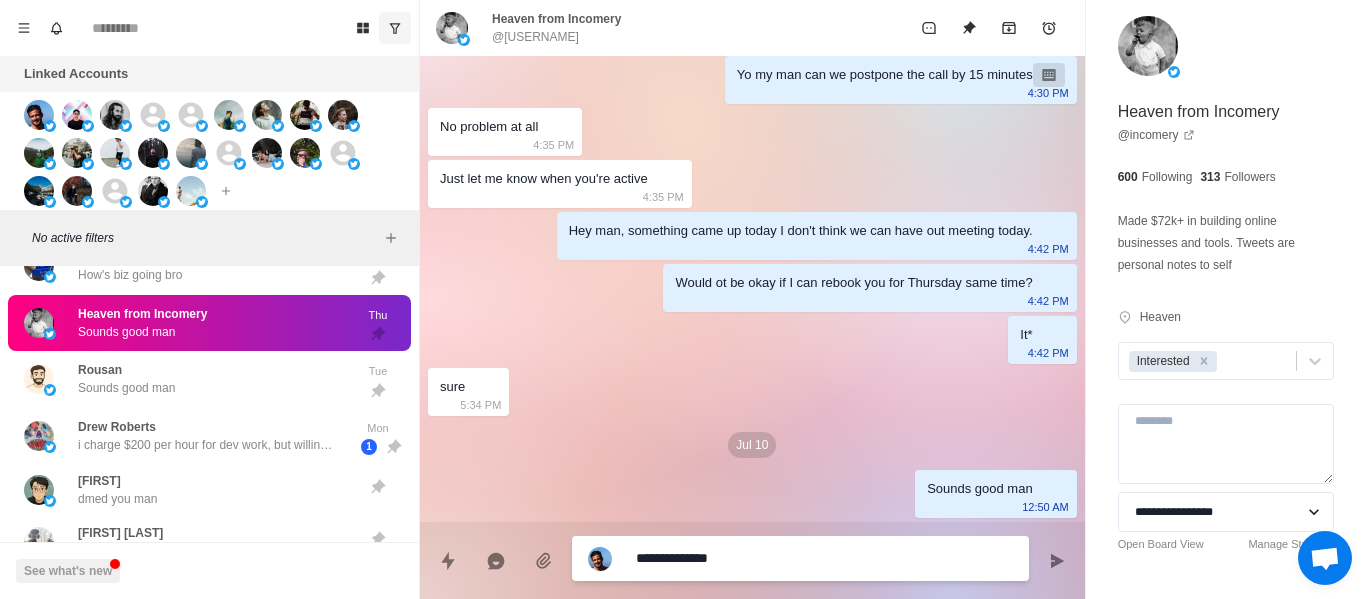 type on "**********" 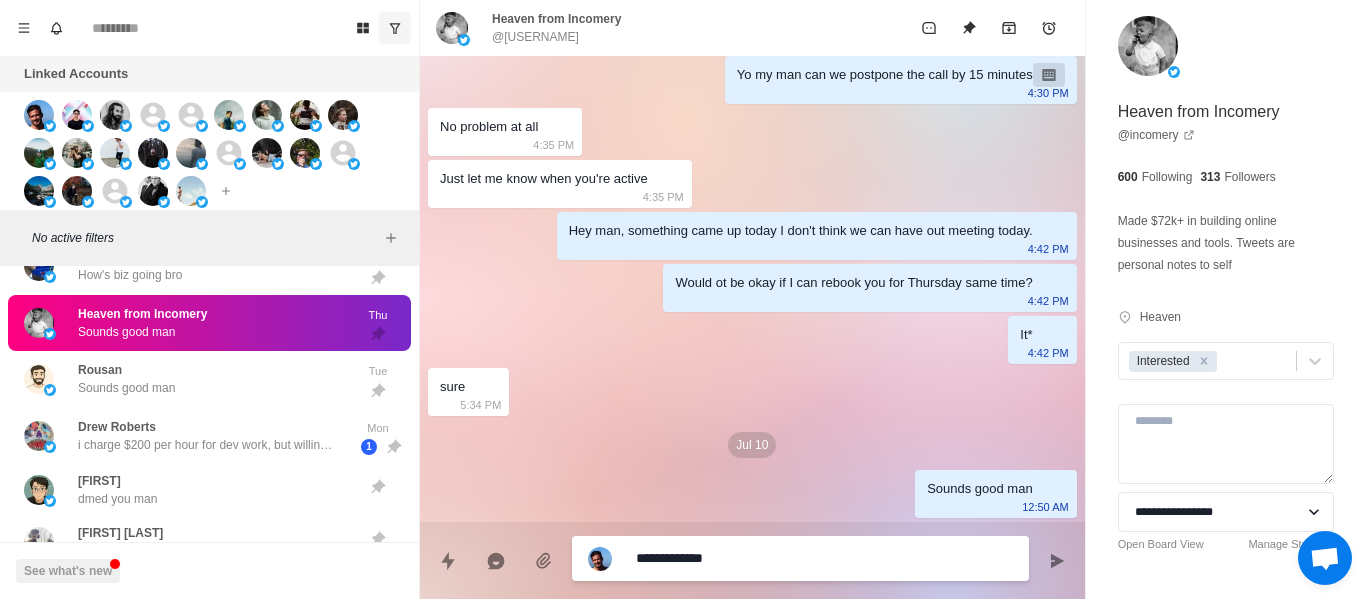type on "**********" 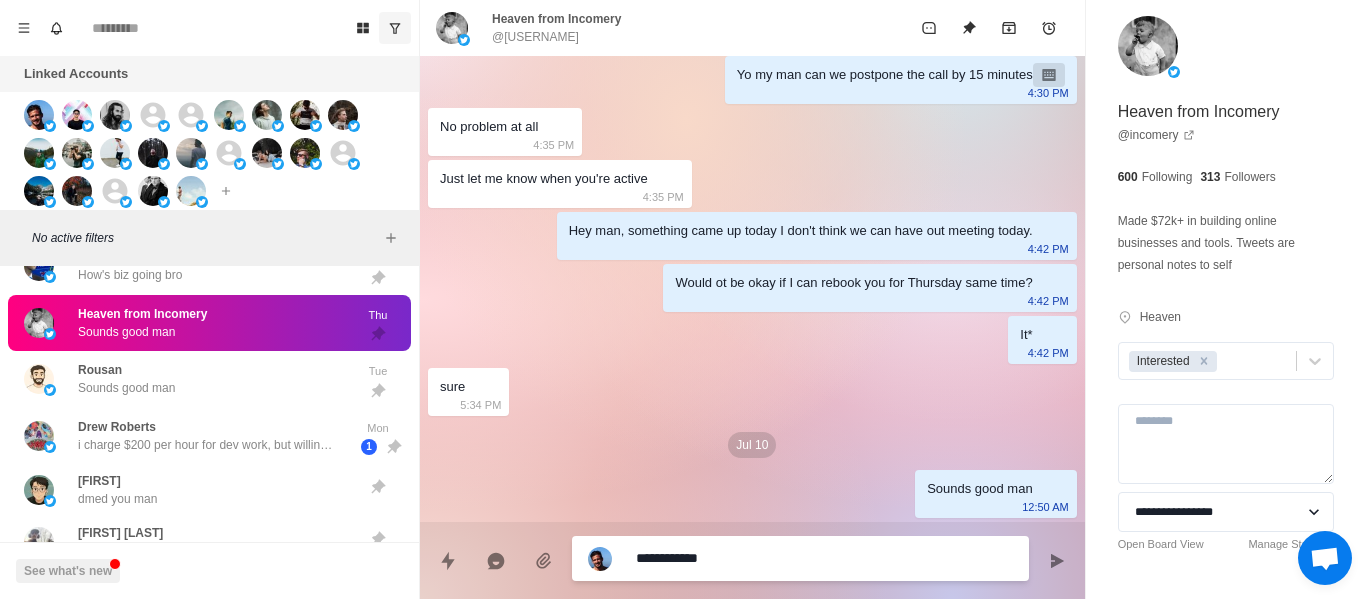type on "**********" 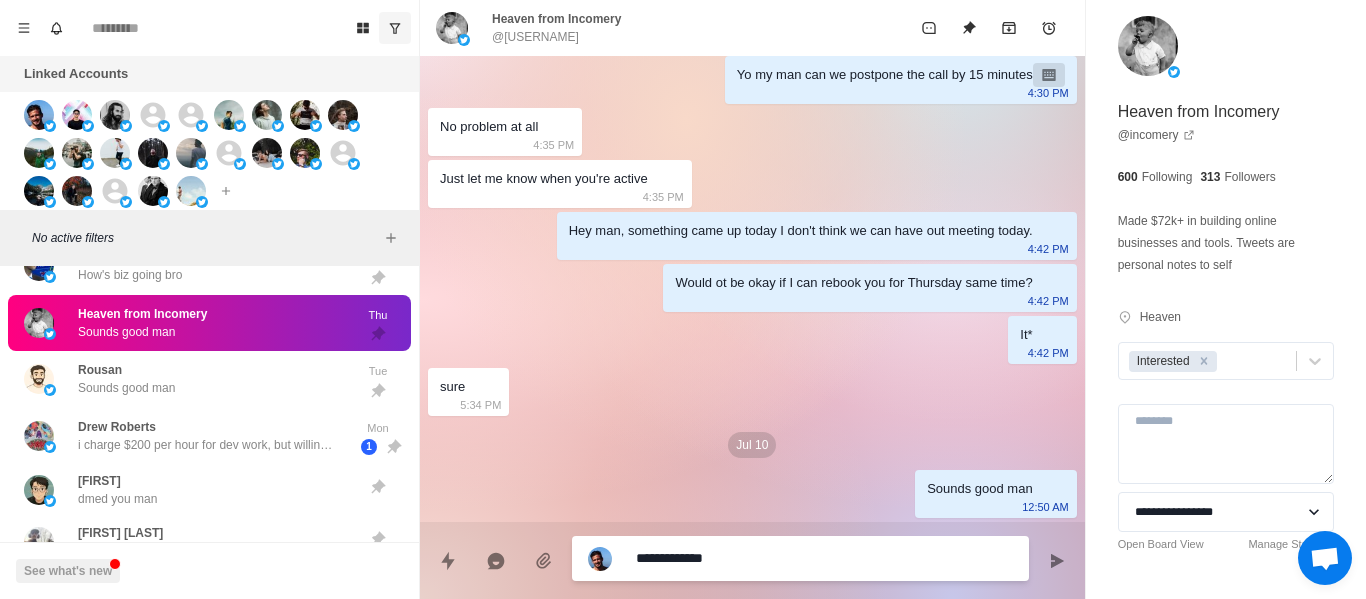 type on "**********" 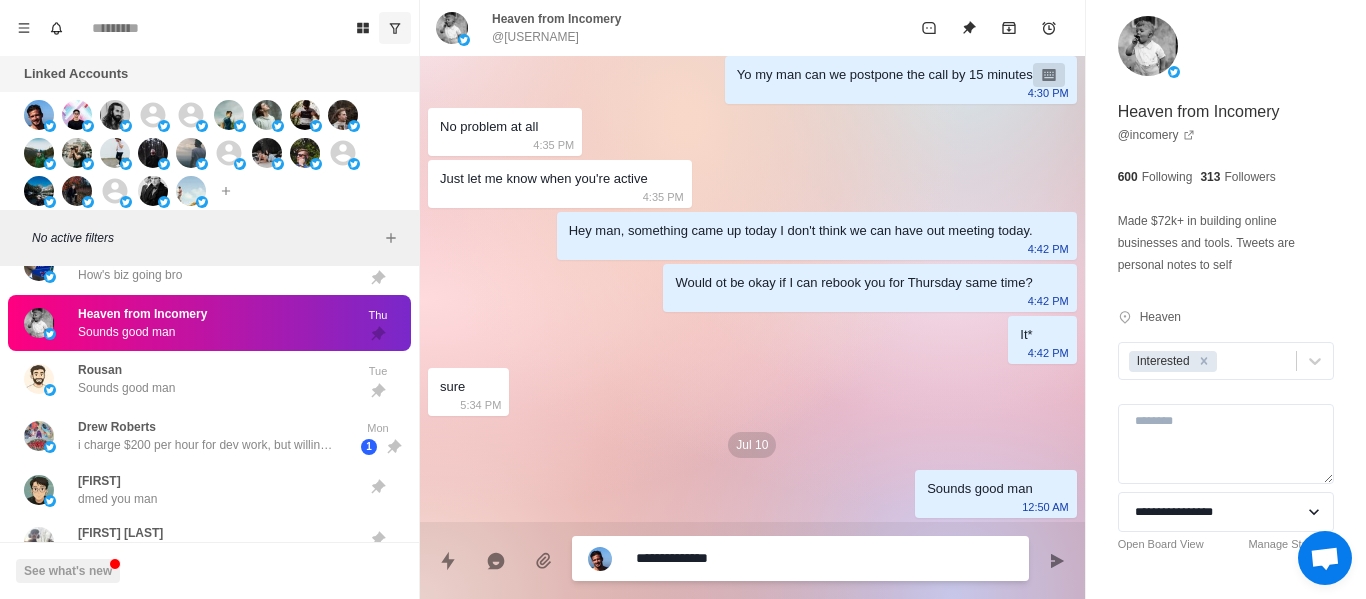 type on "**********" 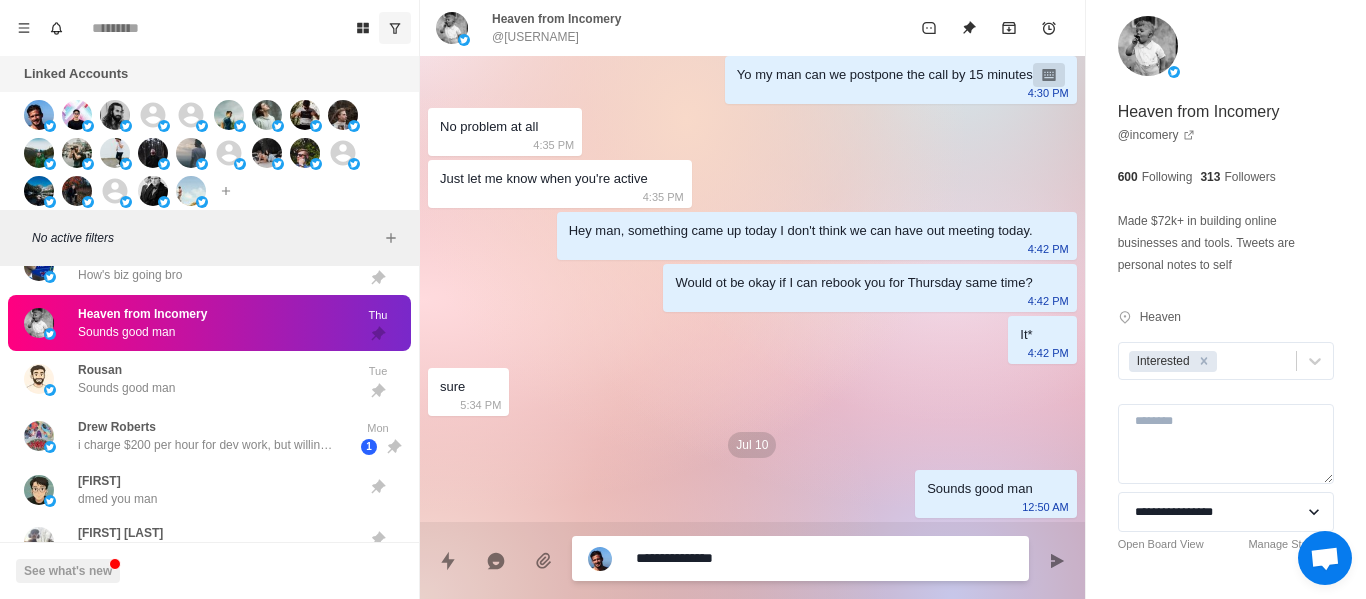 type on "**********" 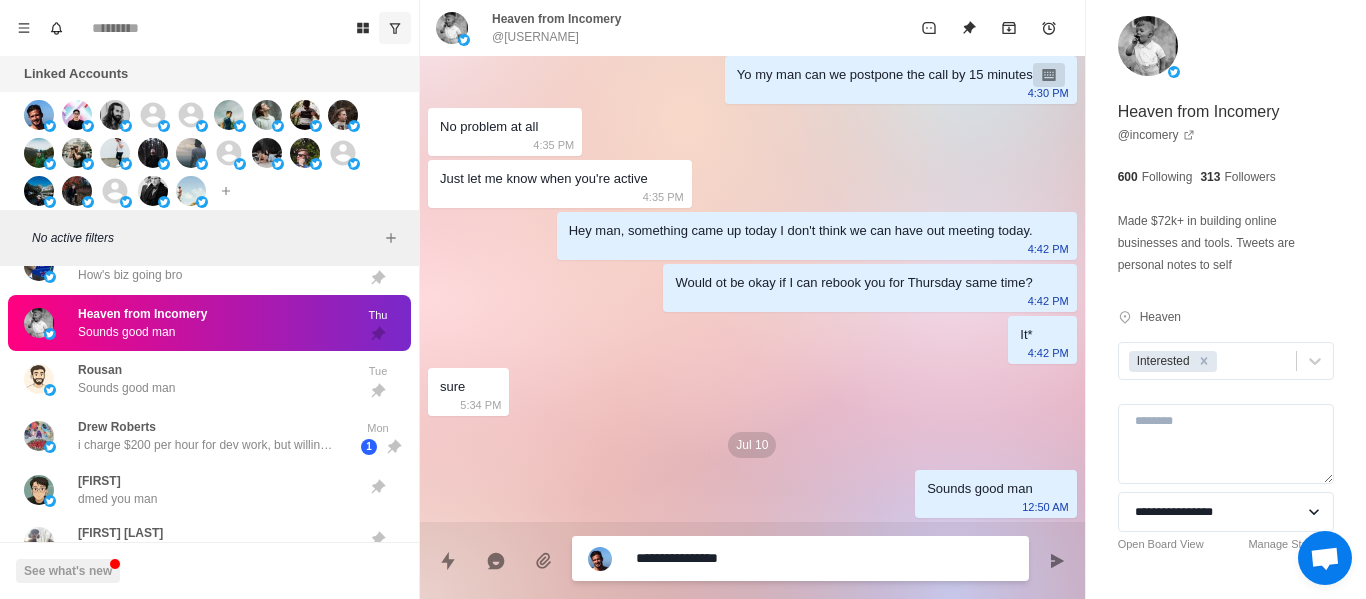 type on "**********" 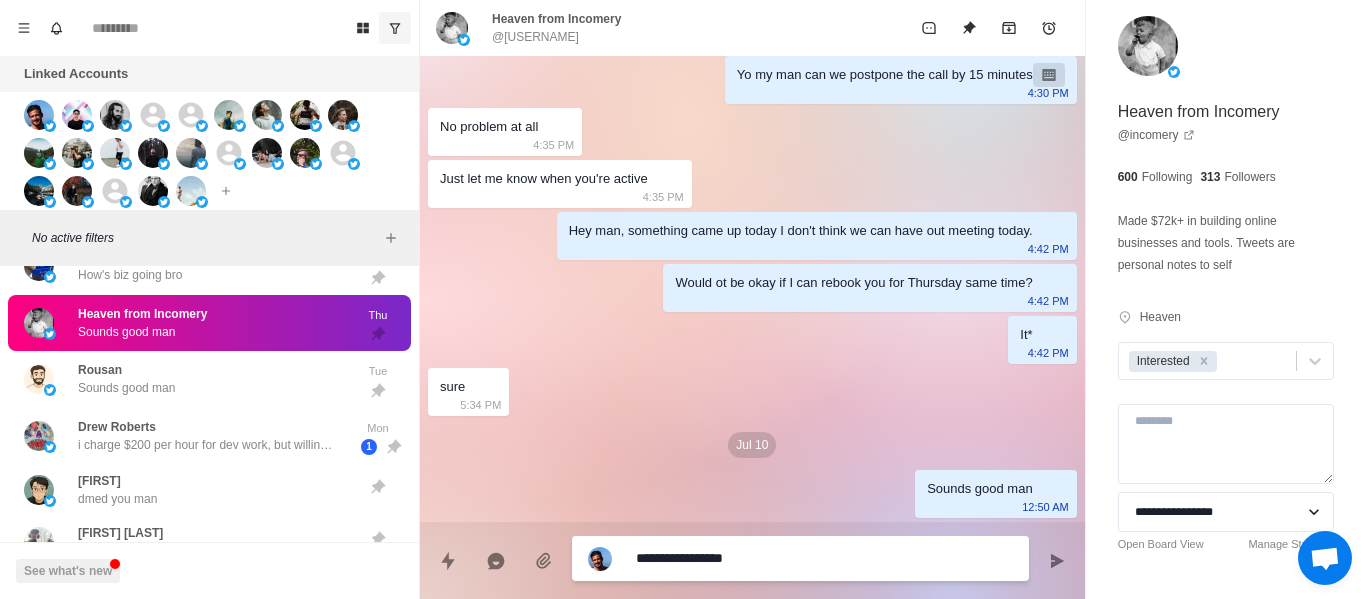 type on "**********" 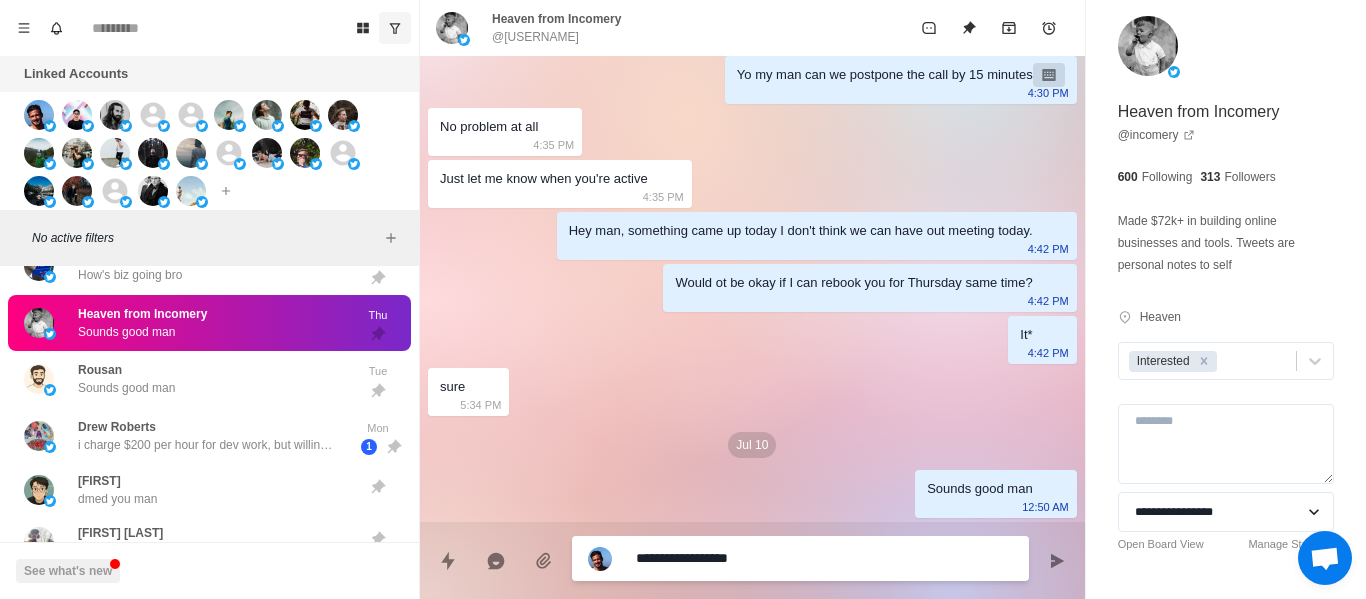 type on "**********" 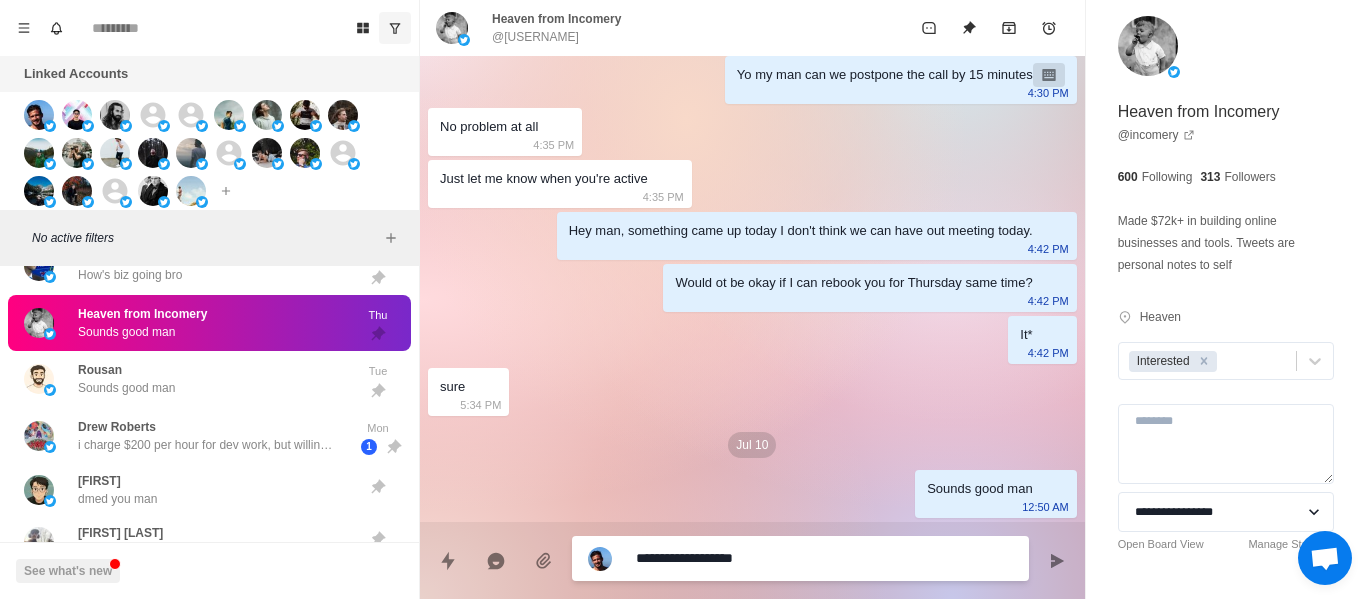 type on "**********" 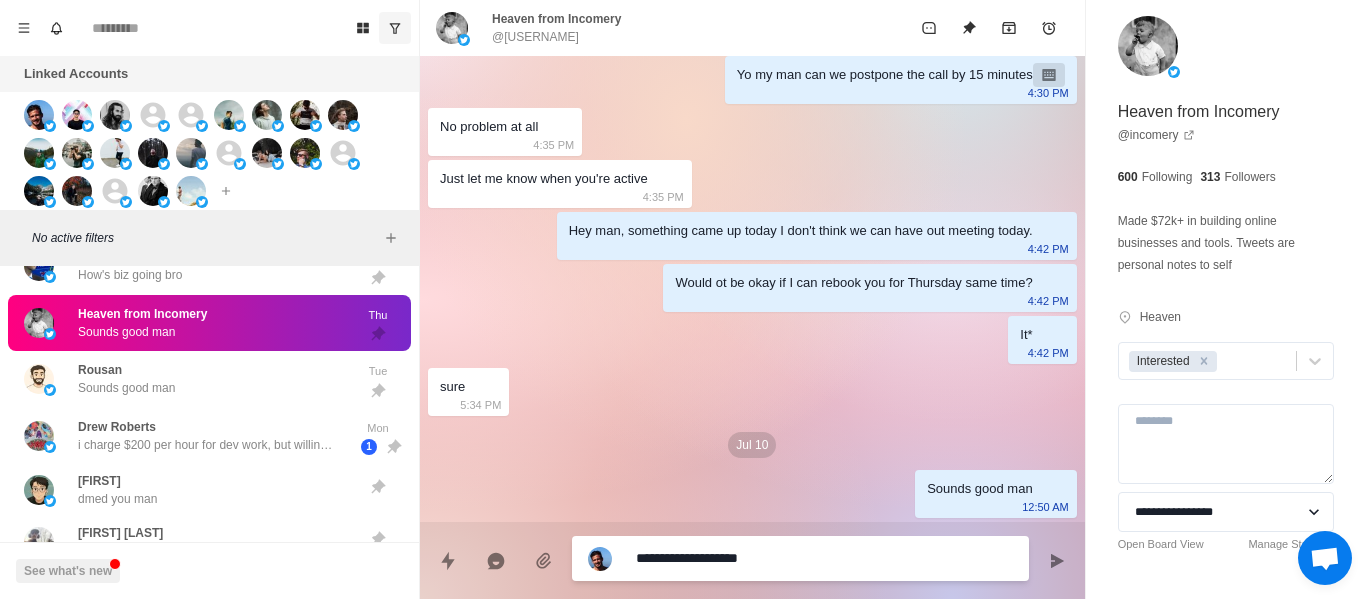 type on "**********" 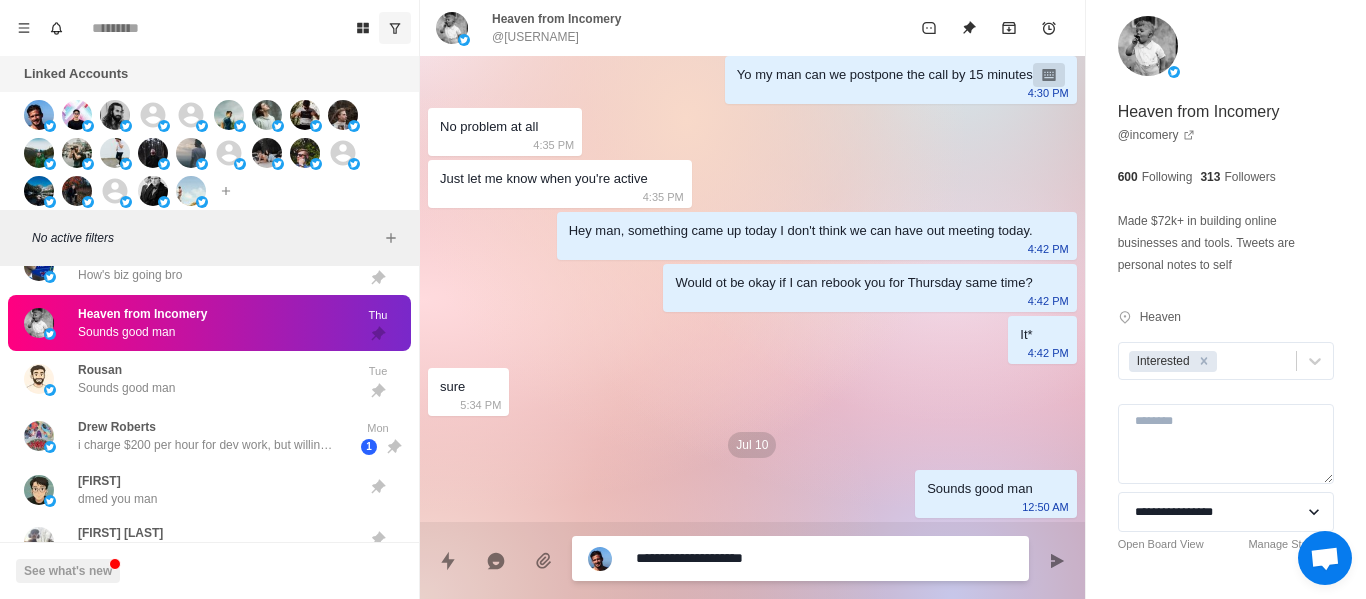 type on "**********" 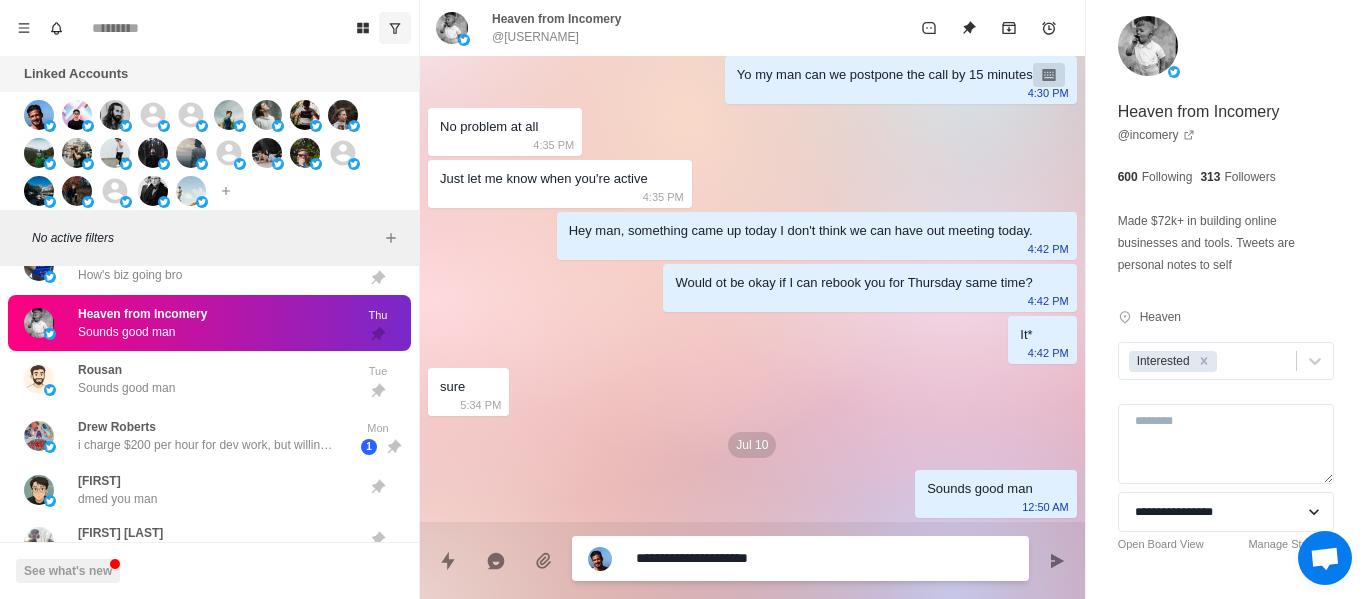 type on "**********" 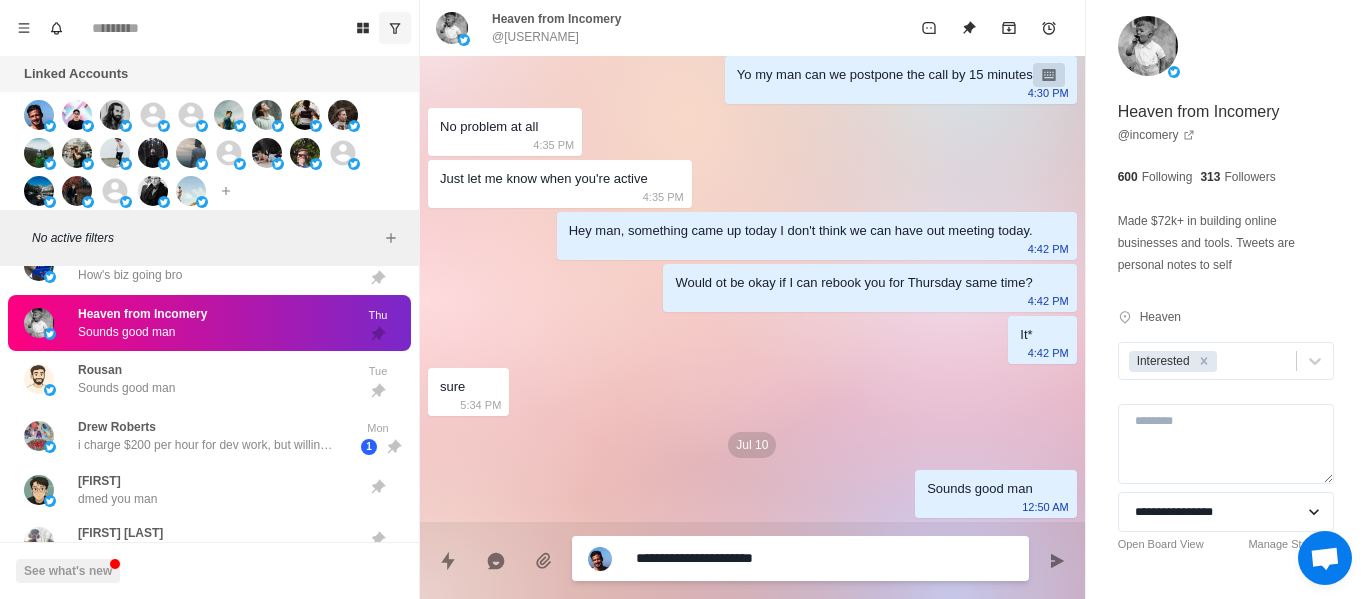 type on "**********" 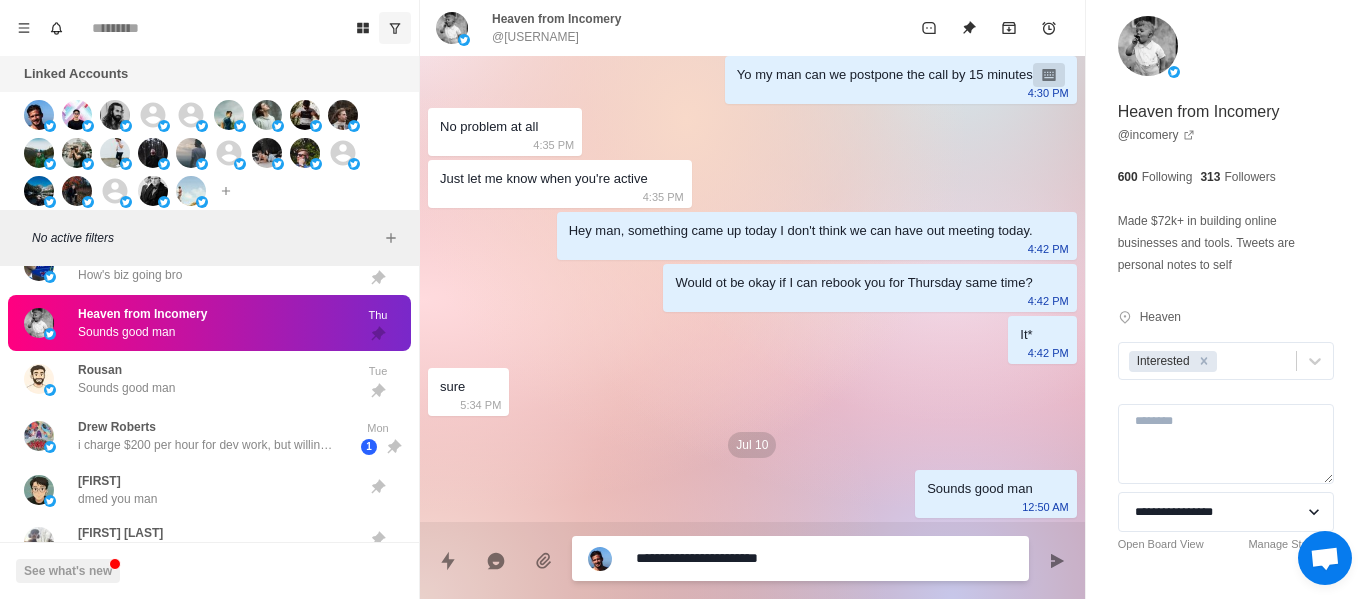 type on "**********" 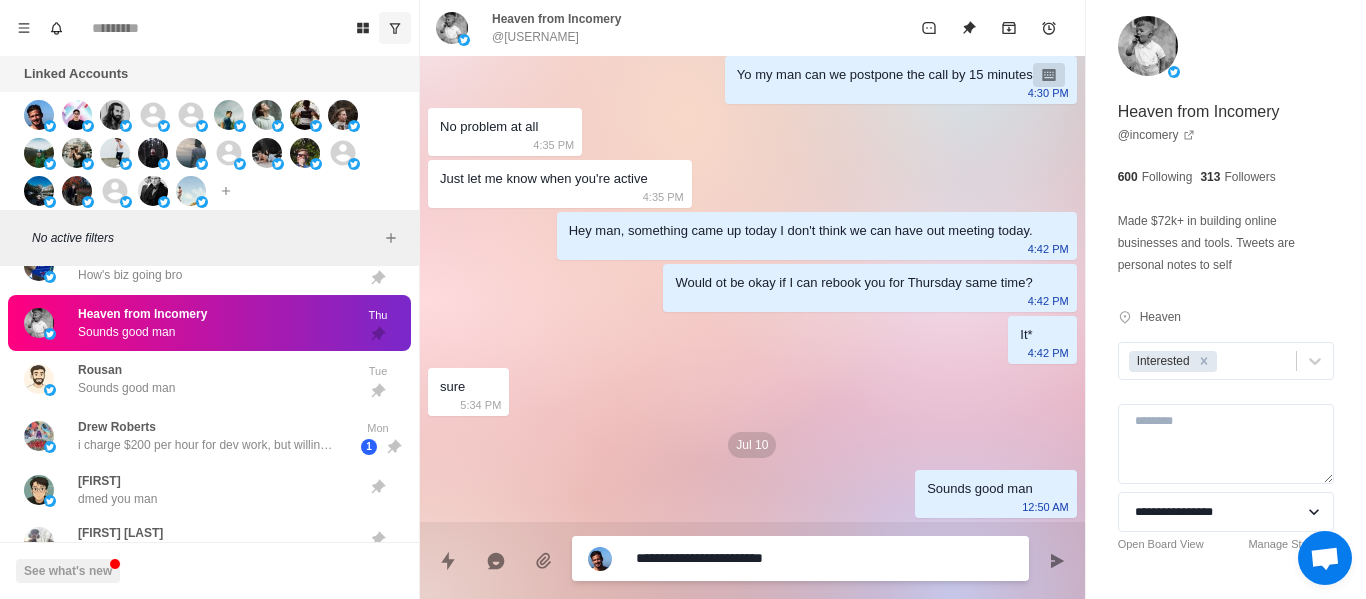 type on "**********" 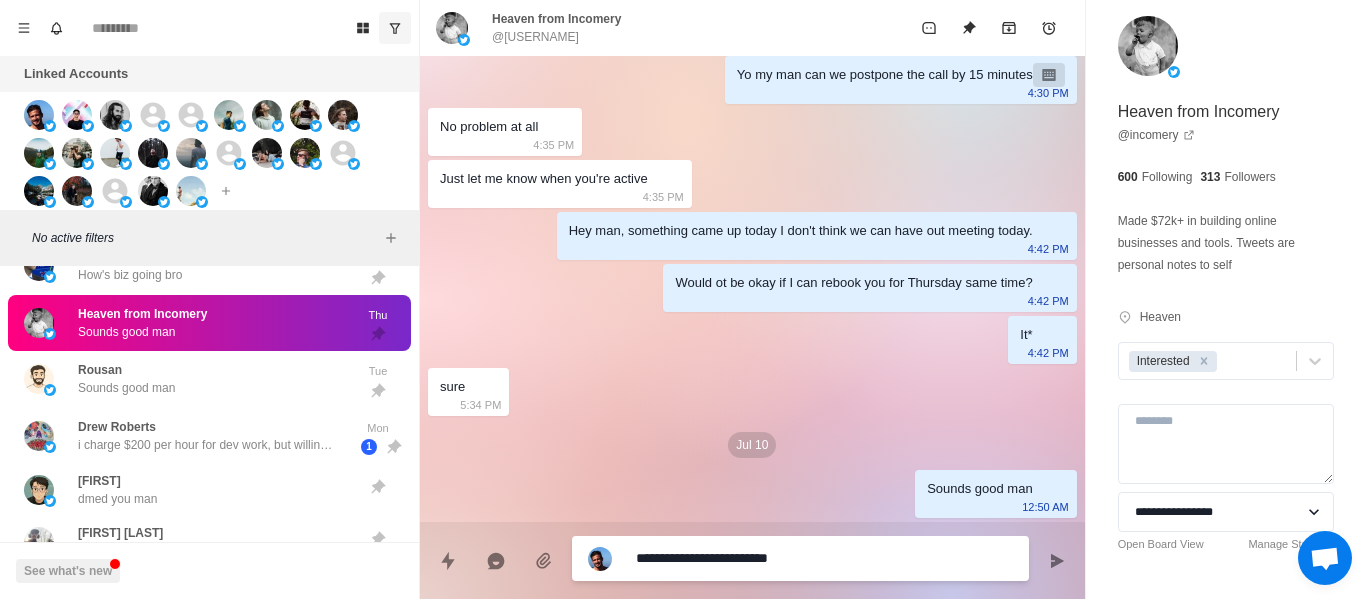 type on "**********" 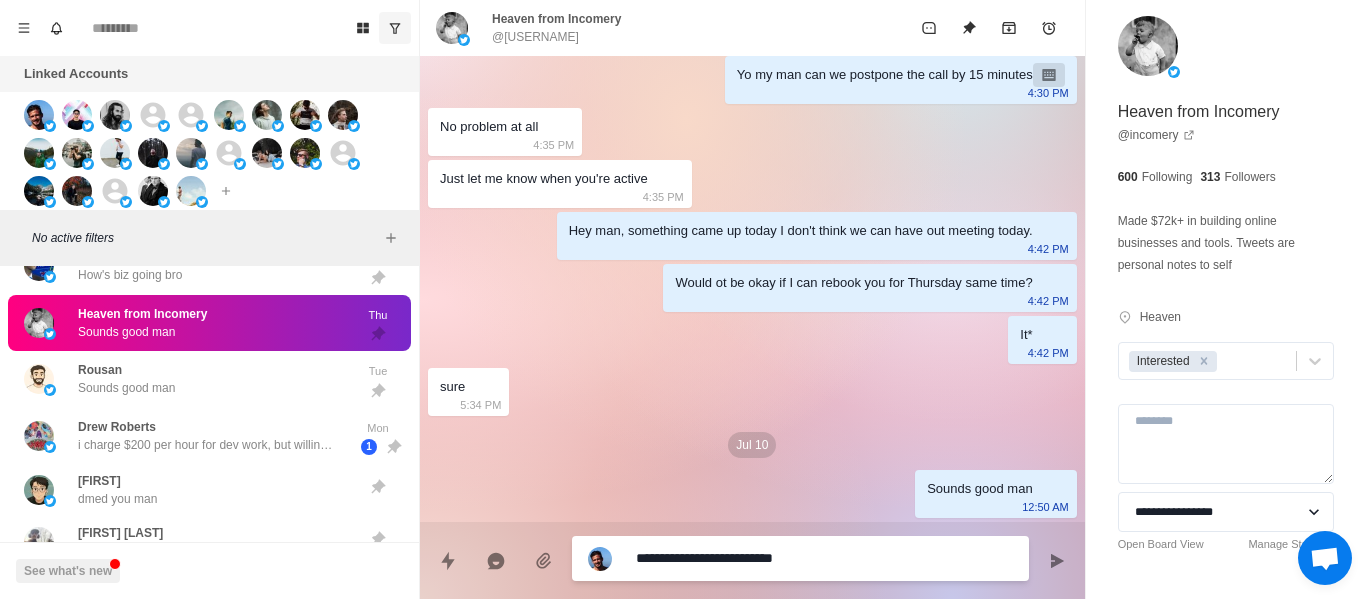 type on "**********" 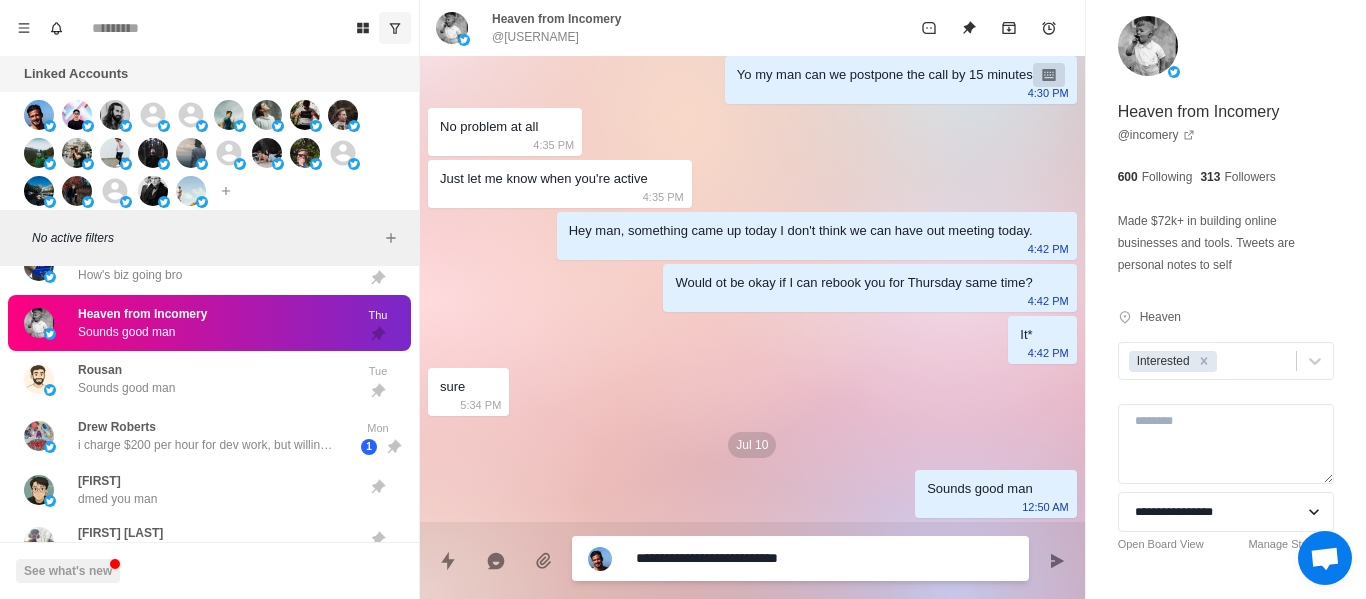 type on "*" 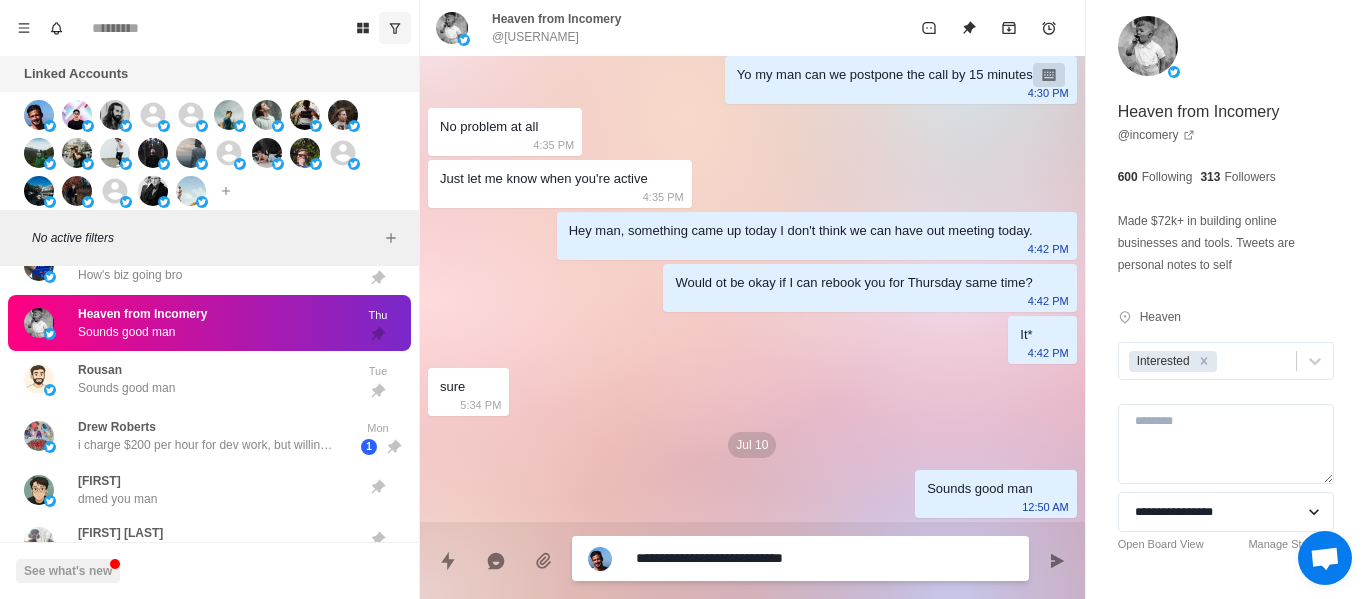 type on "**********" 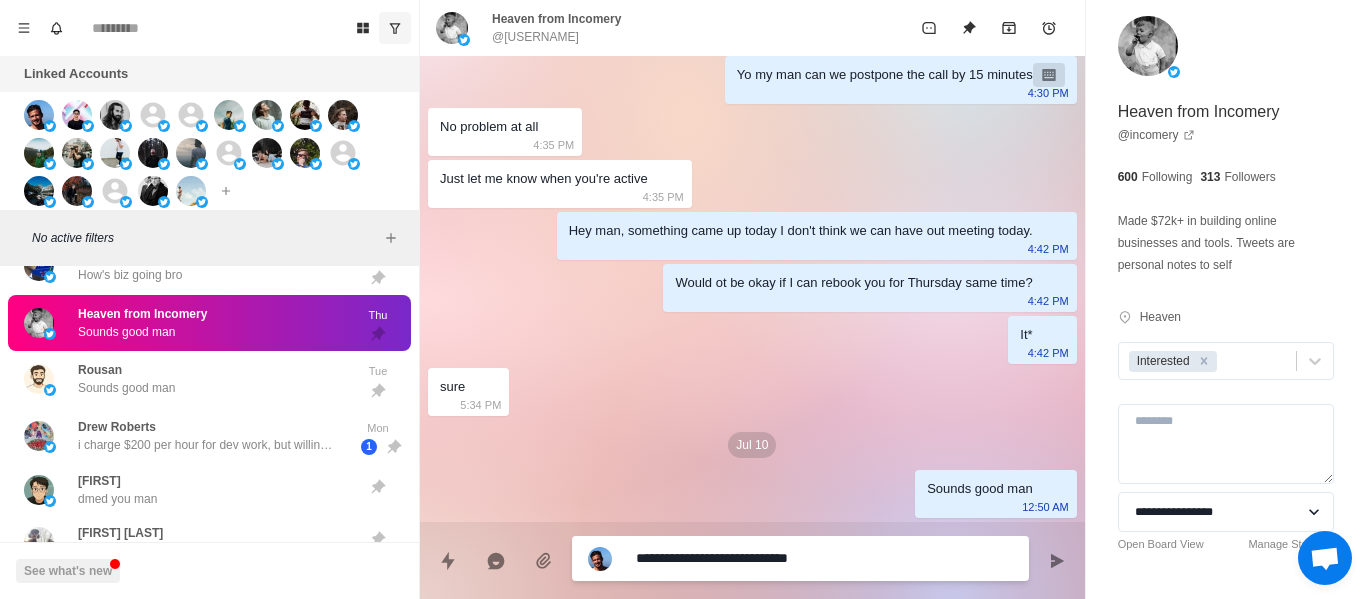 type on "**********" 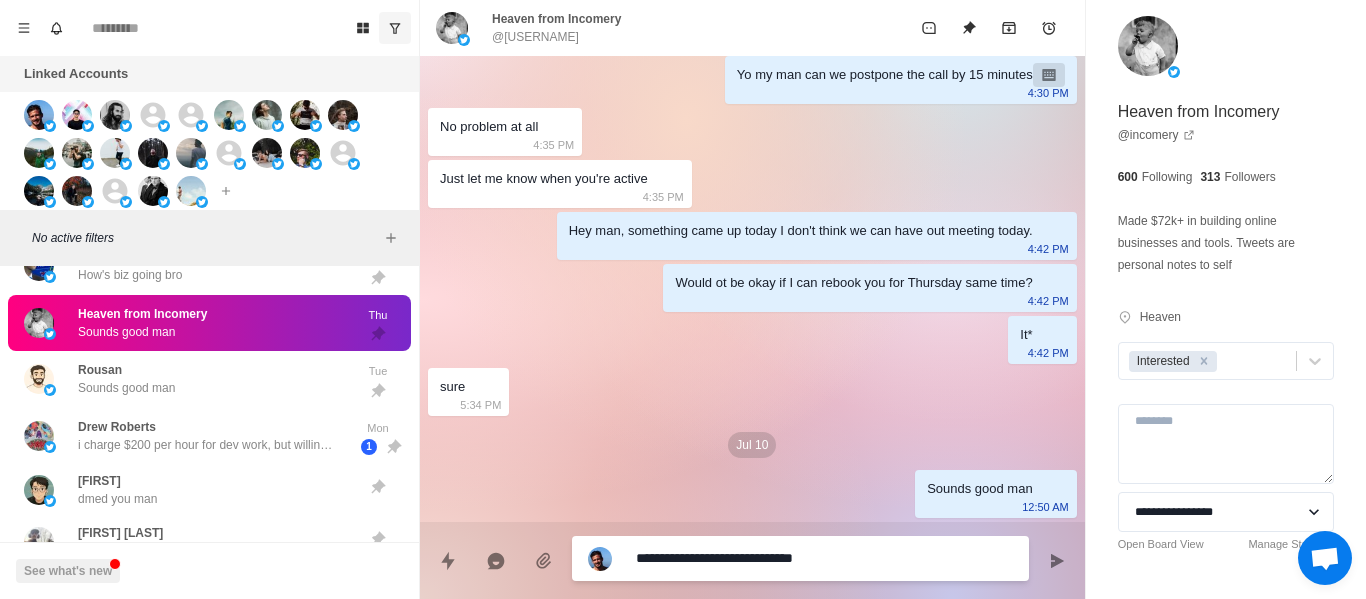 type 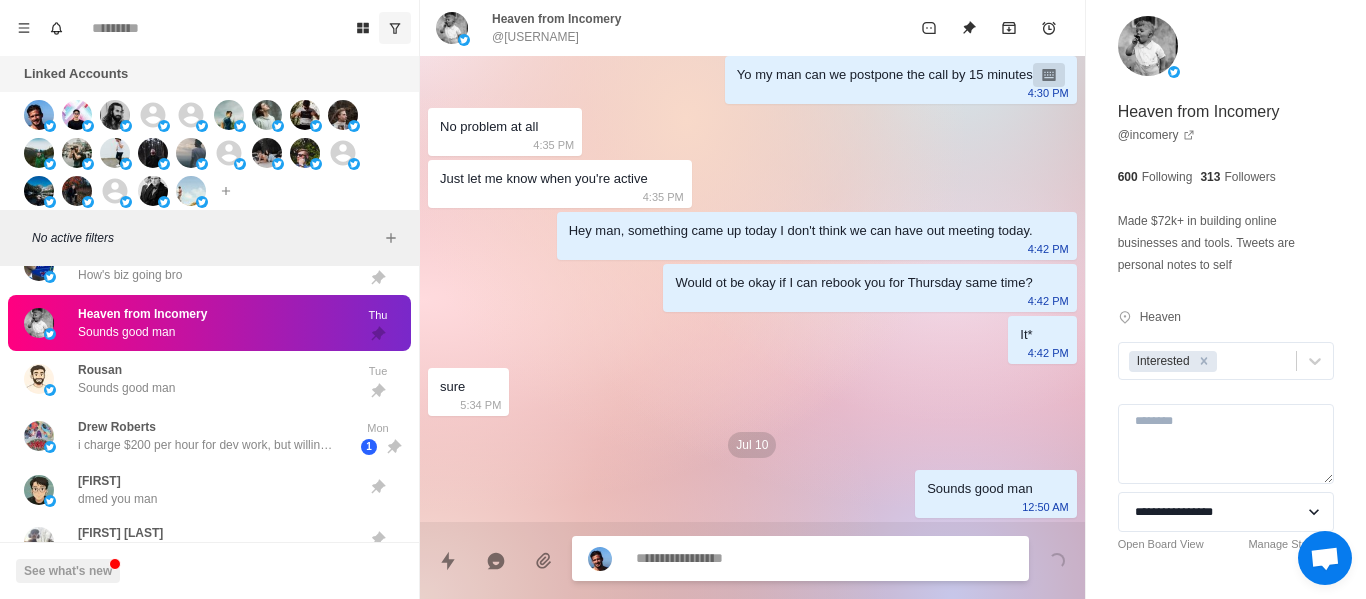 scroll, scrollTop: 1652, scrollLeft: 0, axis: vertical 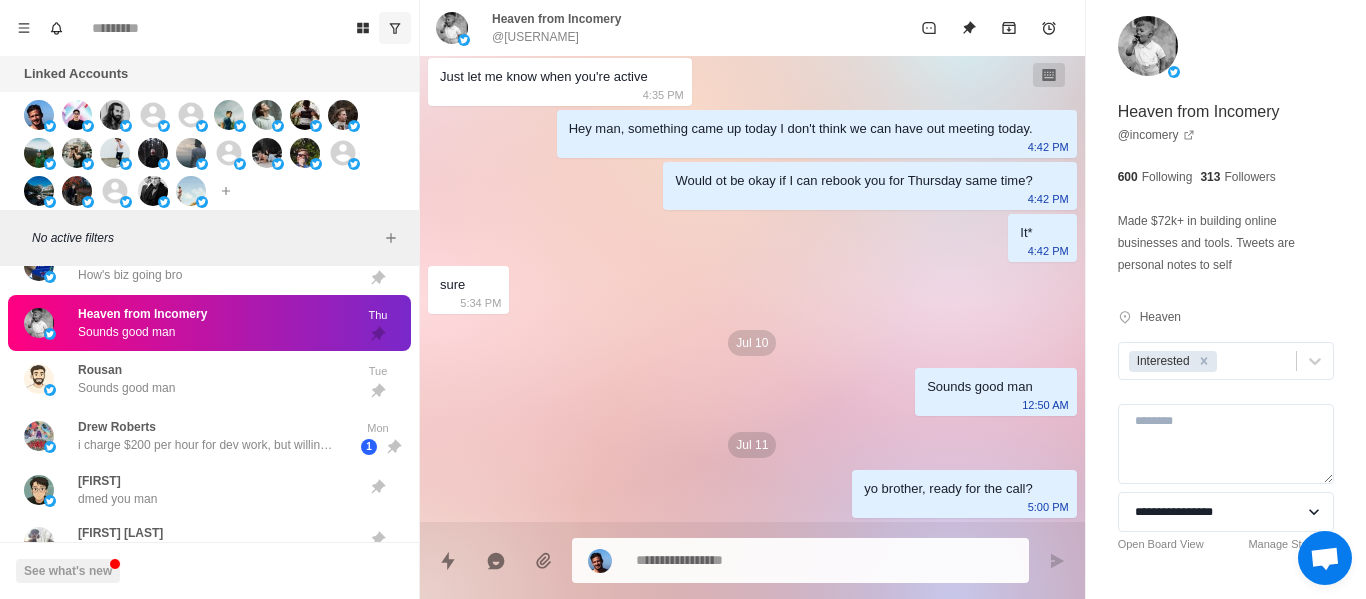 drag, startPoint x: 698, startPoint y: 541, endPoint x: 688, endPoint y: 550, distance: 13.453624 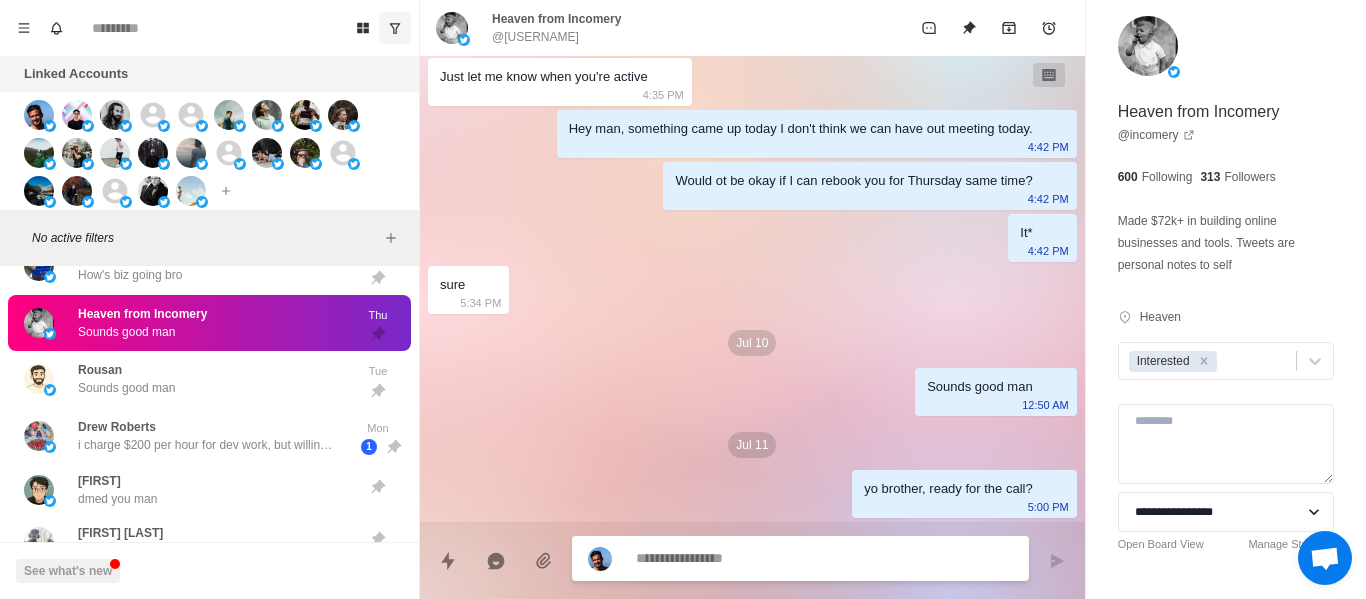 type on "*" 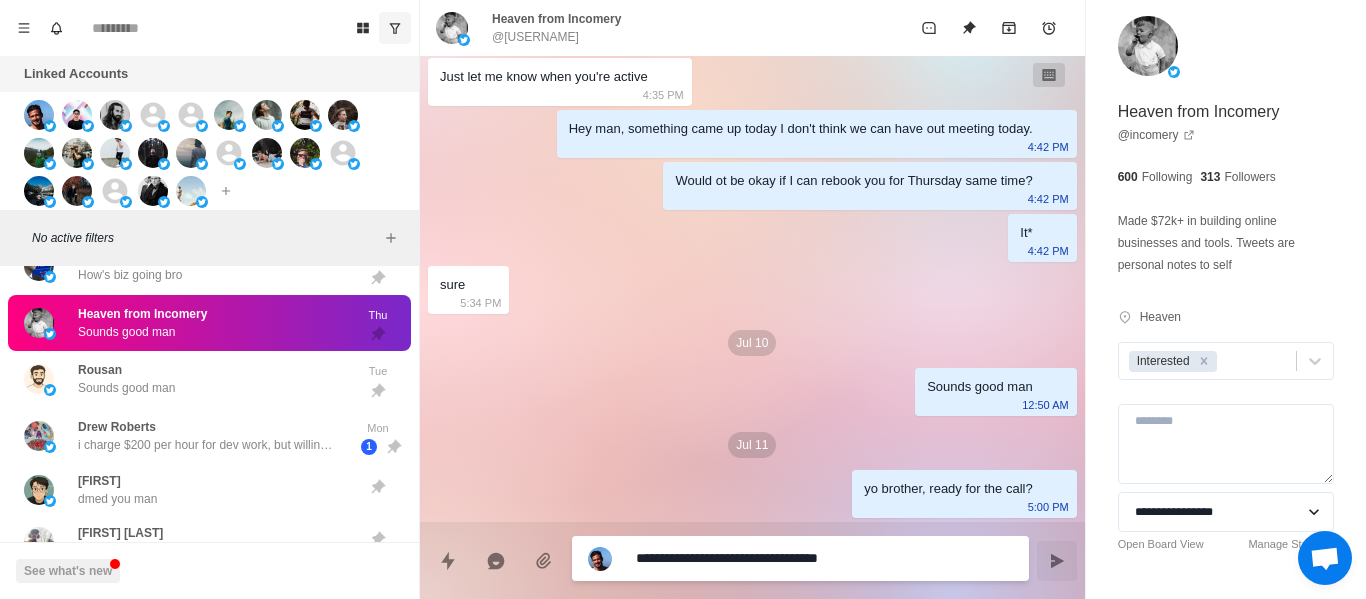 type on "**********" 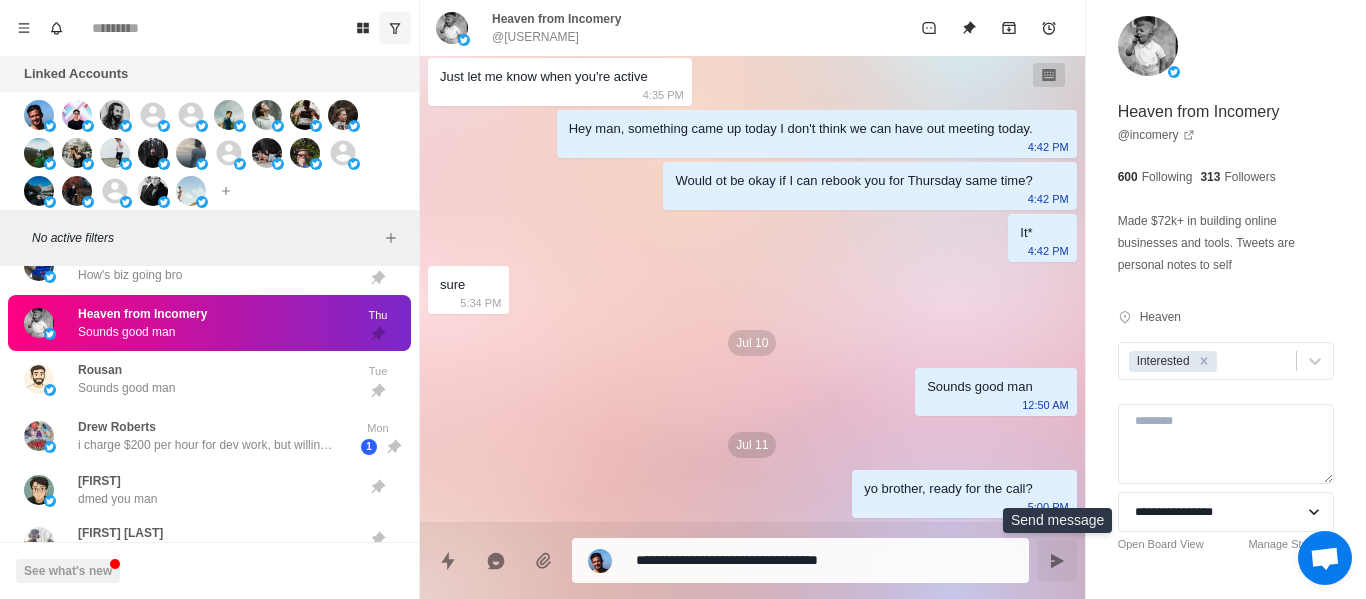 click at bounding box center [1057, 561] 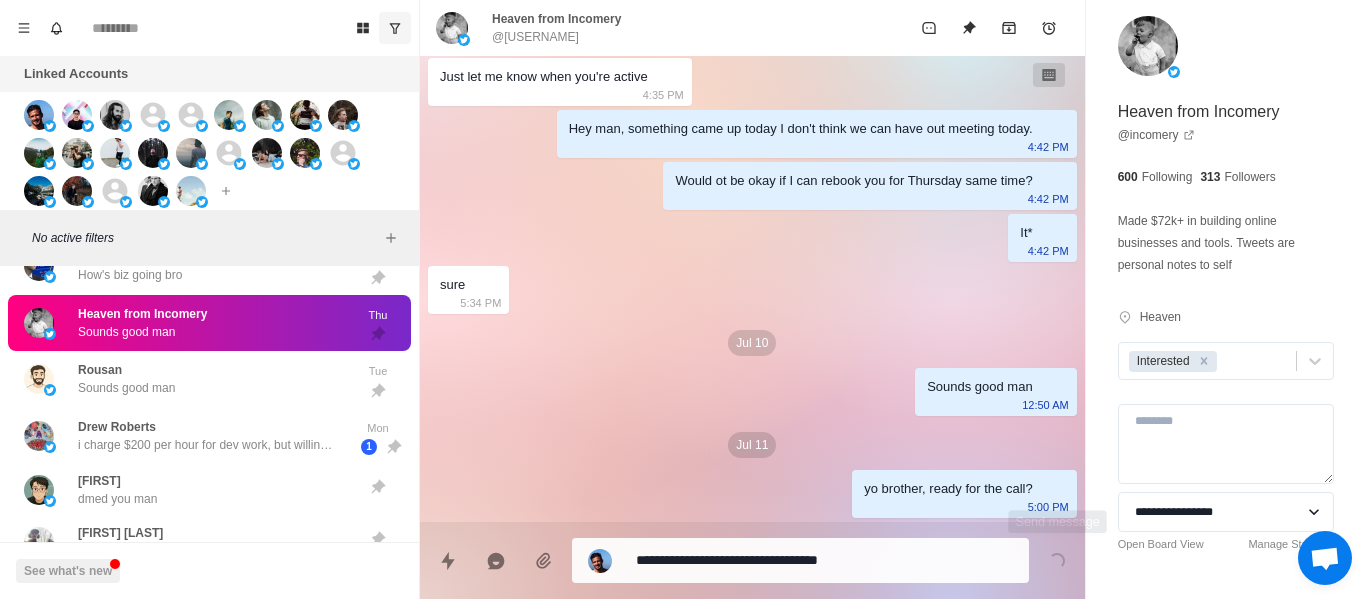 scroll, scrollTop: 1704, scrollLeft: 0, axis: vertical 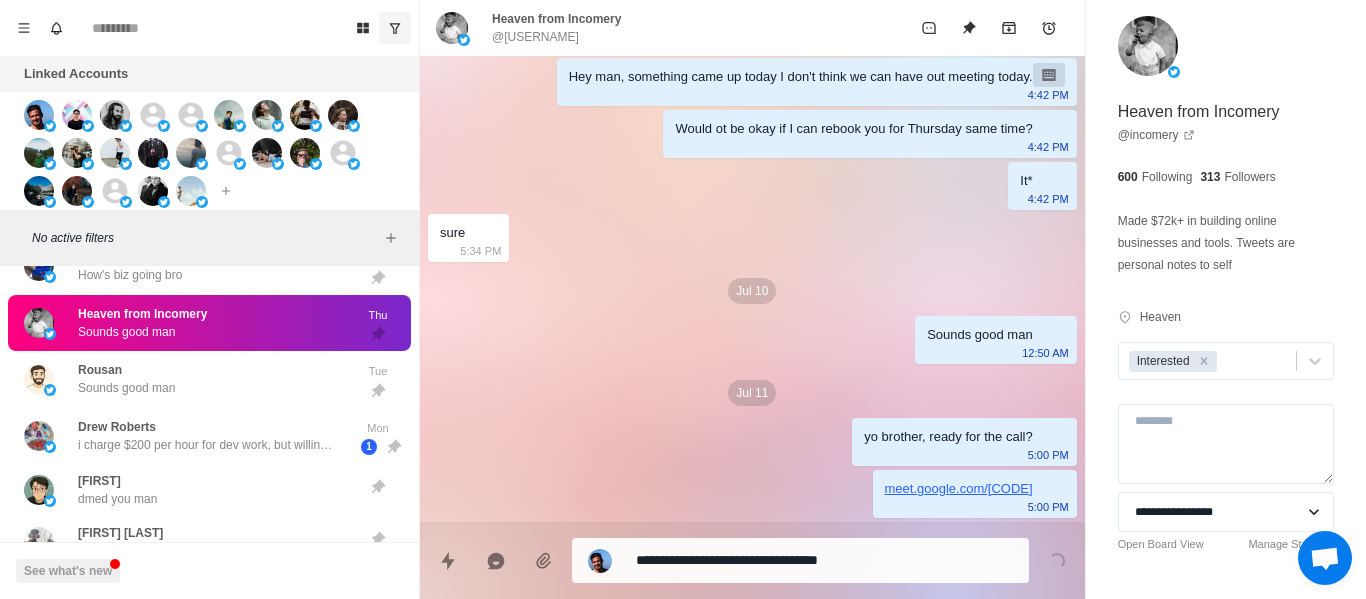 type on "*" 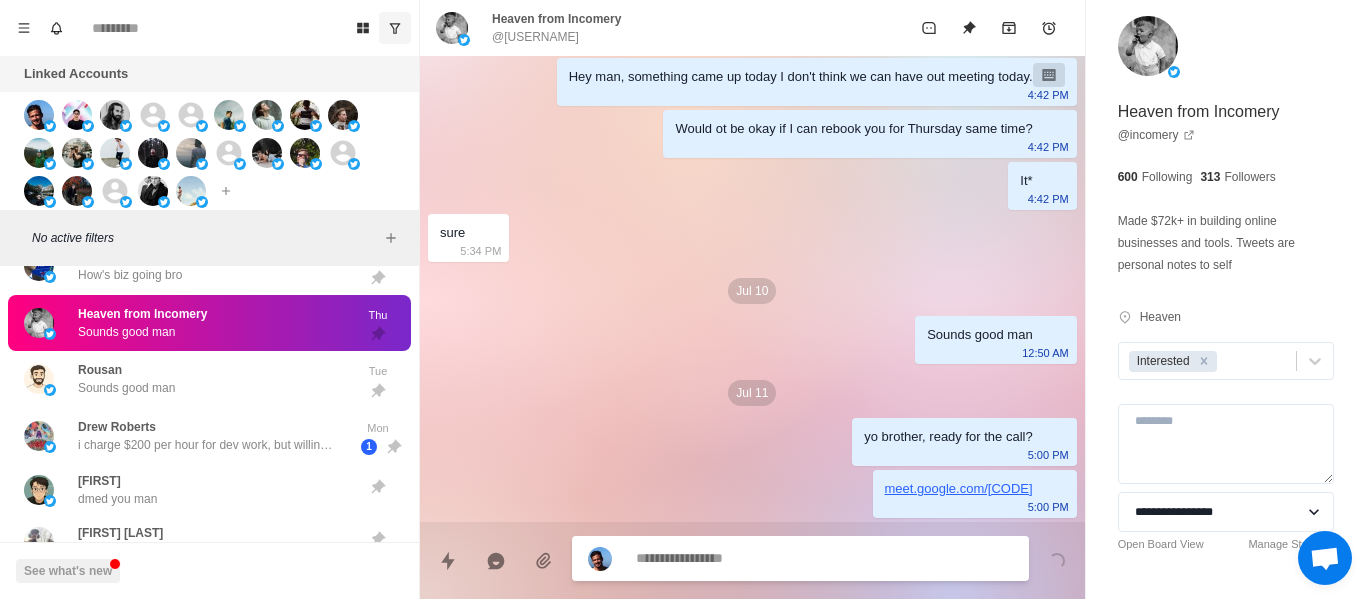 type on "*" 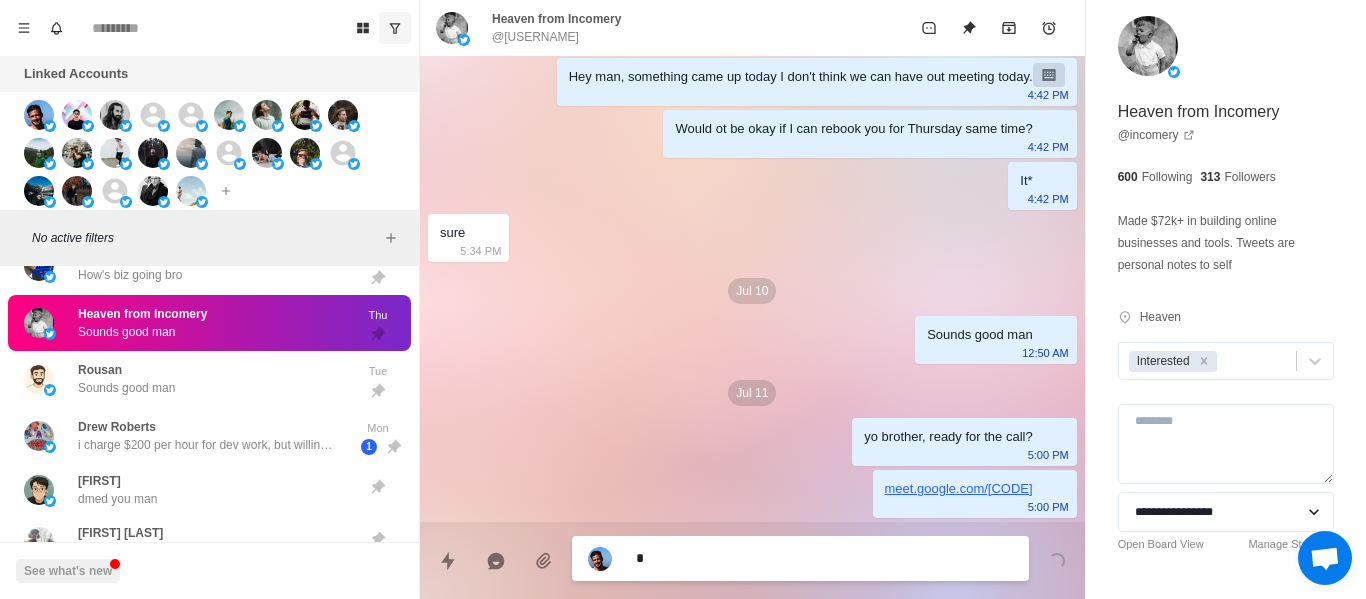type on "**" 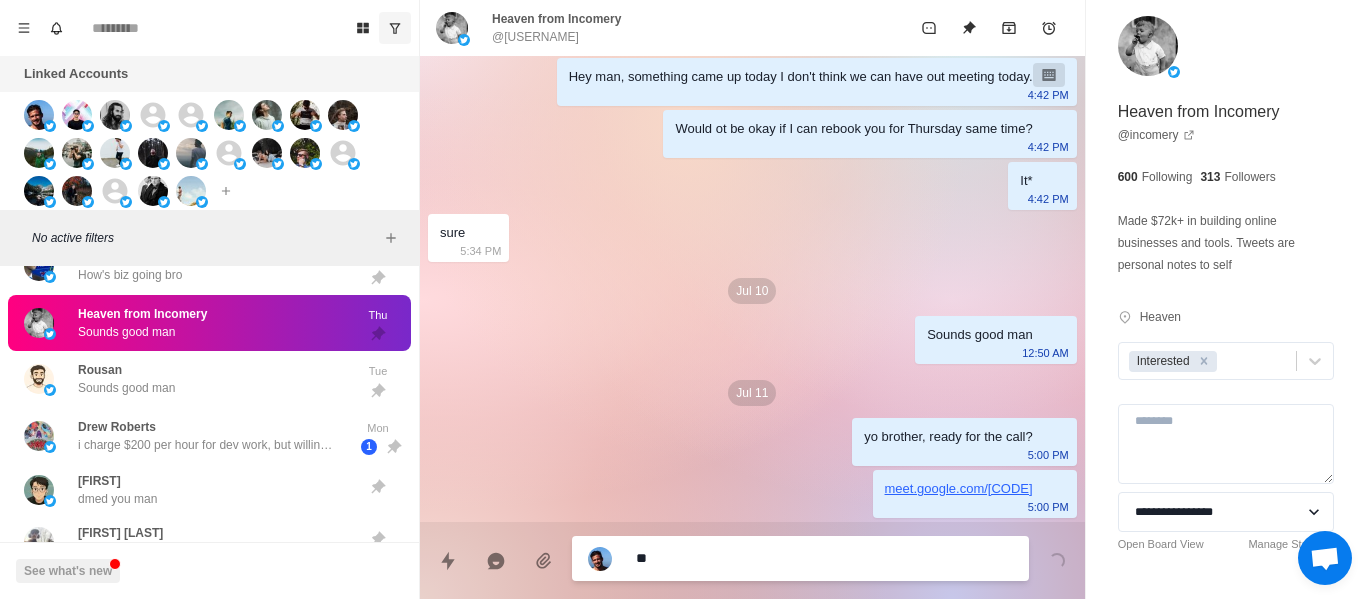 type on "***" 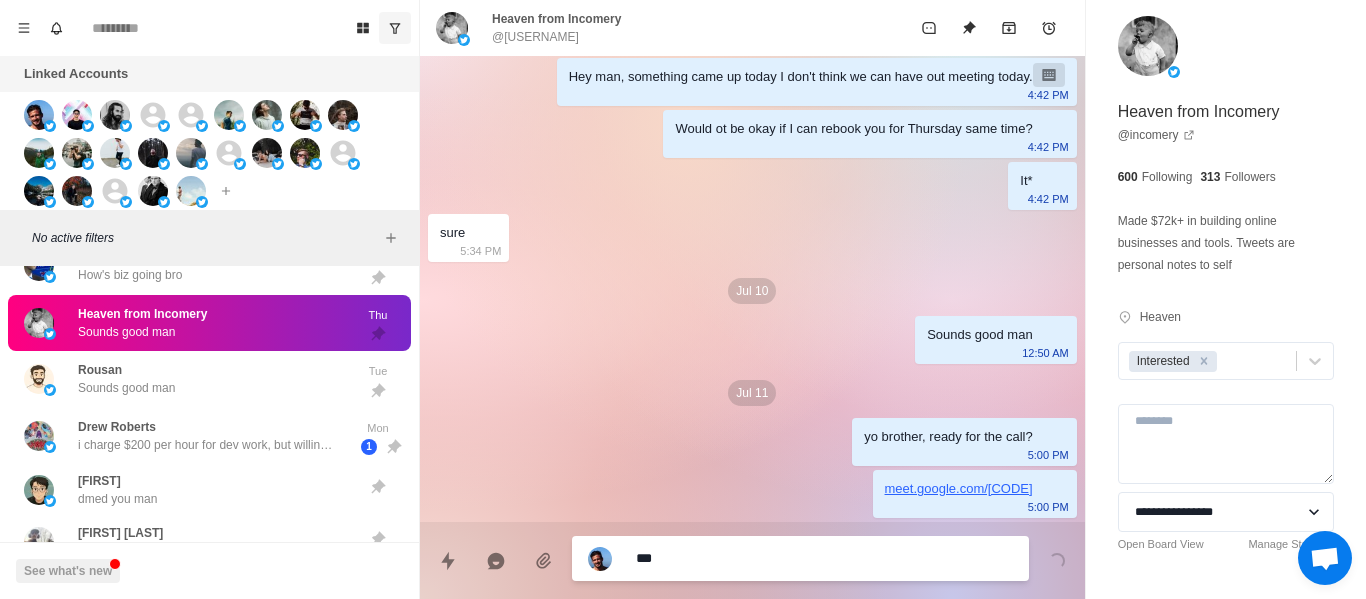 type on "****" 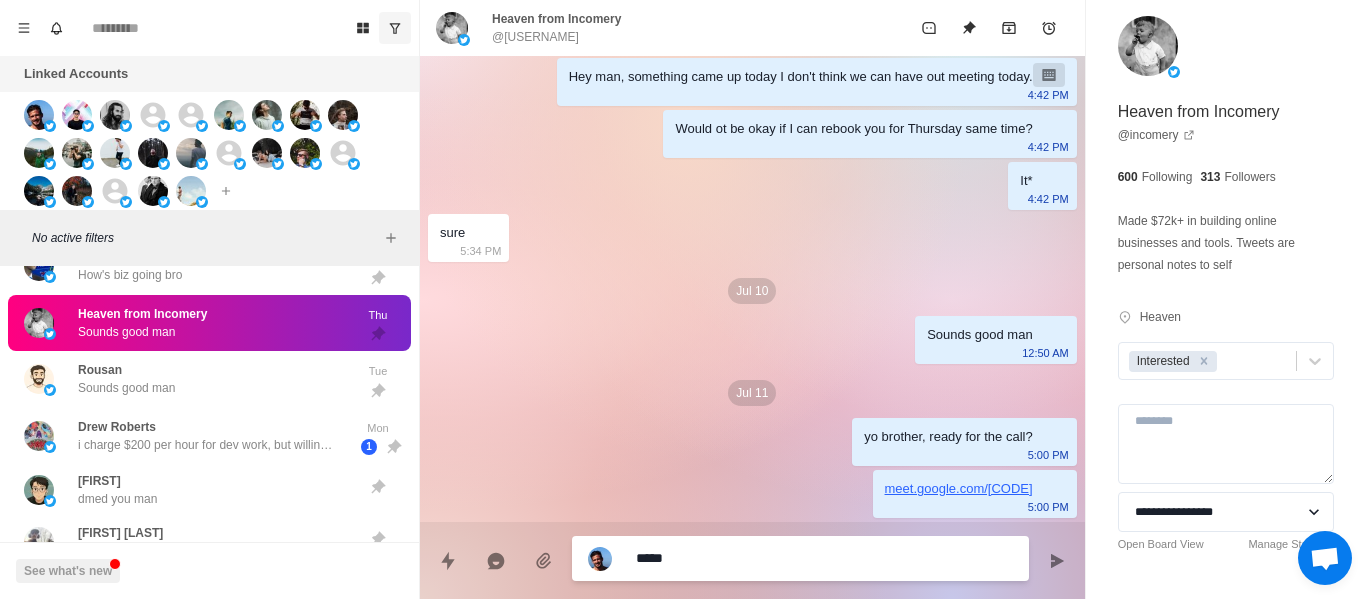 type on "******" 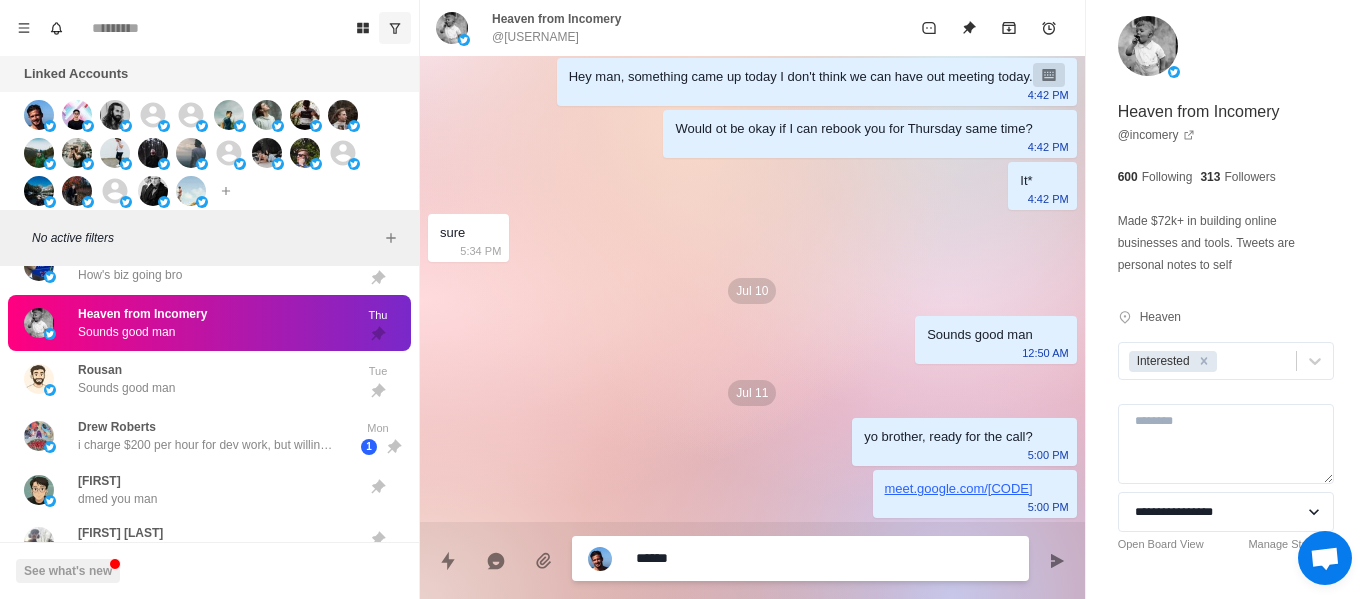 type on "******" 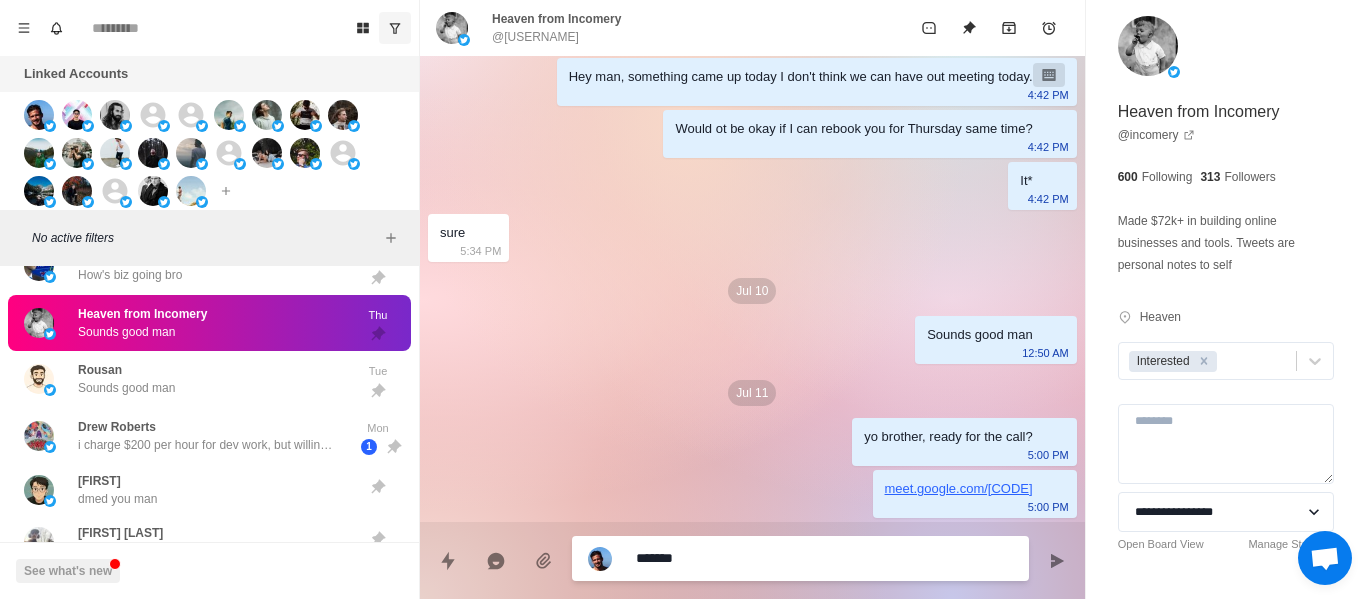 type on "********" 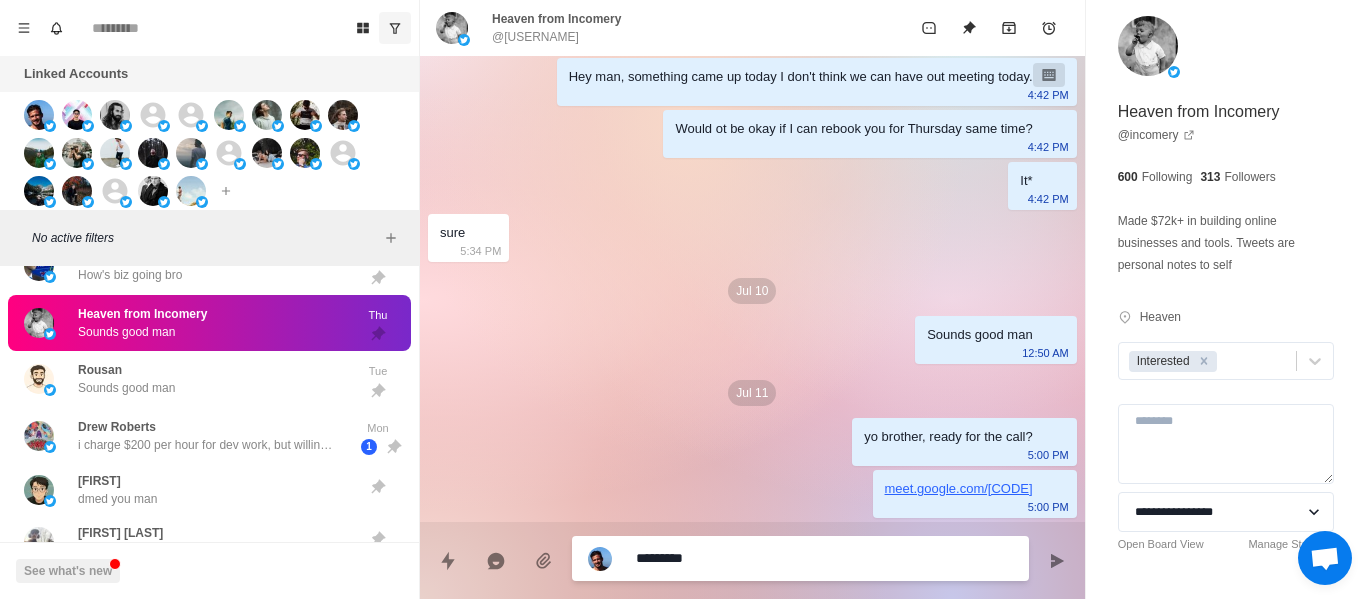 type on "**********" 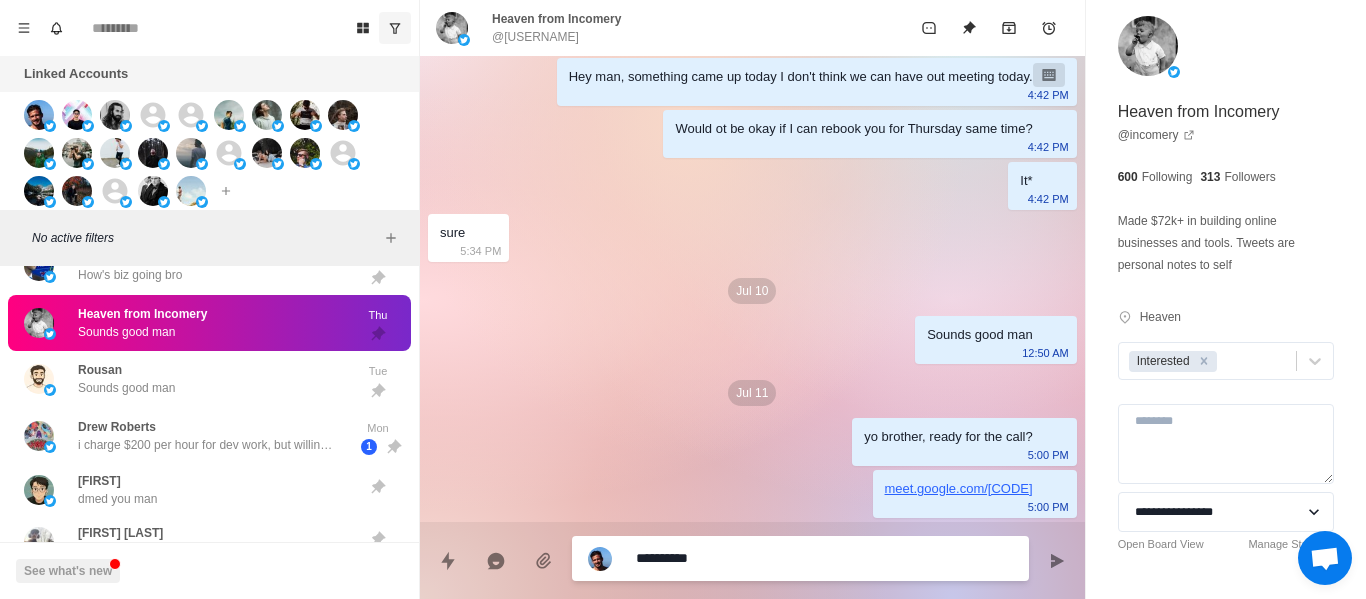 type on "**********" 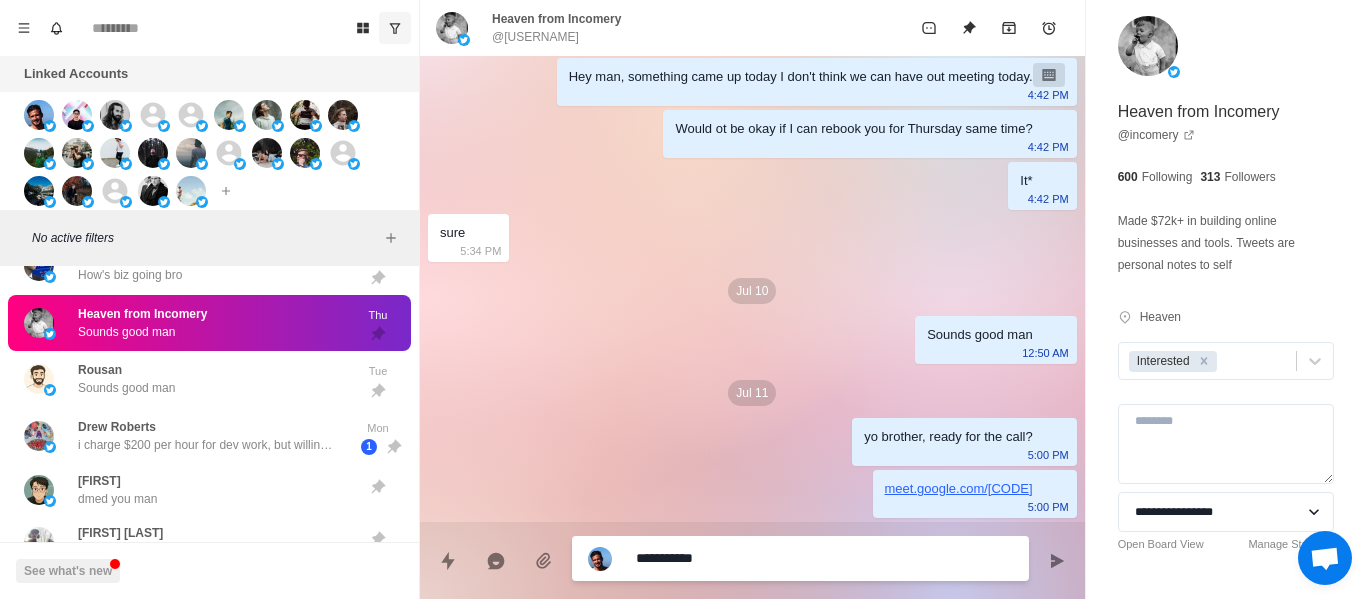 type on "**********" 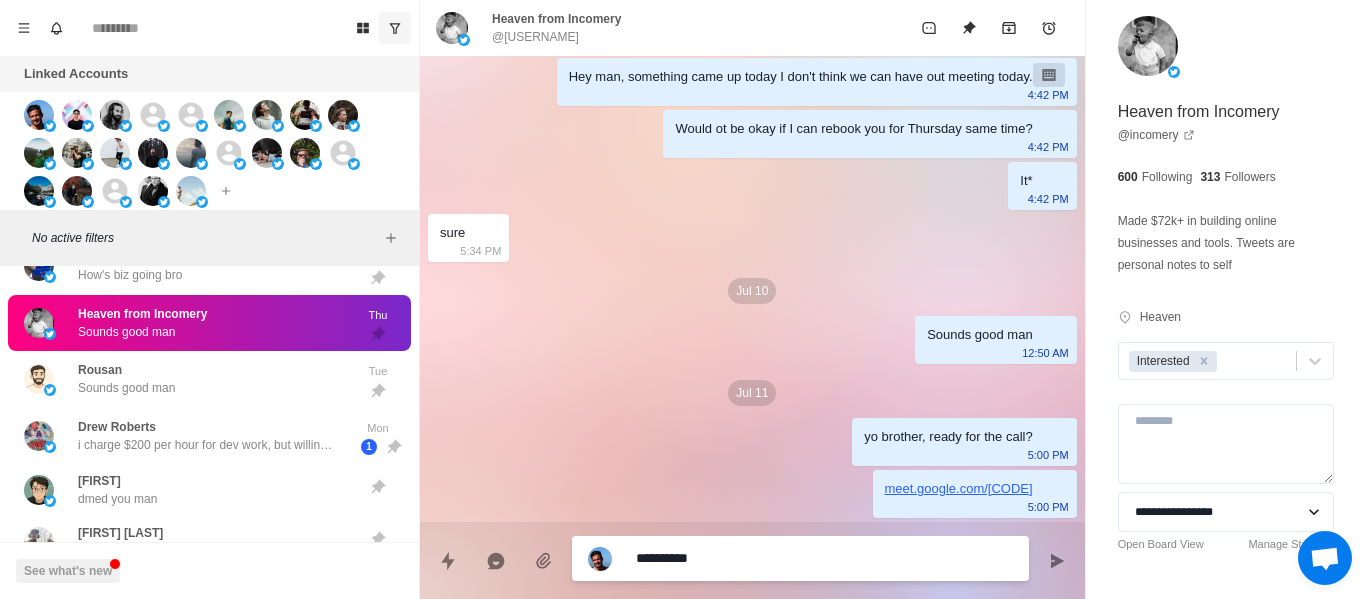 type on "*********" 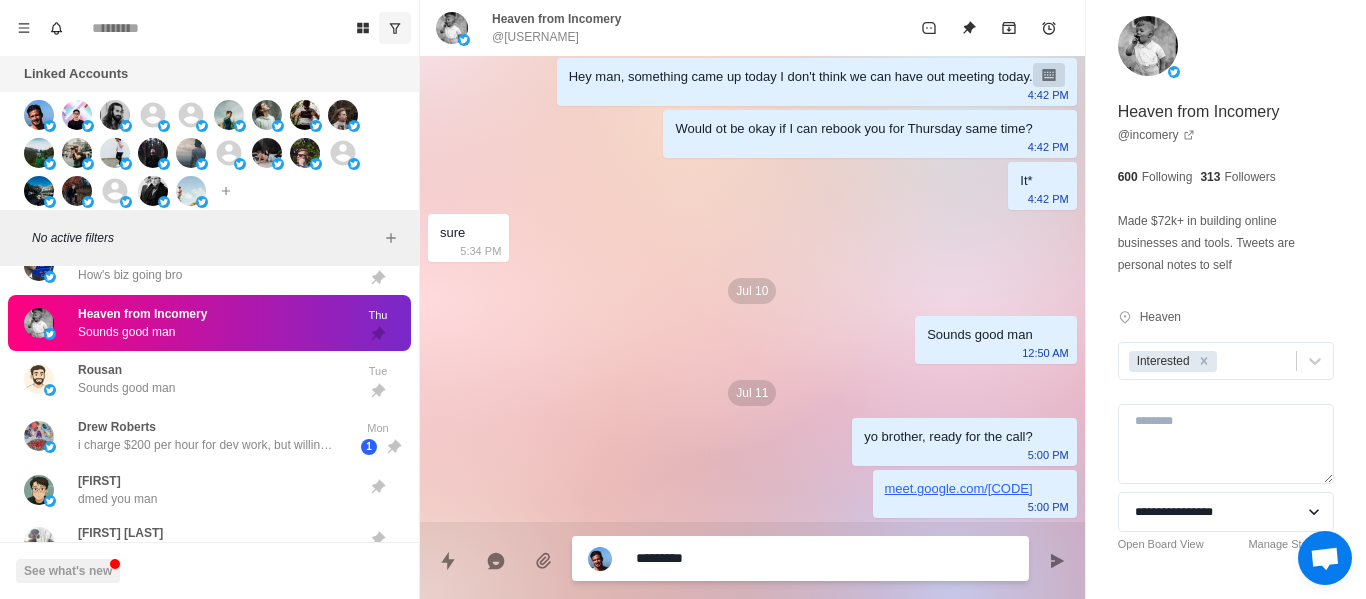 type on "********" 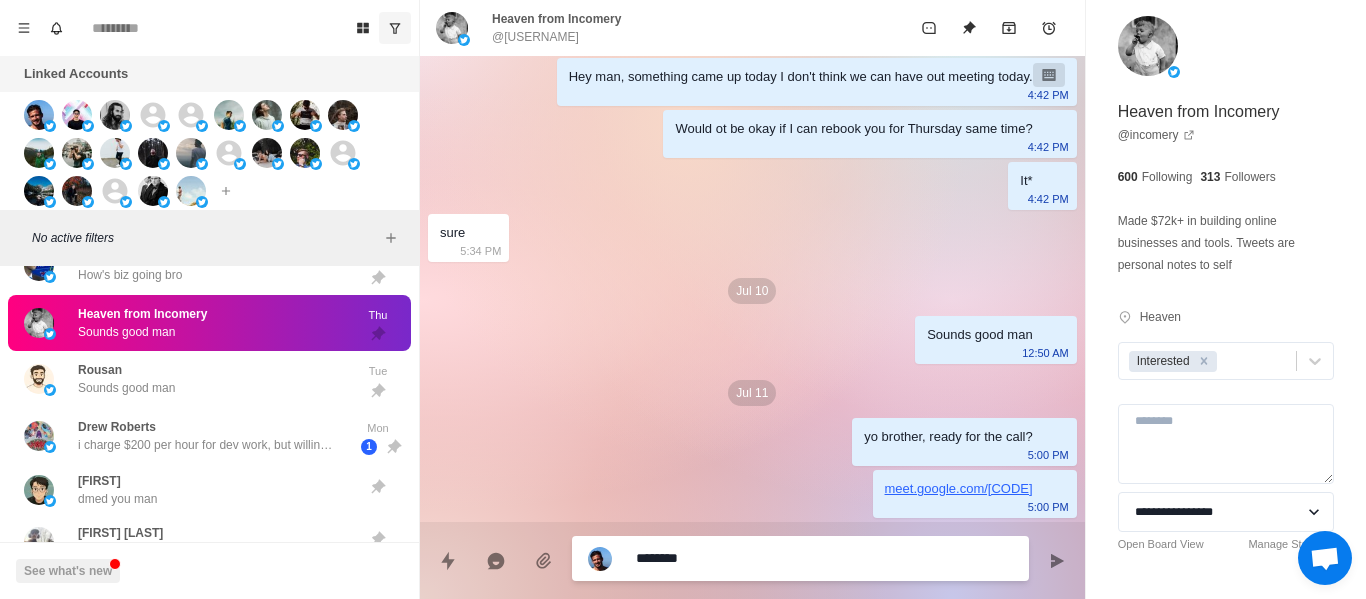 type on "*********" 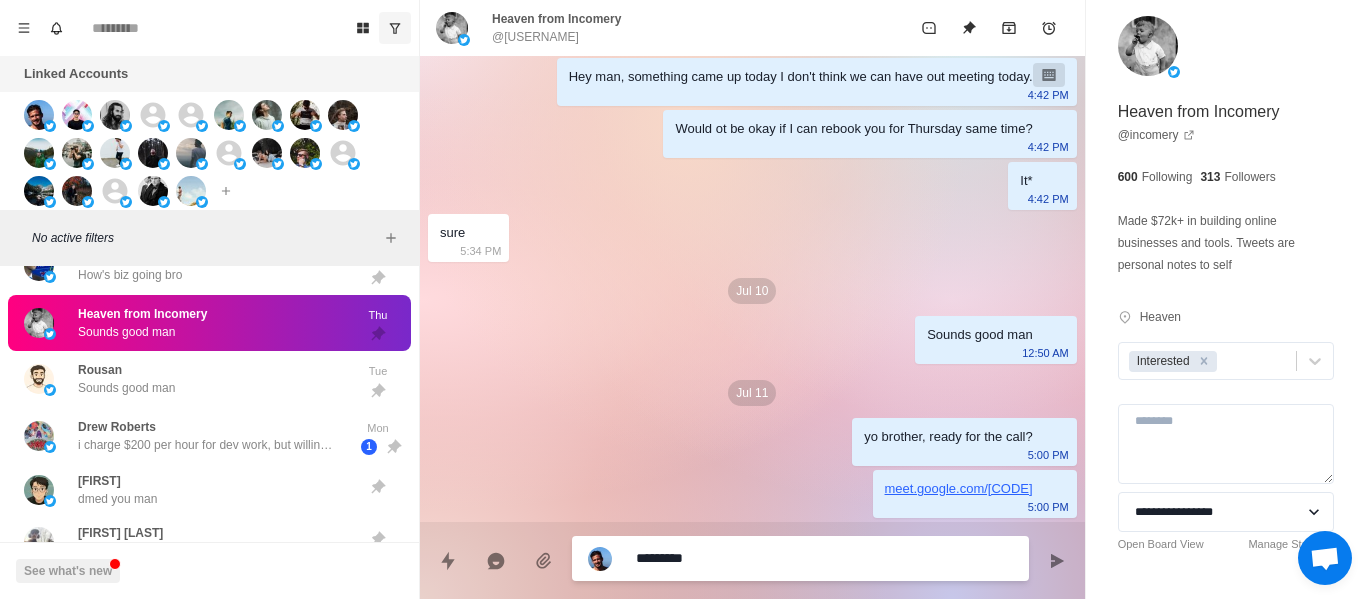 type on "********" 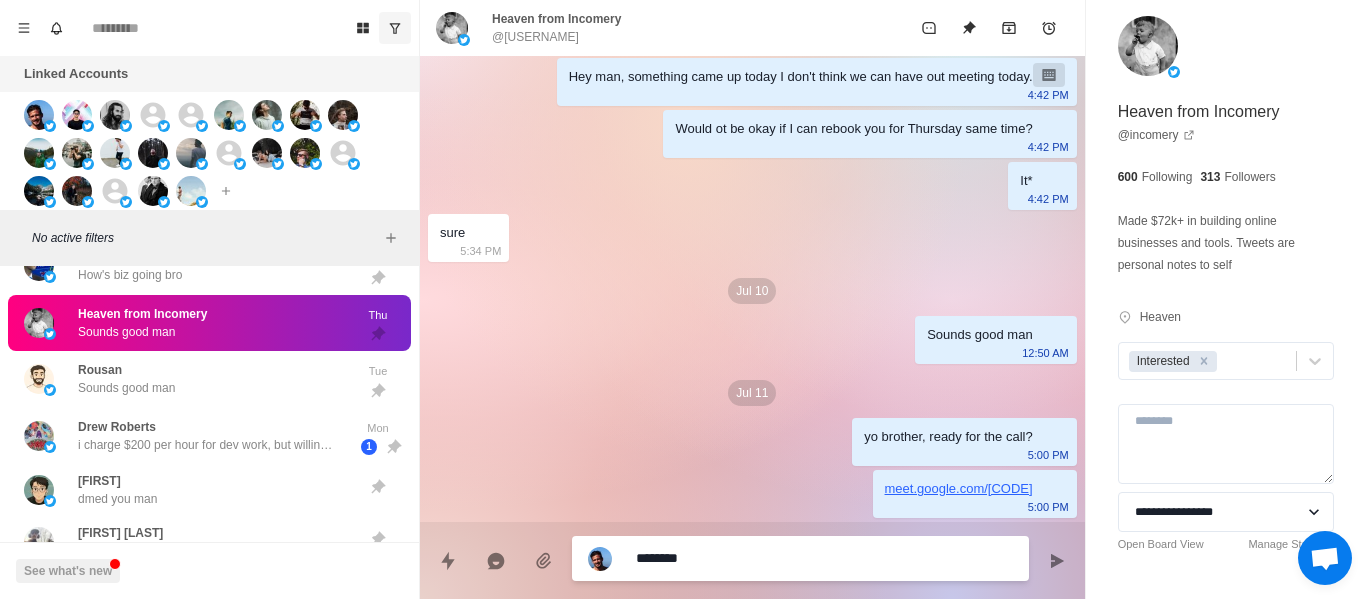 type on "*********" 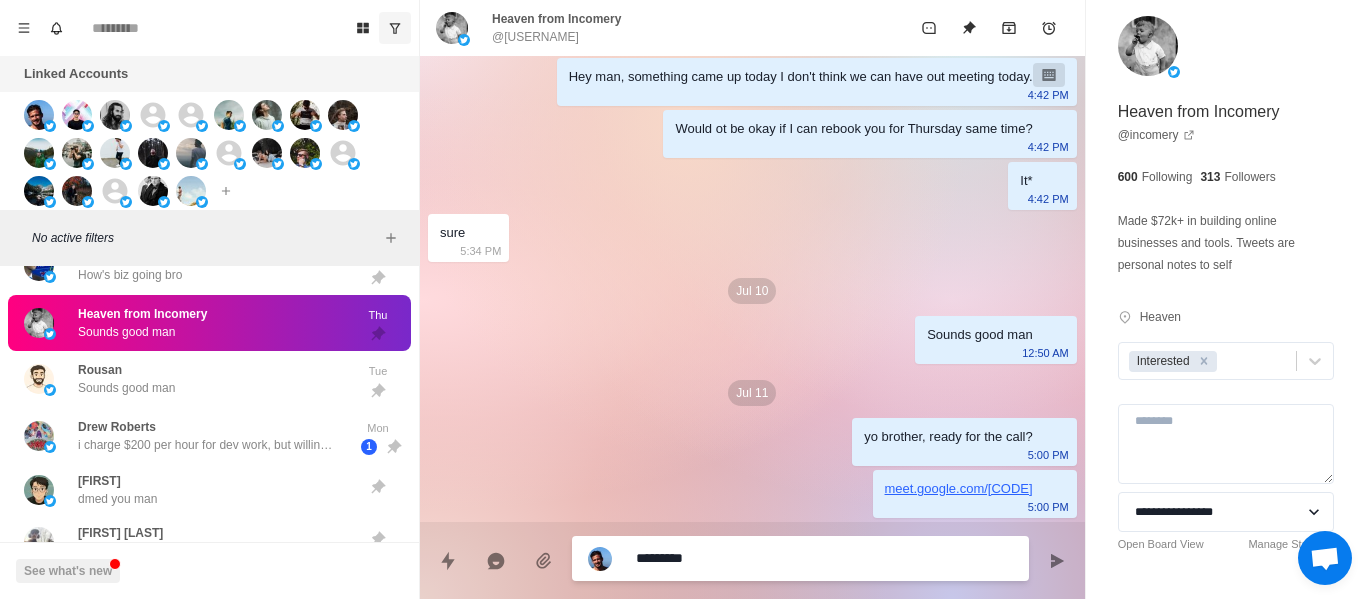 type on "********" 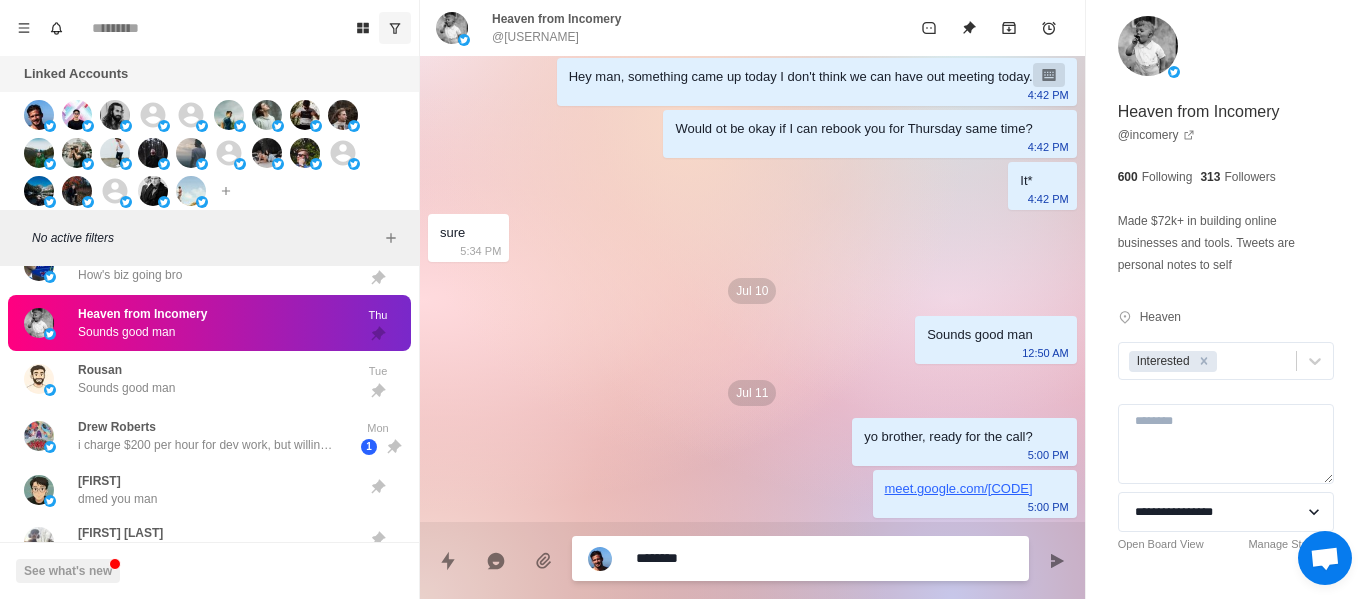 type on "*********" 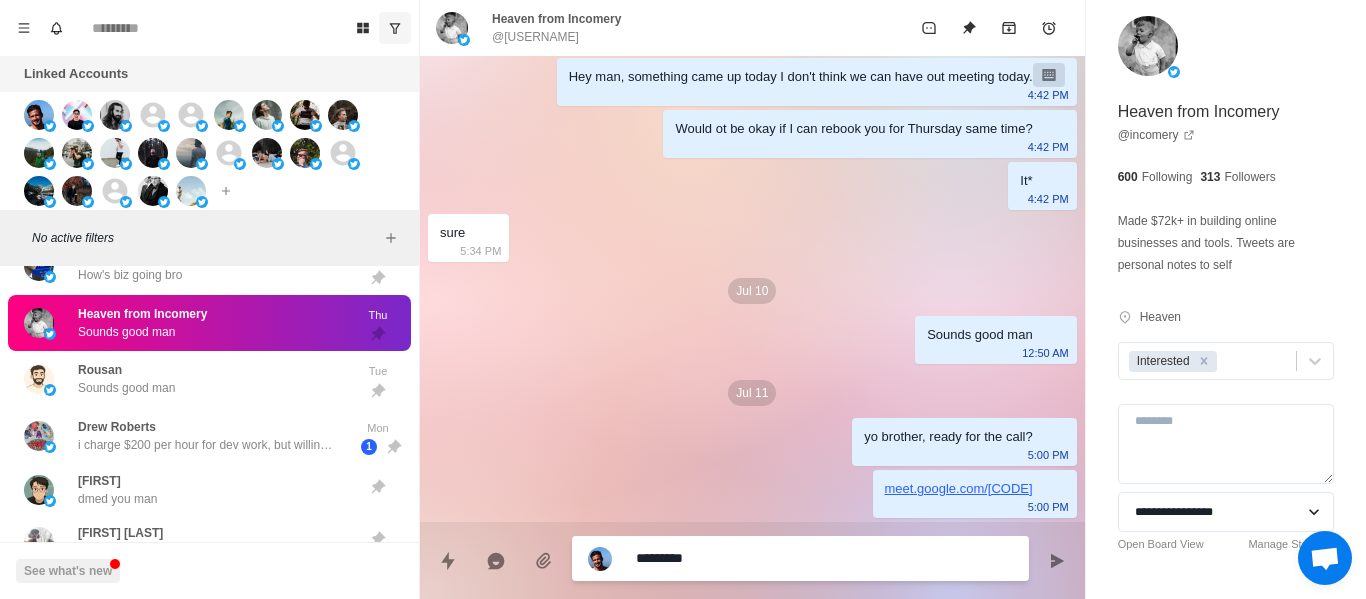 type on "**********" 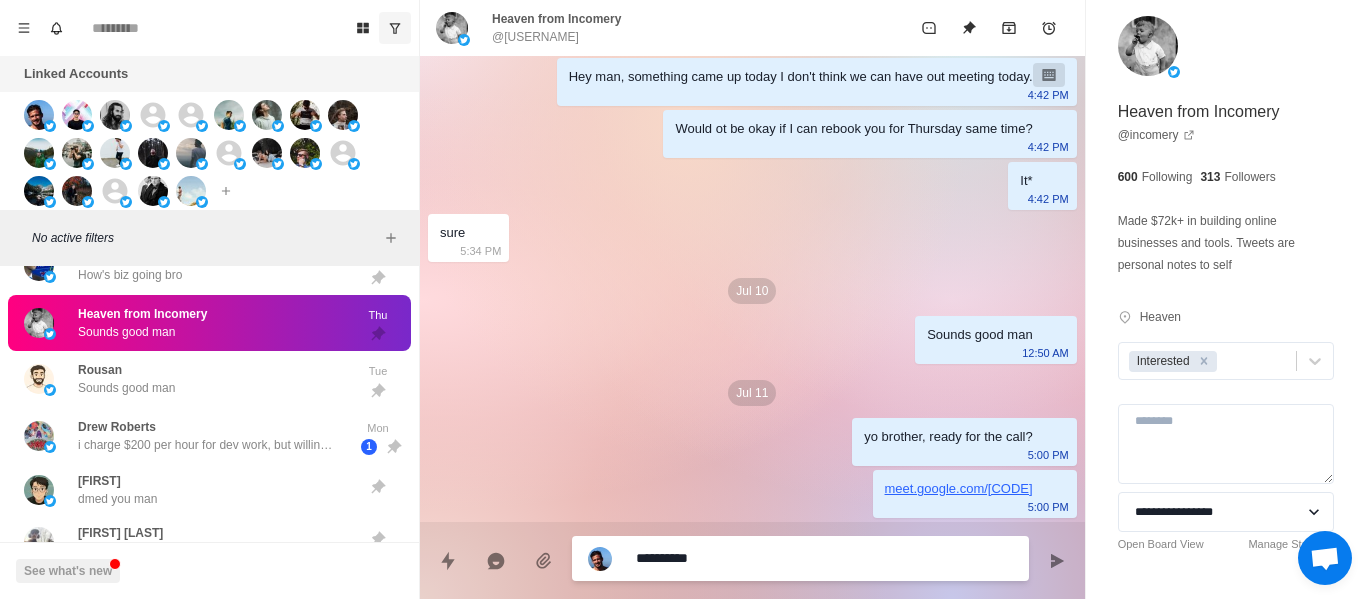 type on "**********" 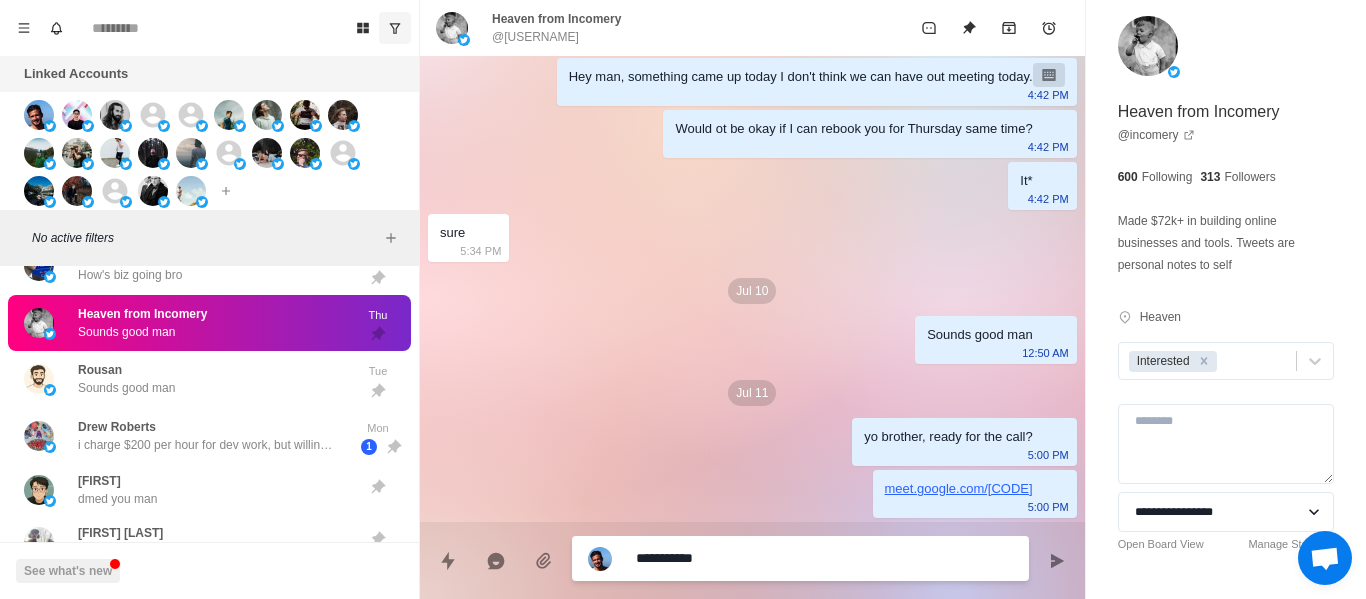 type on "**********" 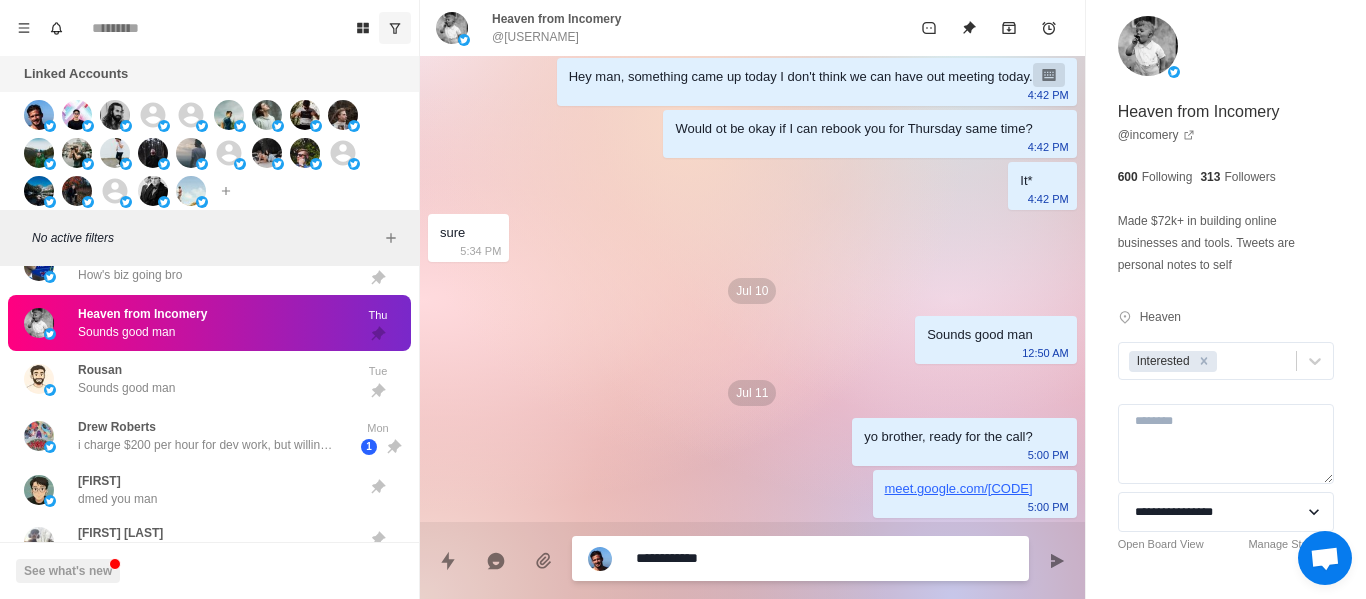 type on "**********" 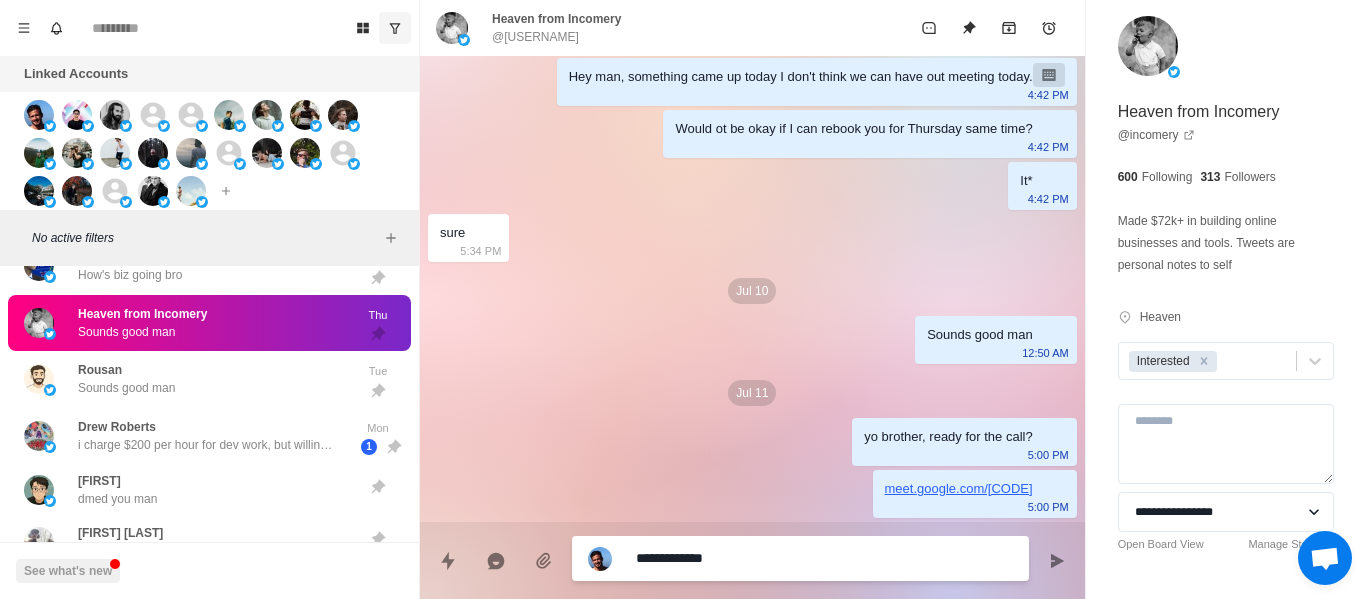 type on "**********" 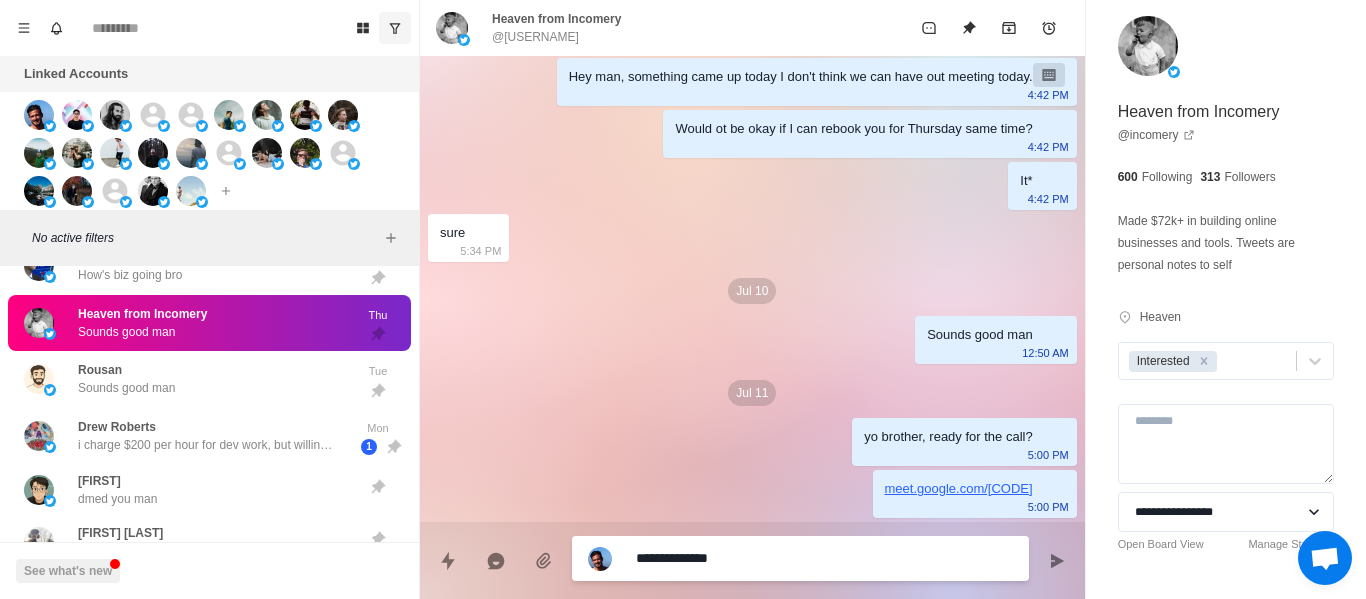 type on "**********" 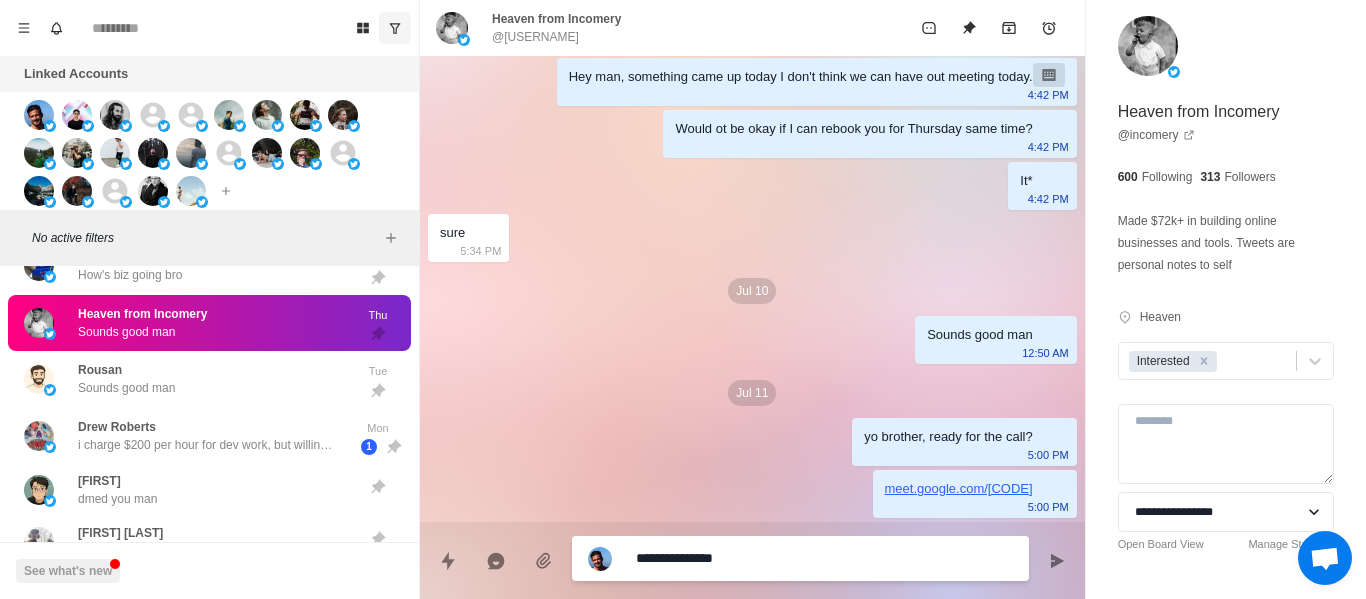 type on "**********" 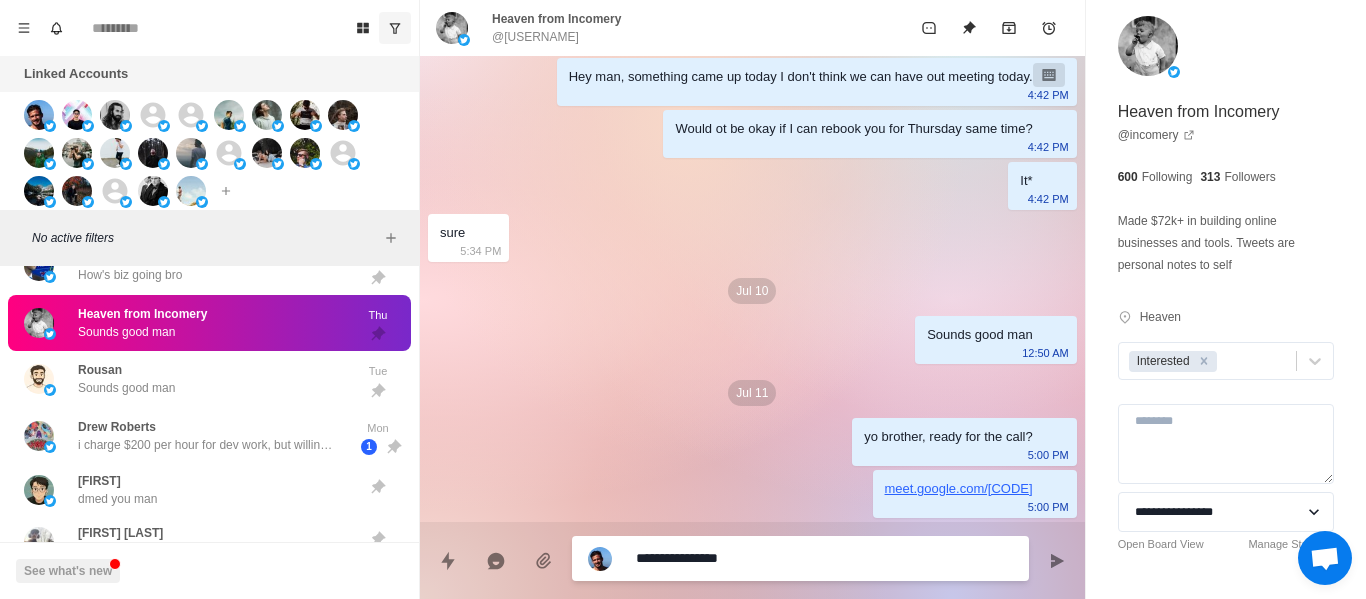 type on "**********" 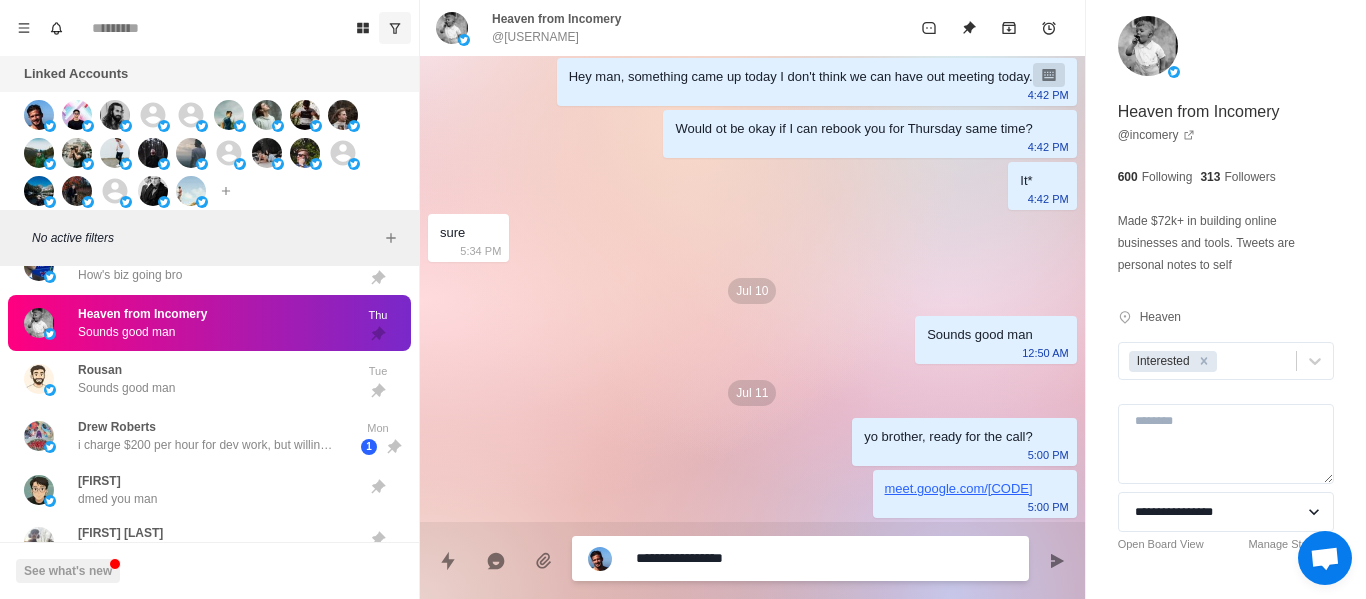 type on "**********" 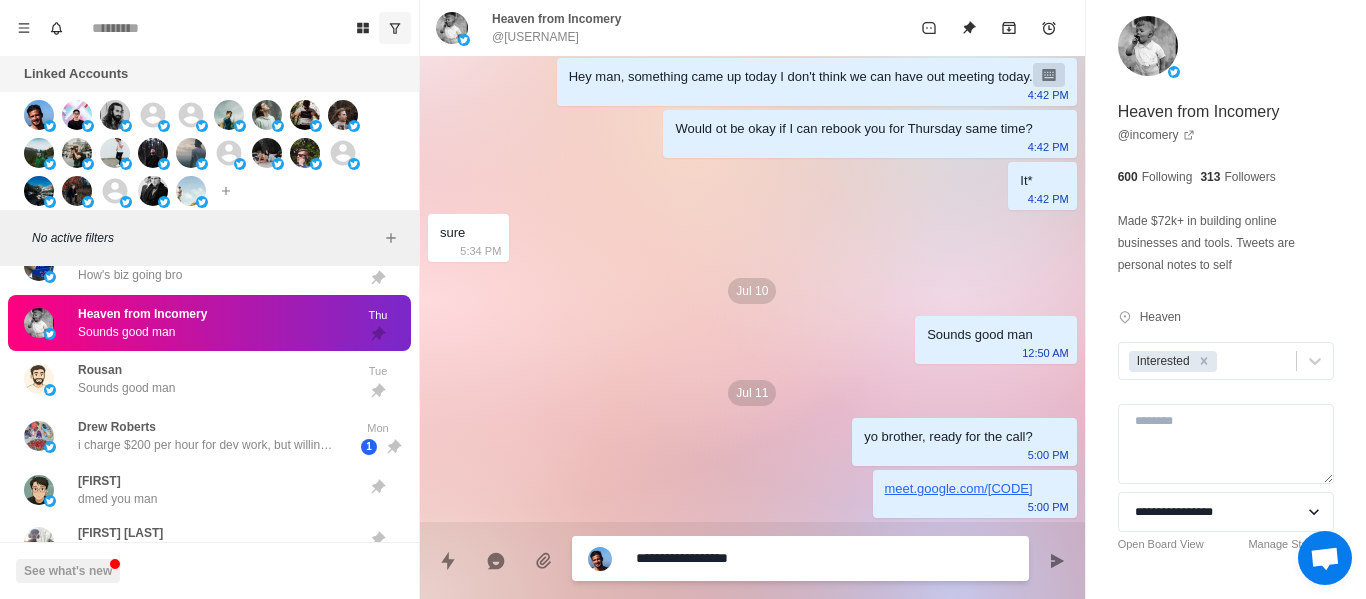 type on "**********" 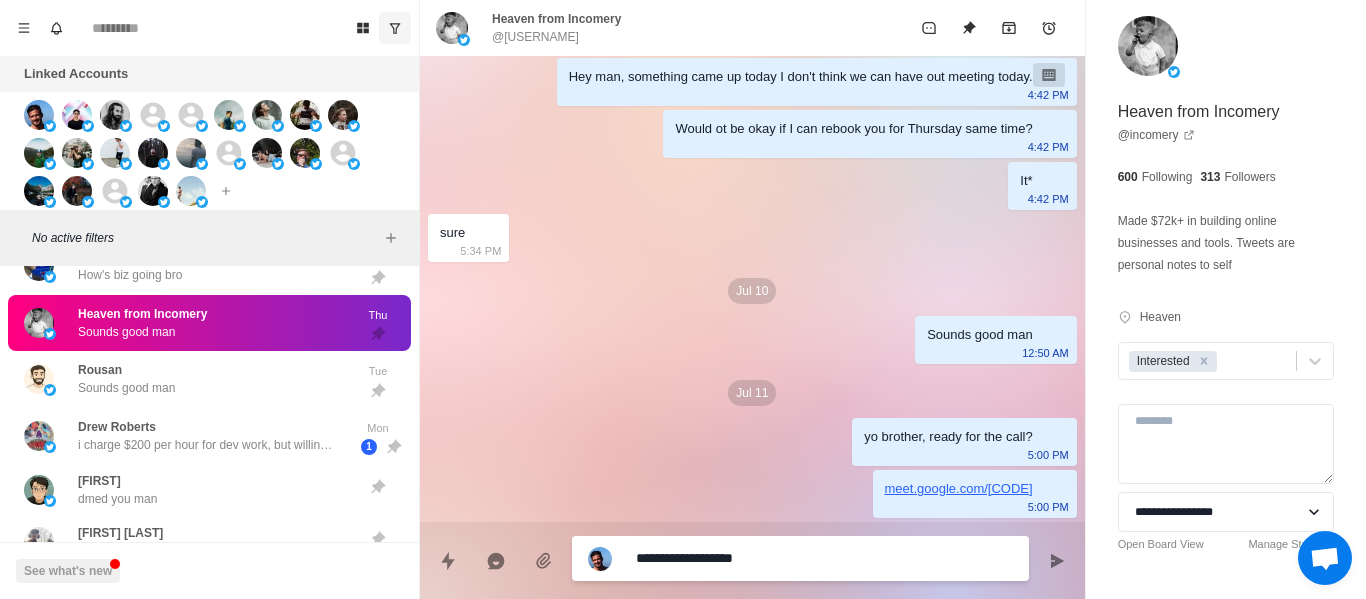 type on "**********" 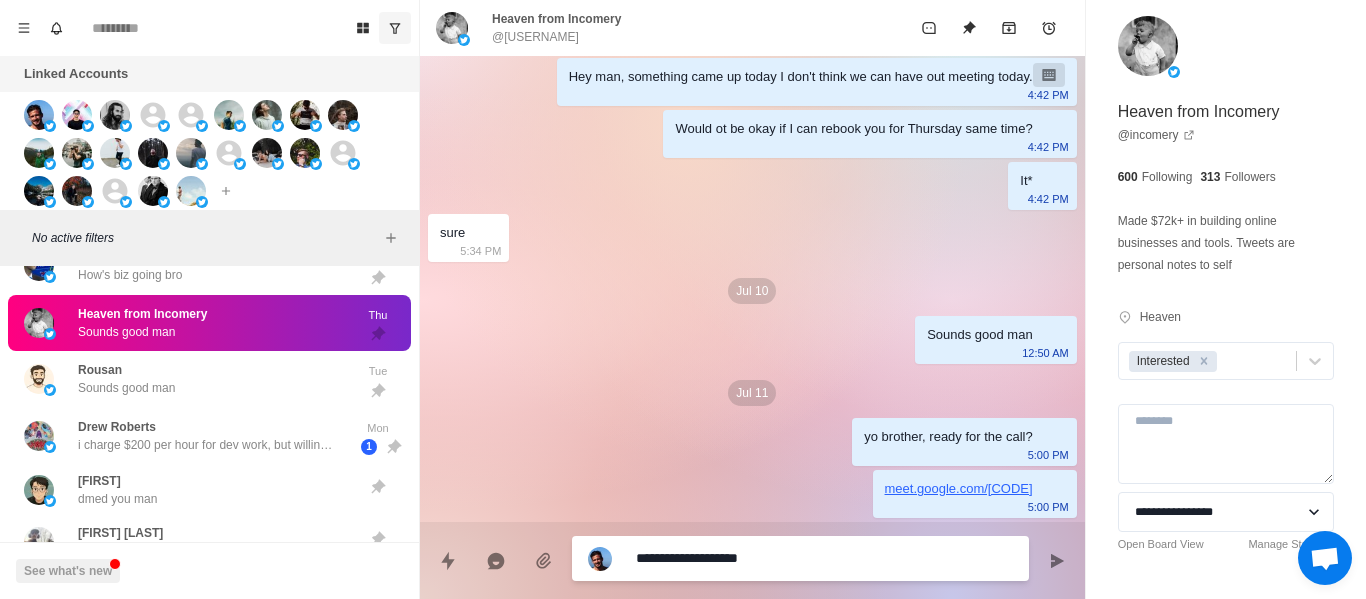 type on "**********" 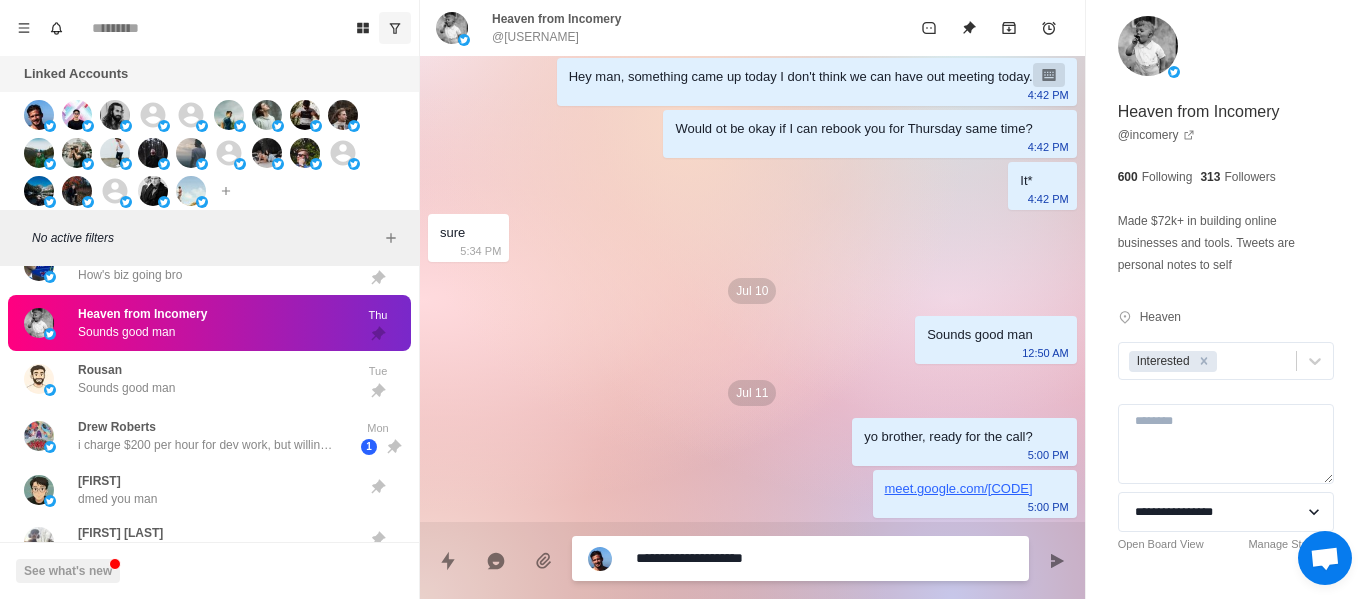 type on "**********" 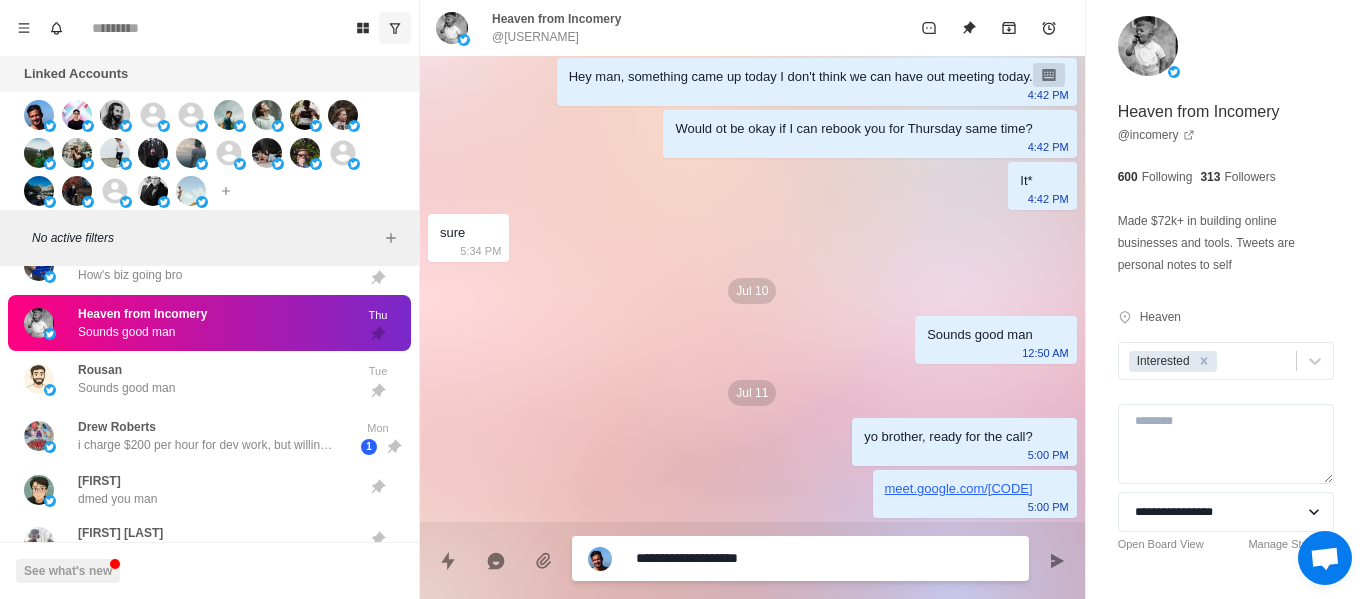 type on "**********" 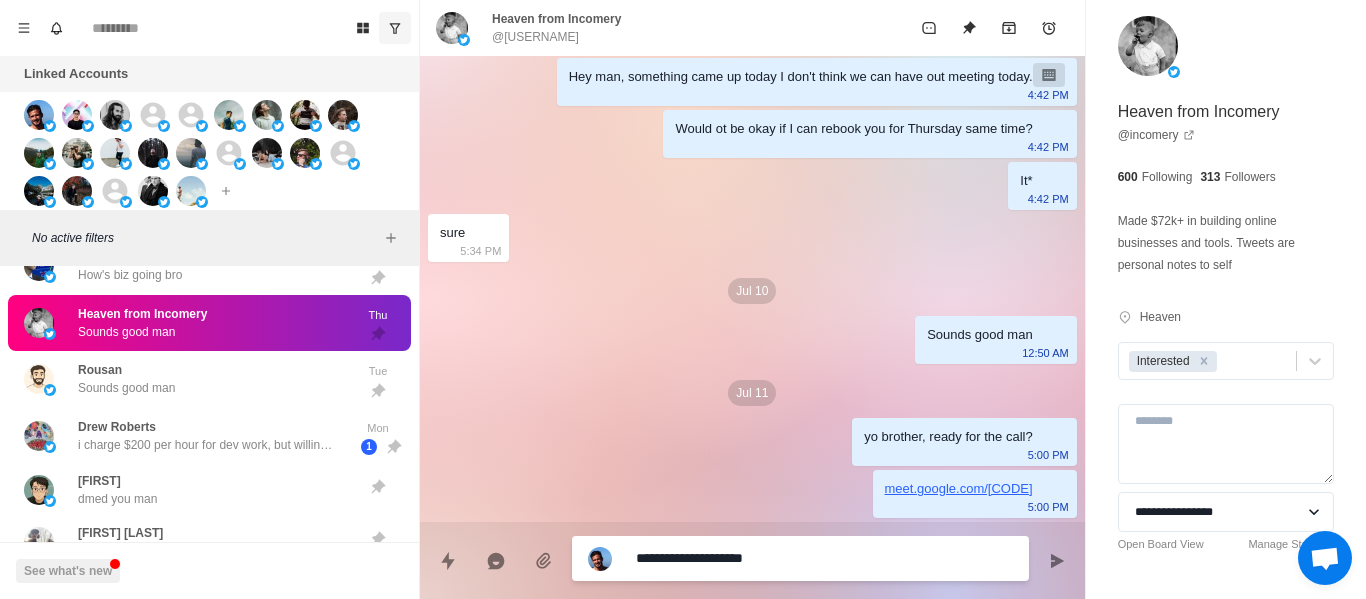 type on "**********" 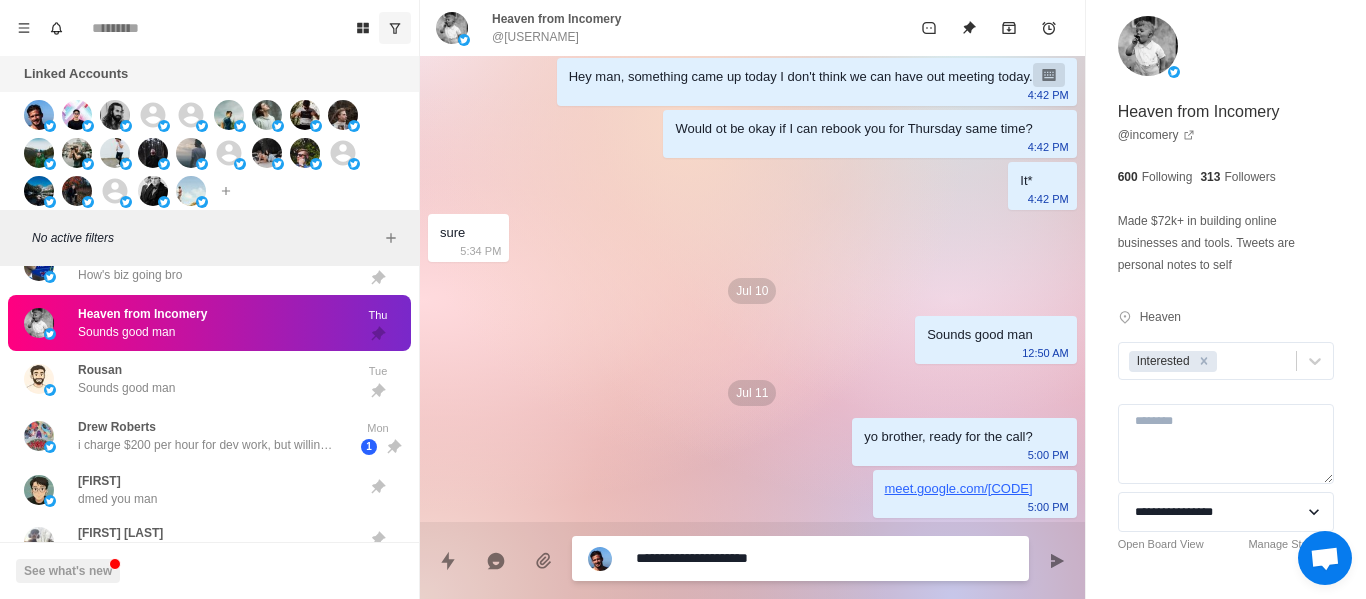 type on "**********" 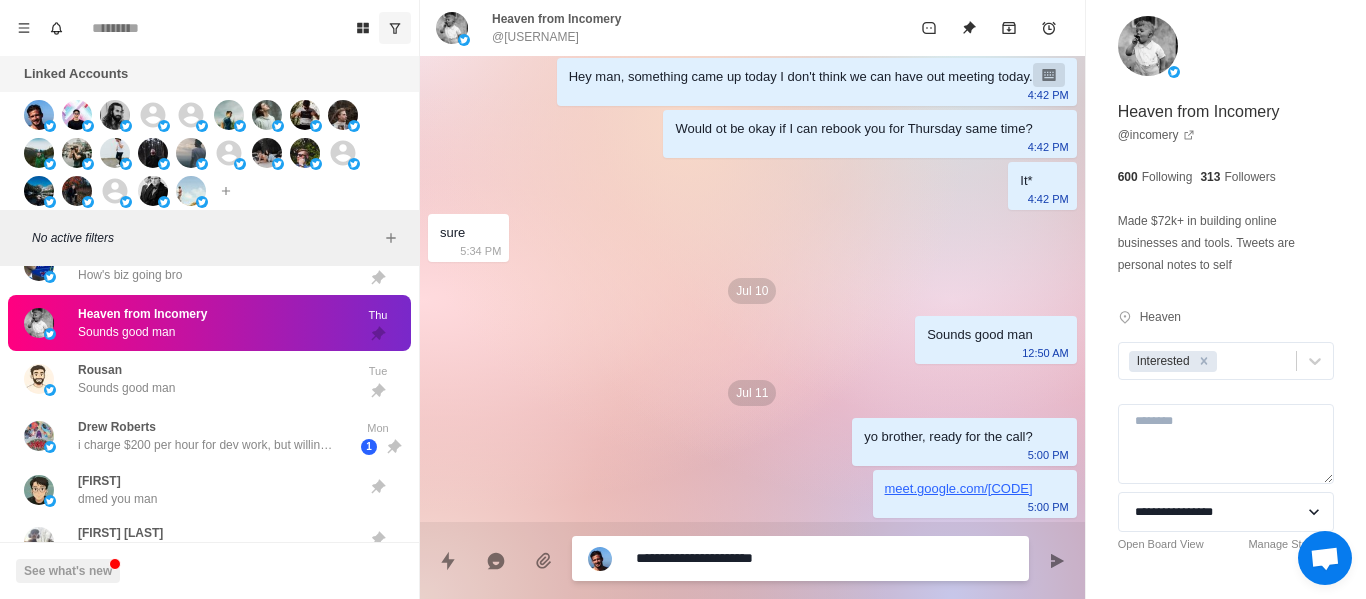 type 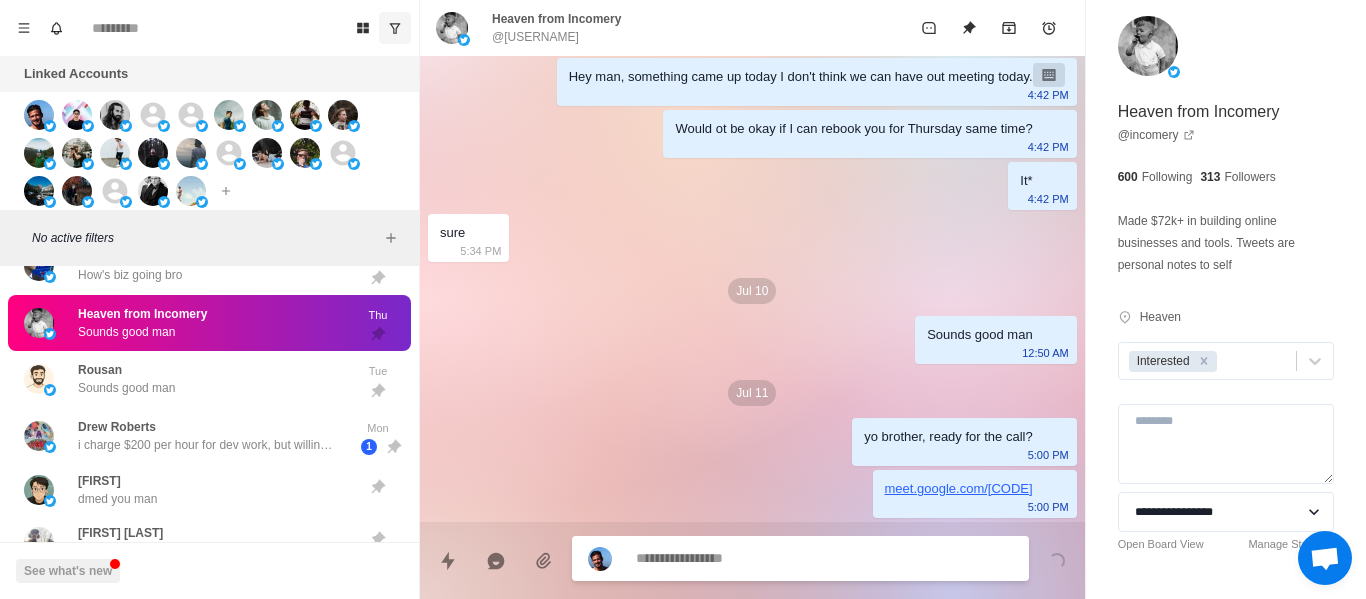 scroll, scrollTop: 1756, scrollLeft: 0, axis: vertical 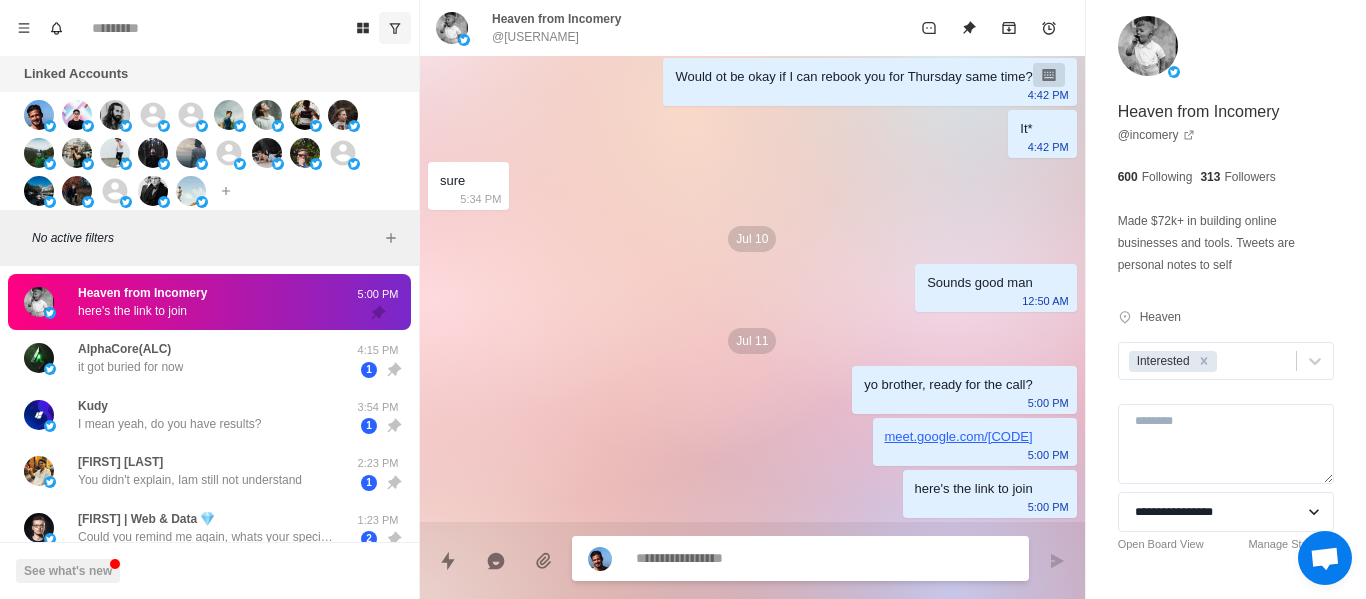 click at bounding box center (452, 28) 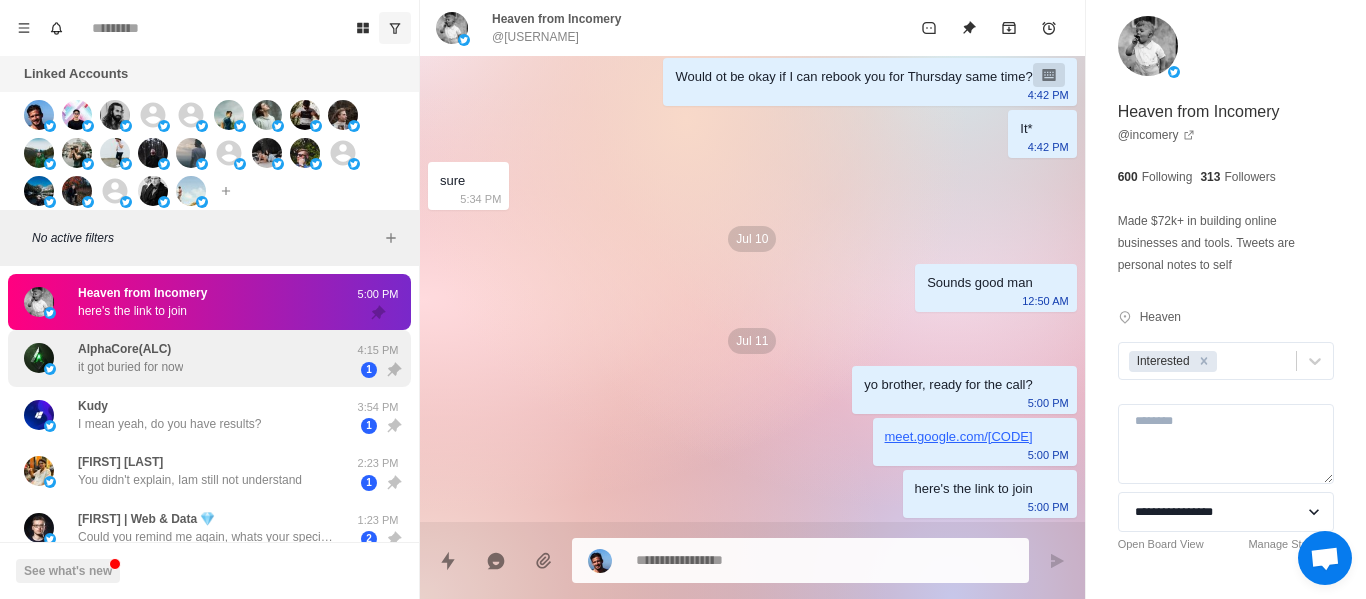 drag, startPoint x: 263, startPoint y: 363, endPoint x: 356, endPoint y: 370, distance: 93.26307 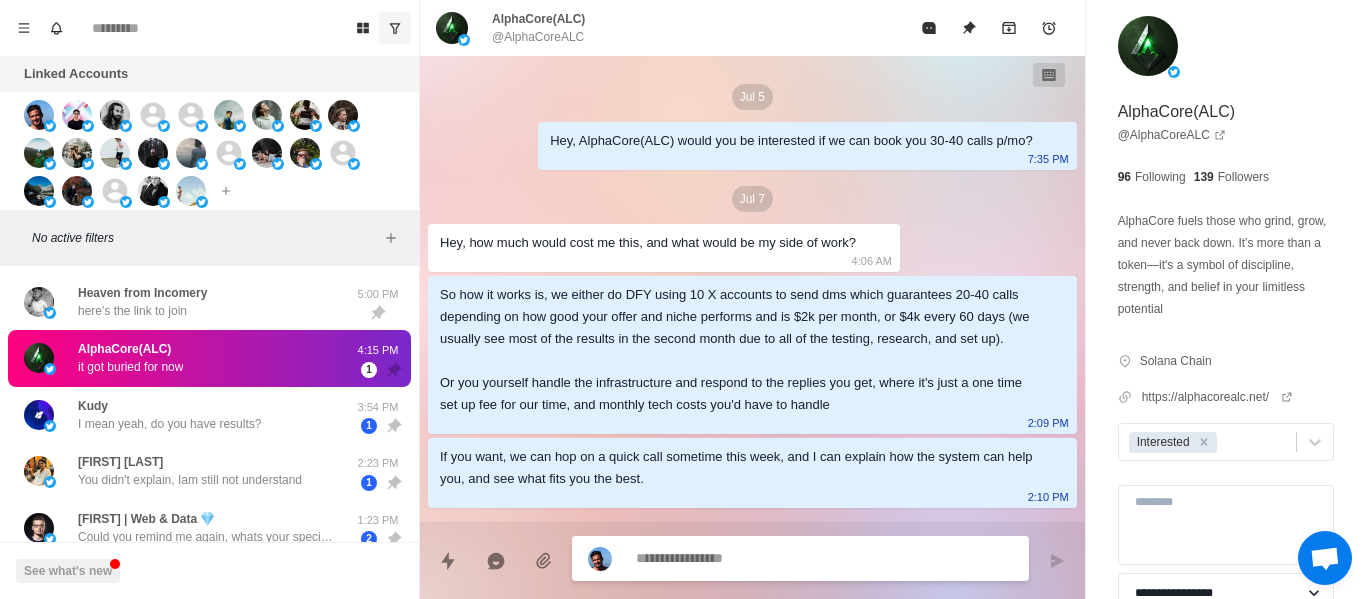 scroll, scrollTop: 216, scrollLeft: 0, axis: vertical 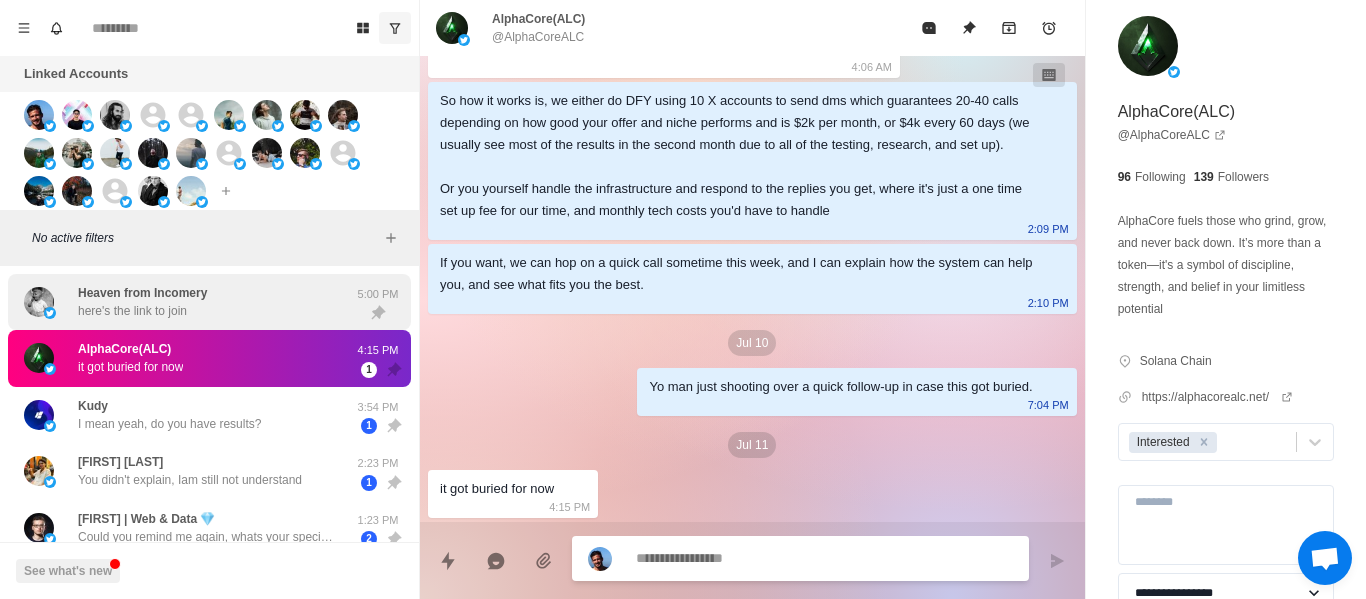 click on "here's the link to join" at bounding box center [132, 311] 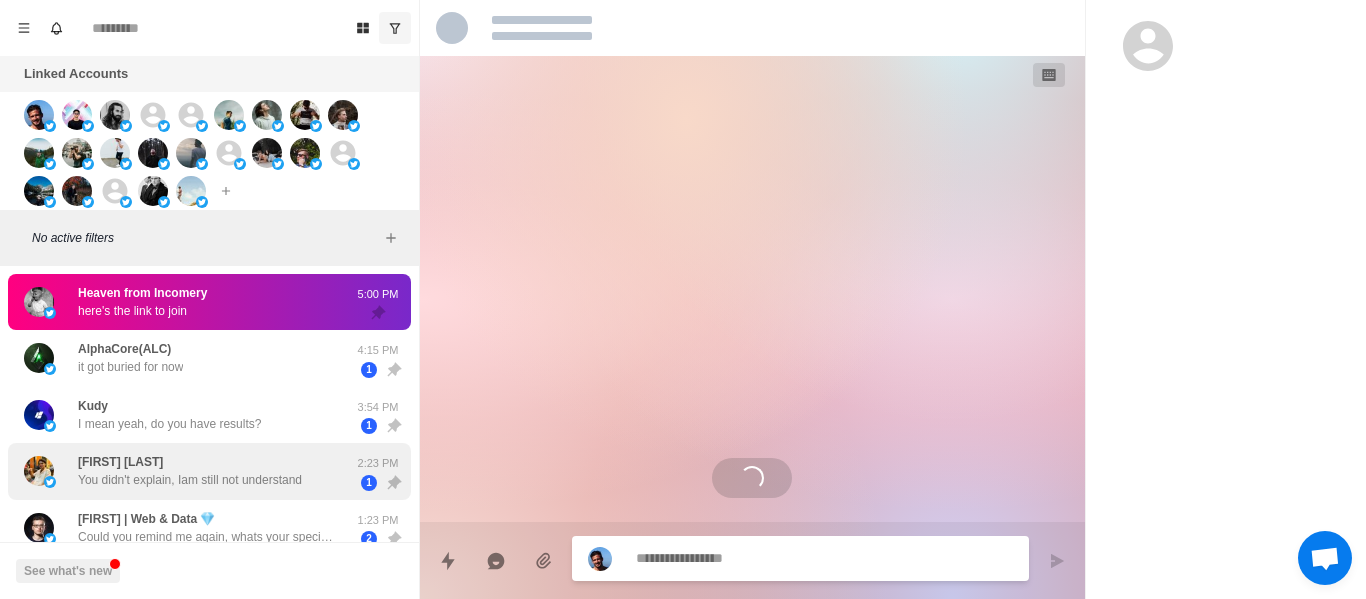 scroll, scrollTop: 0, scrollLeft: 0, axis: both 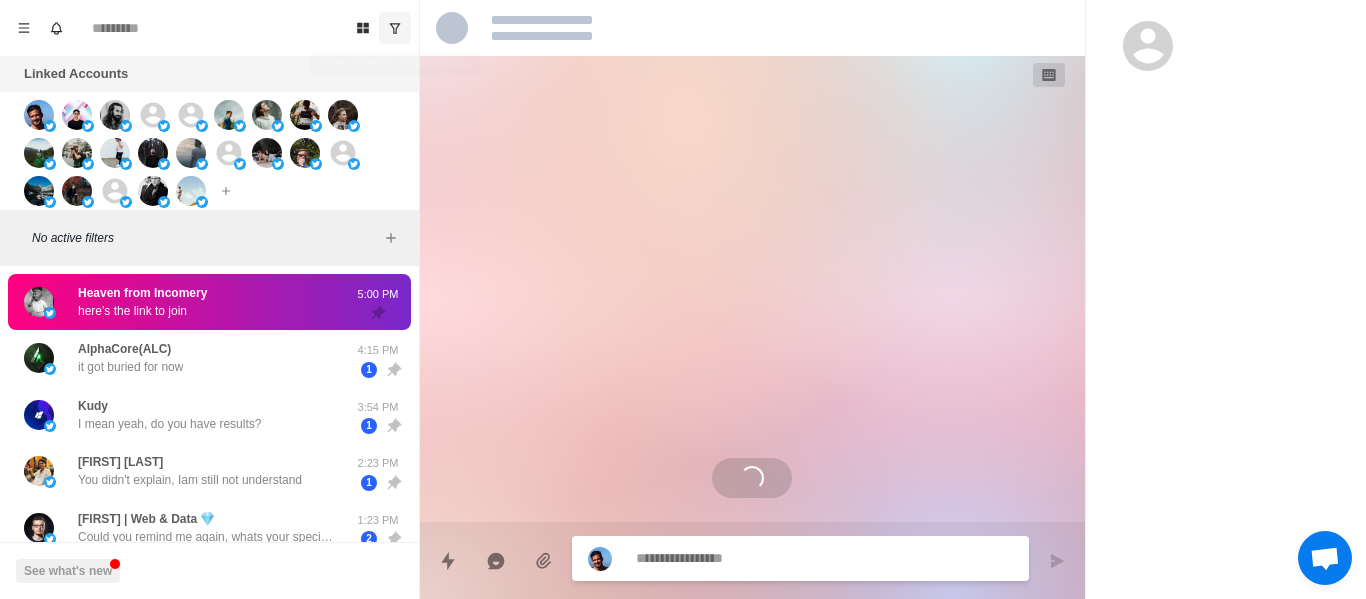 click 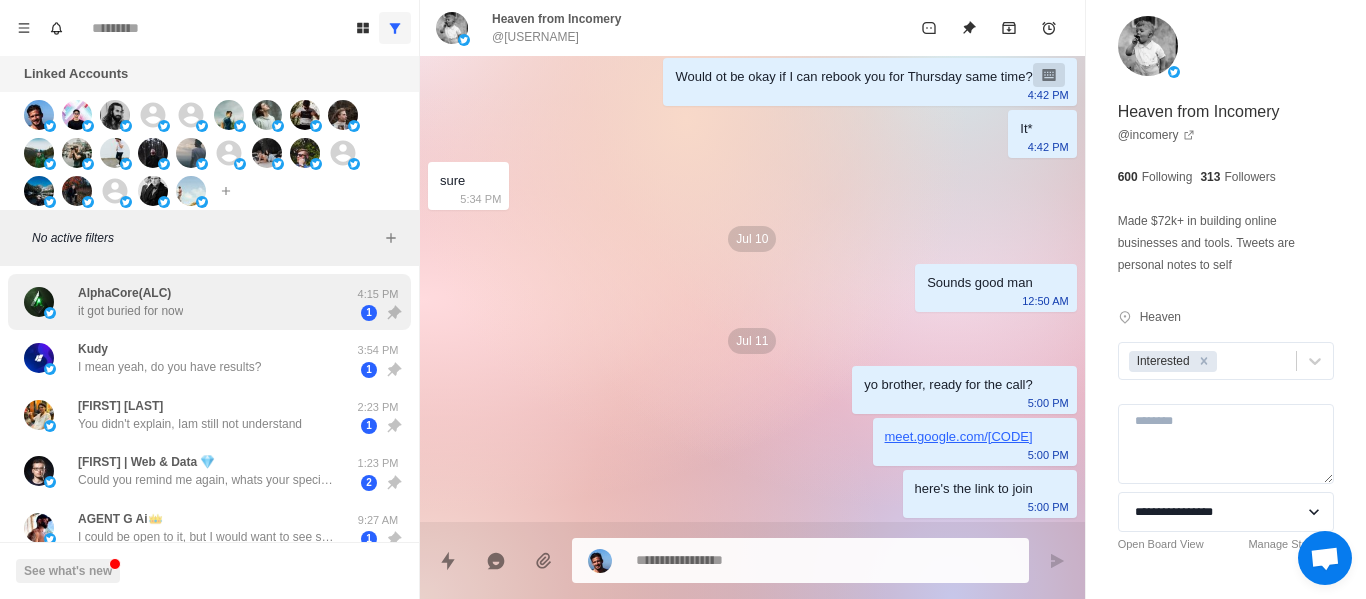 click on "AlphaCore(ALC)" at bounding box center [124, 293] 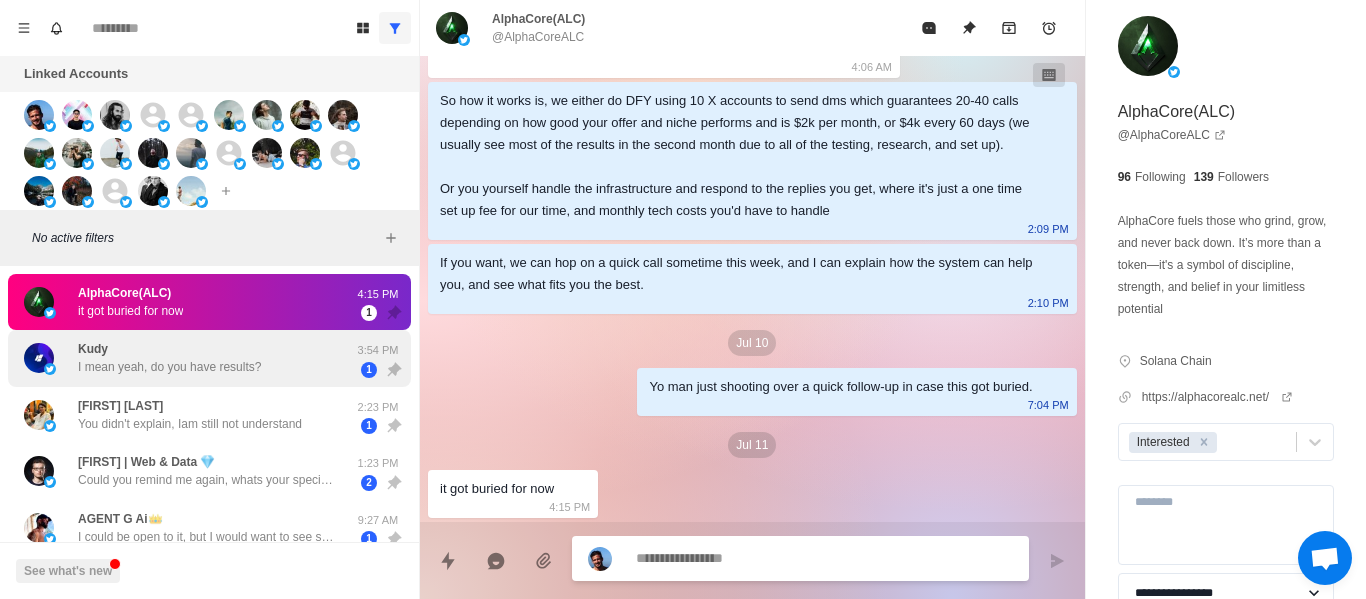 scroll, scrollTop: 216, scrollLeft: 0, axis: vertical 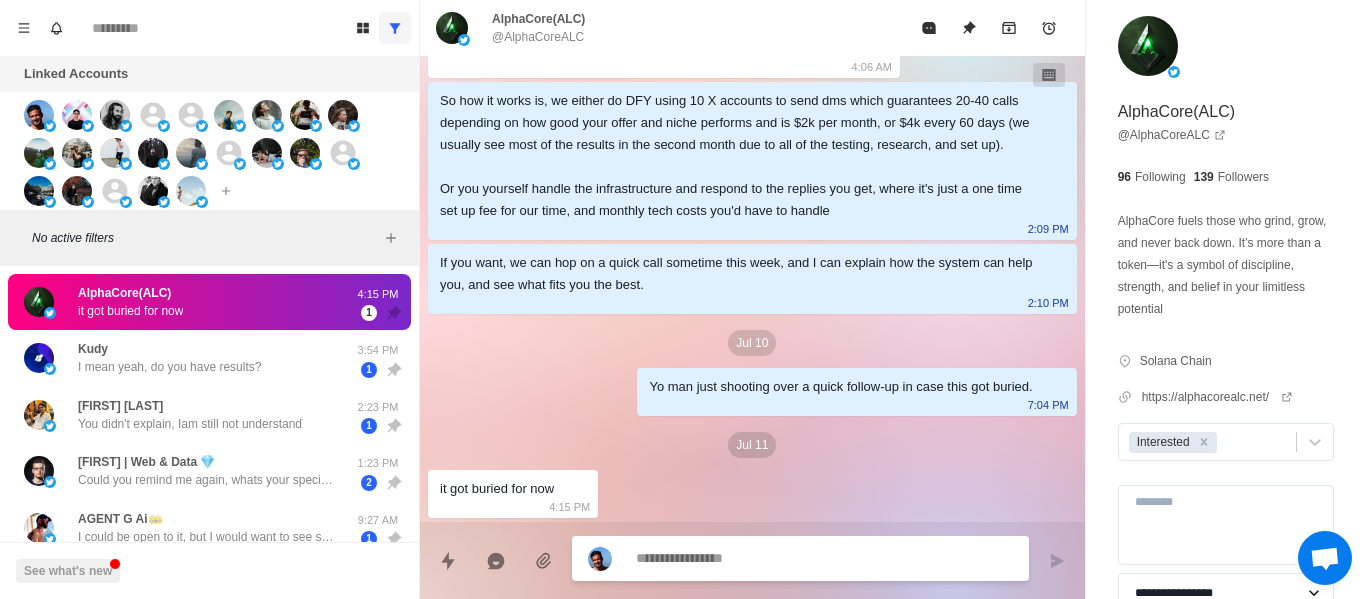 click on "I mean yeah, do you have results?" at bounding box center [169, 367] 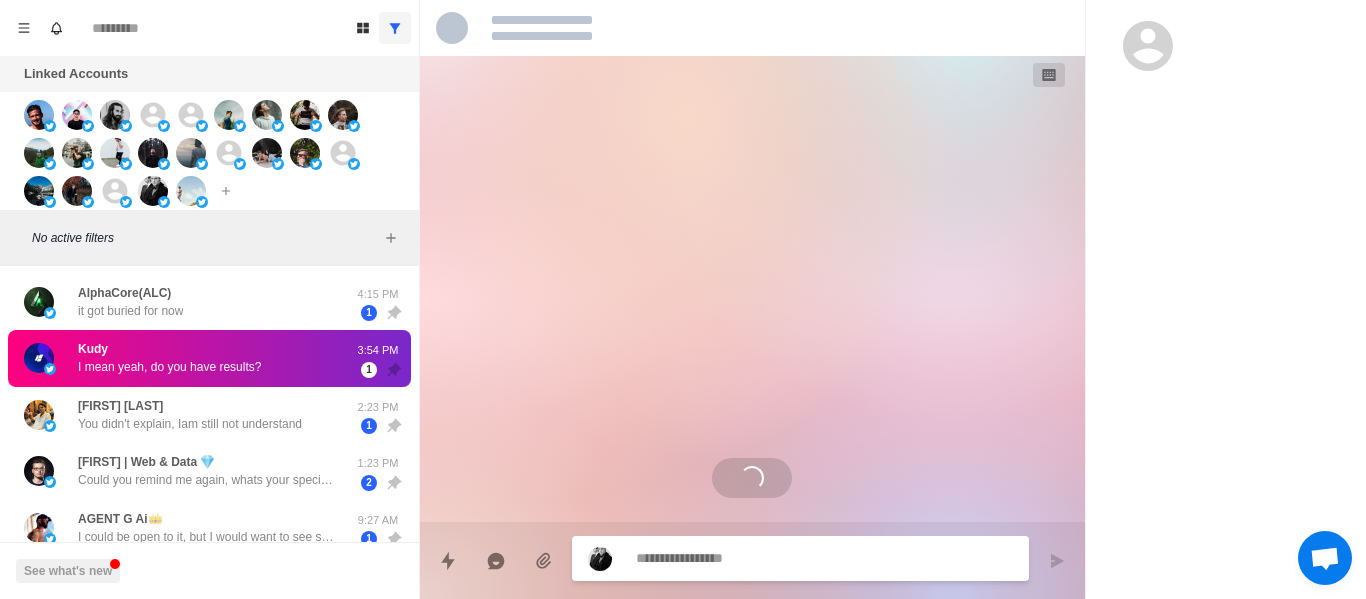 scroll, scrollTop: 3414, scrollLeft: 0, axis: vertical 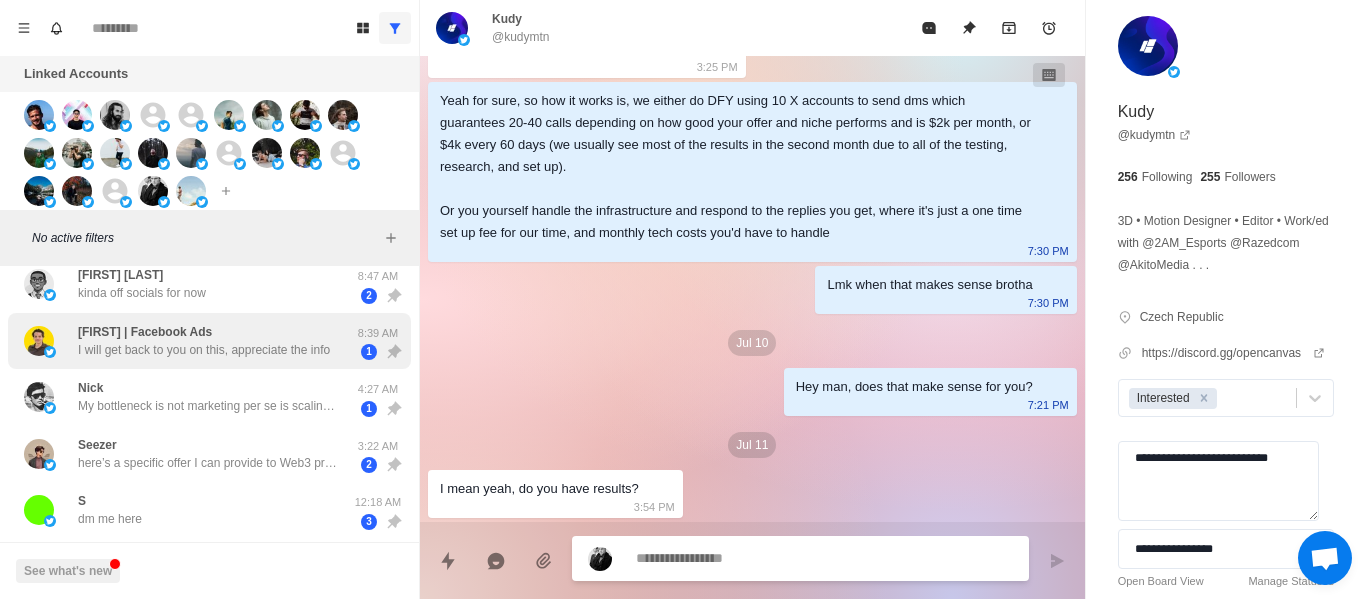 drag, startPoint x: 180, startPoint y: 313, endPoint x: 273, endPoint y: 349, distance: 99.724625 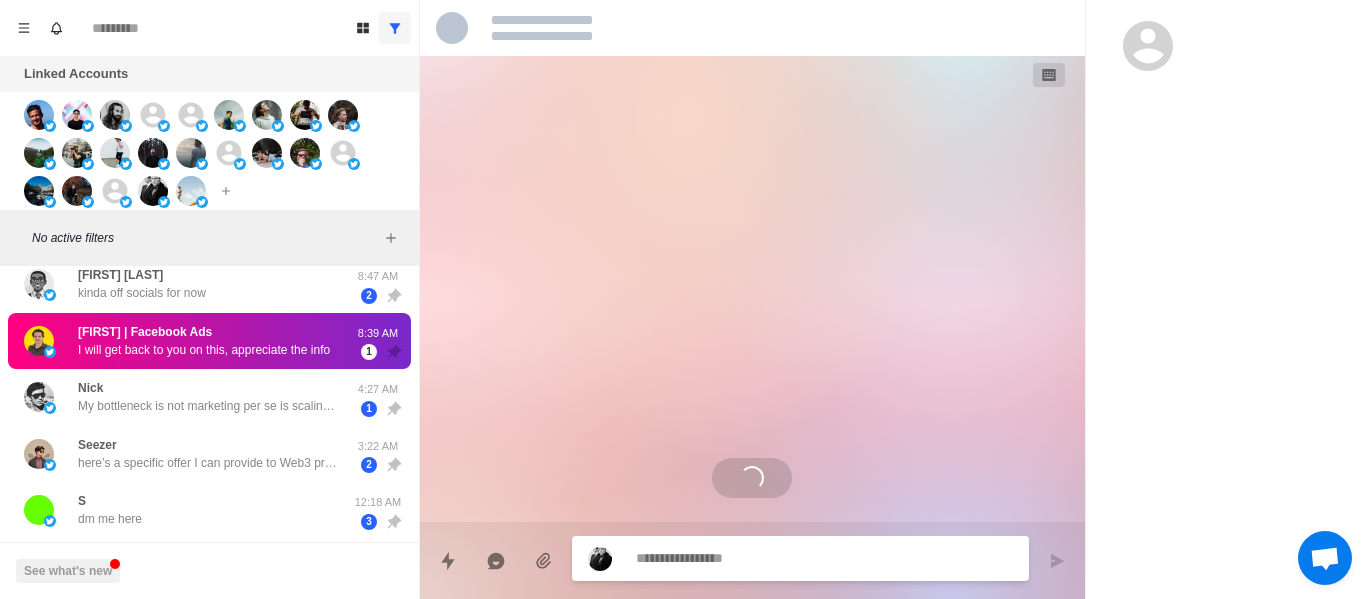 scroll, scrollTop: 0, scrollLeft: 0, axis: both 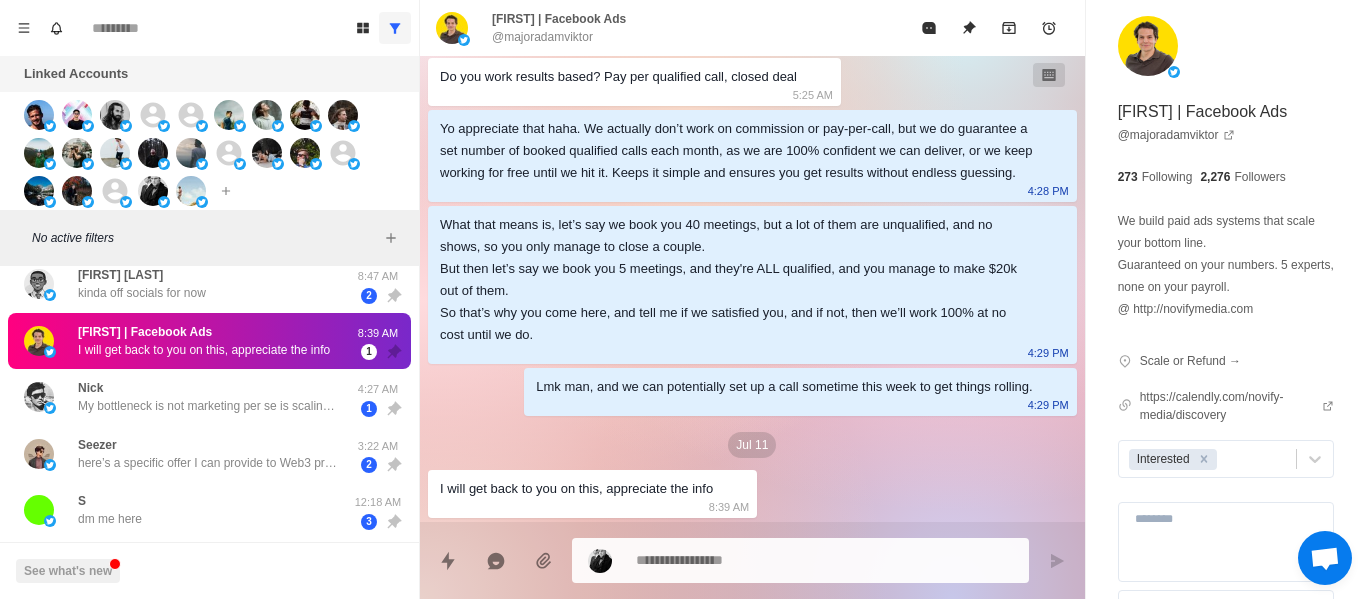 type on "*" 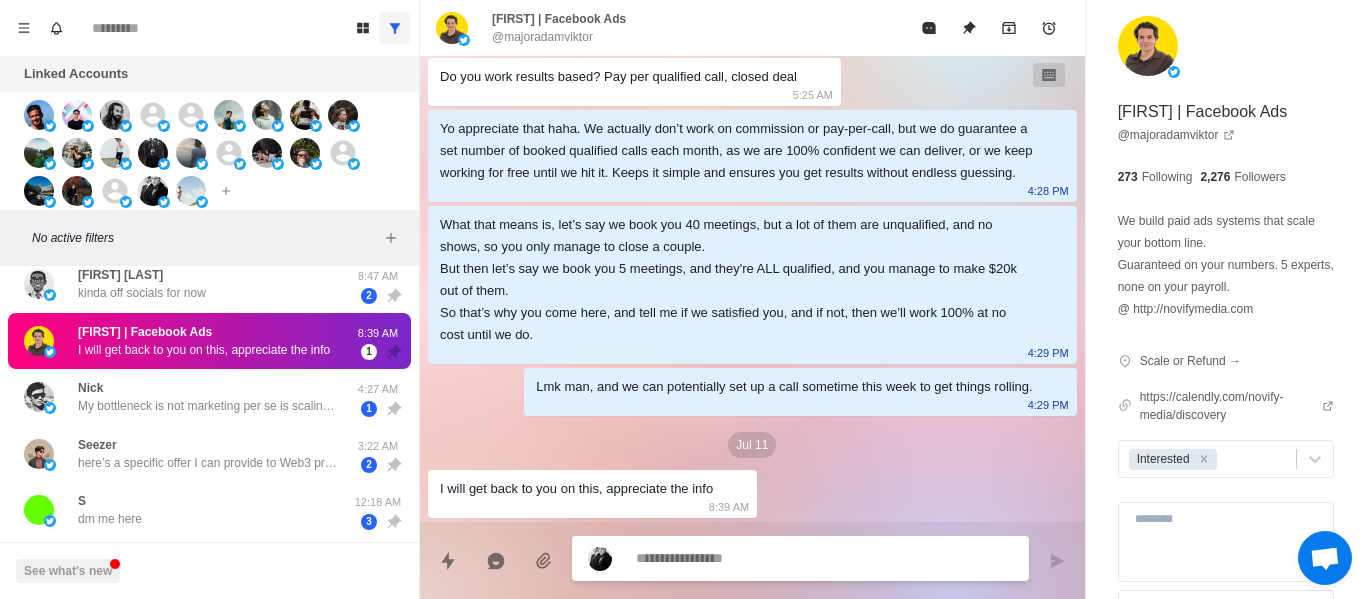 type on "*" 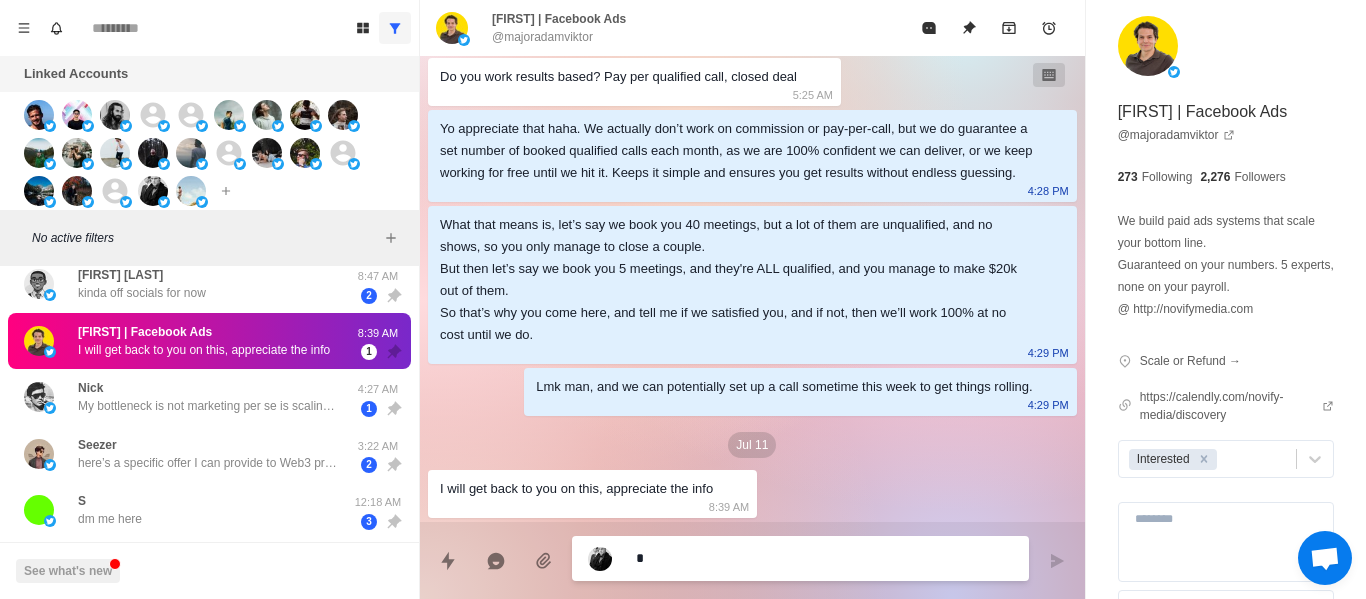 type on "**" 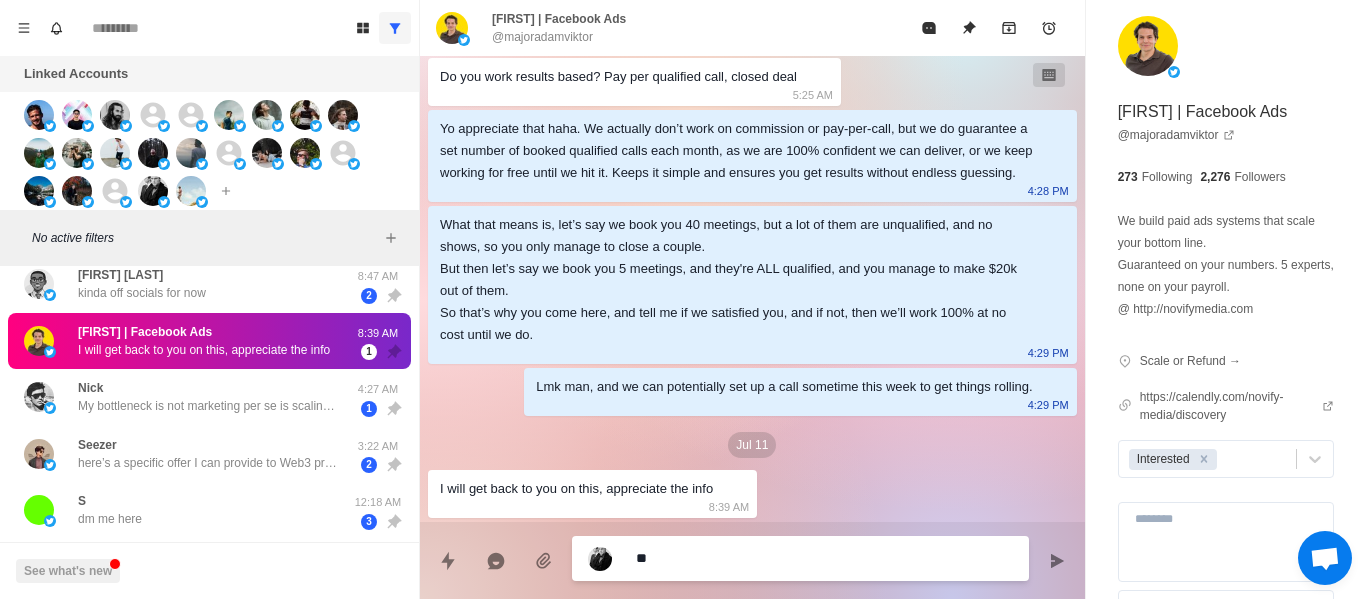 type on "***" 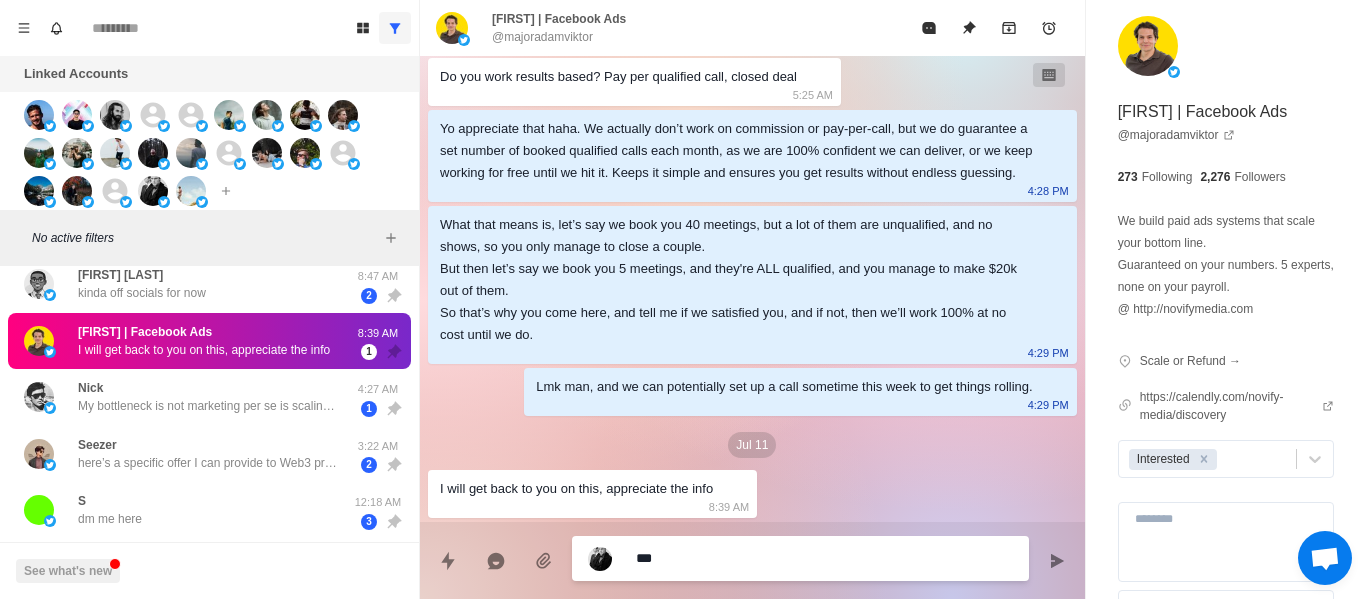 type on "****" 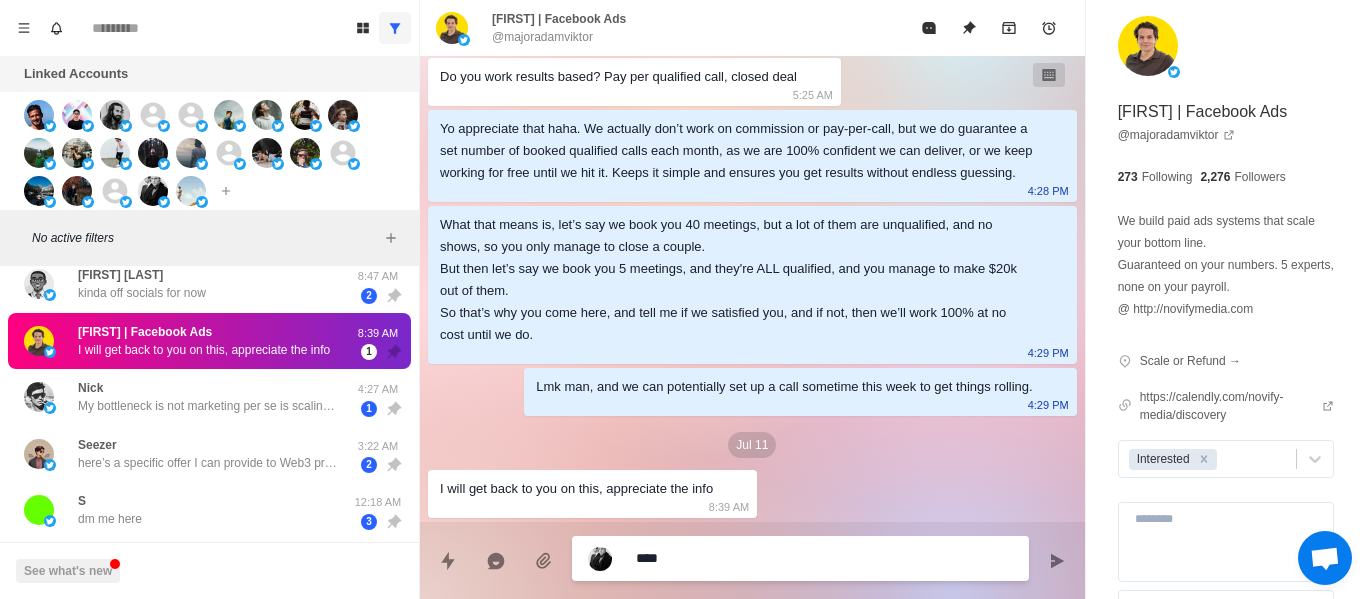 type on "*****" 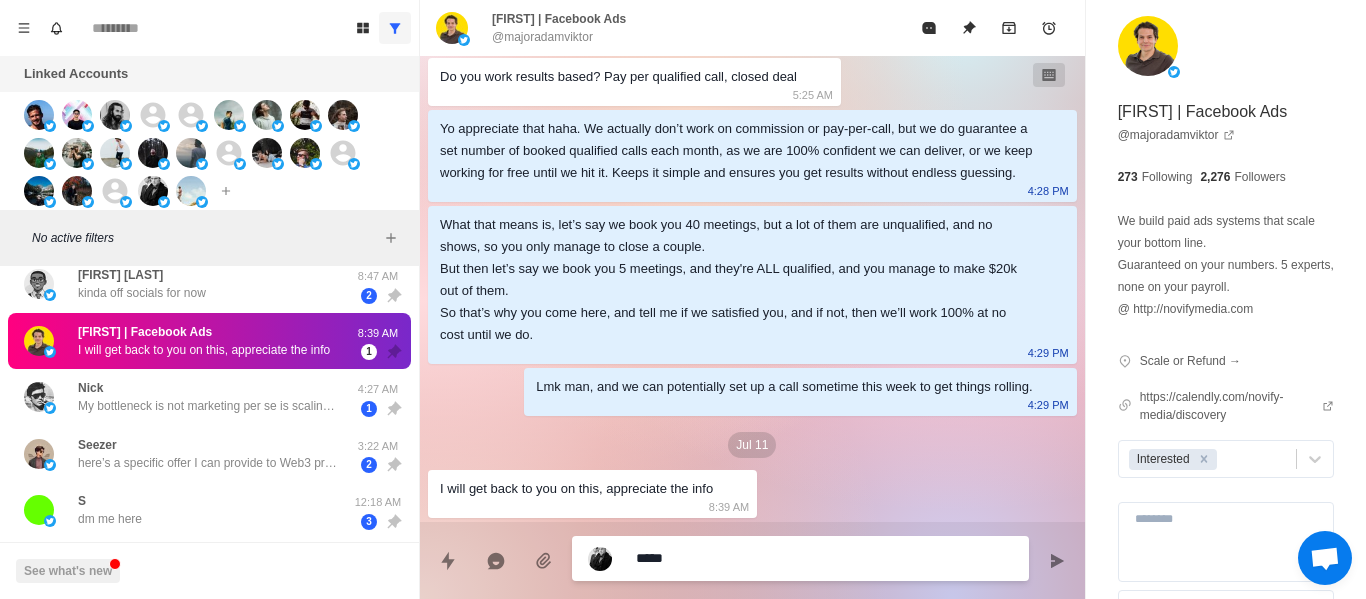 type on "*" 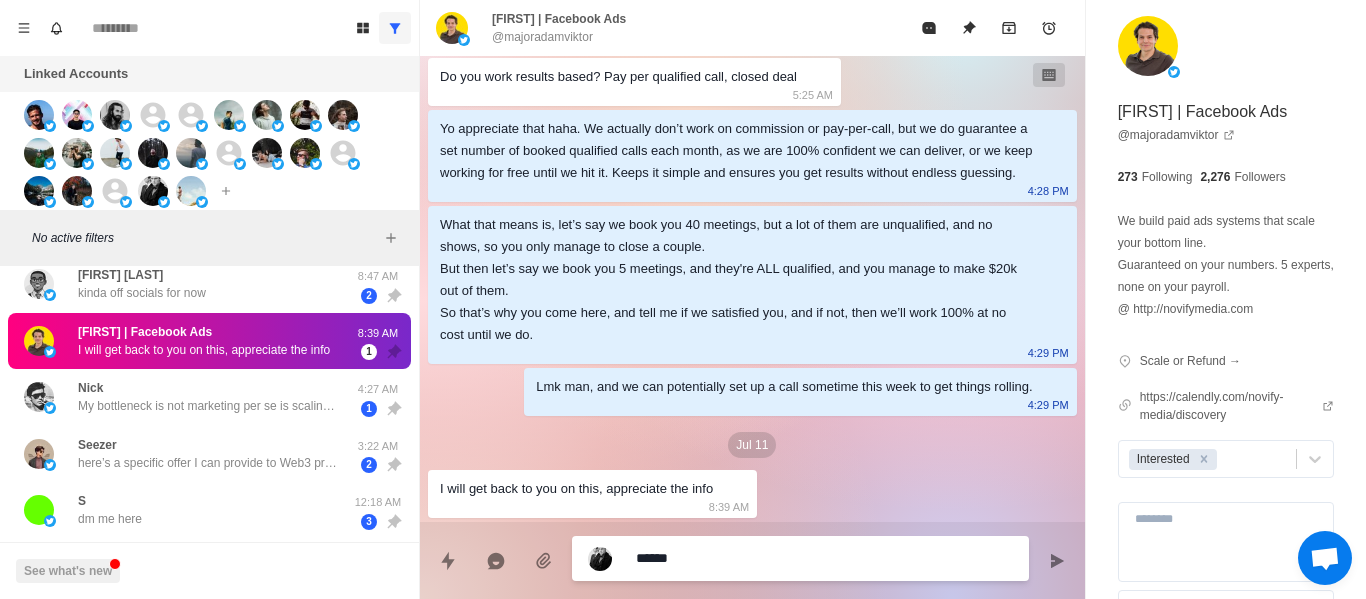 type on "******" 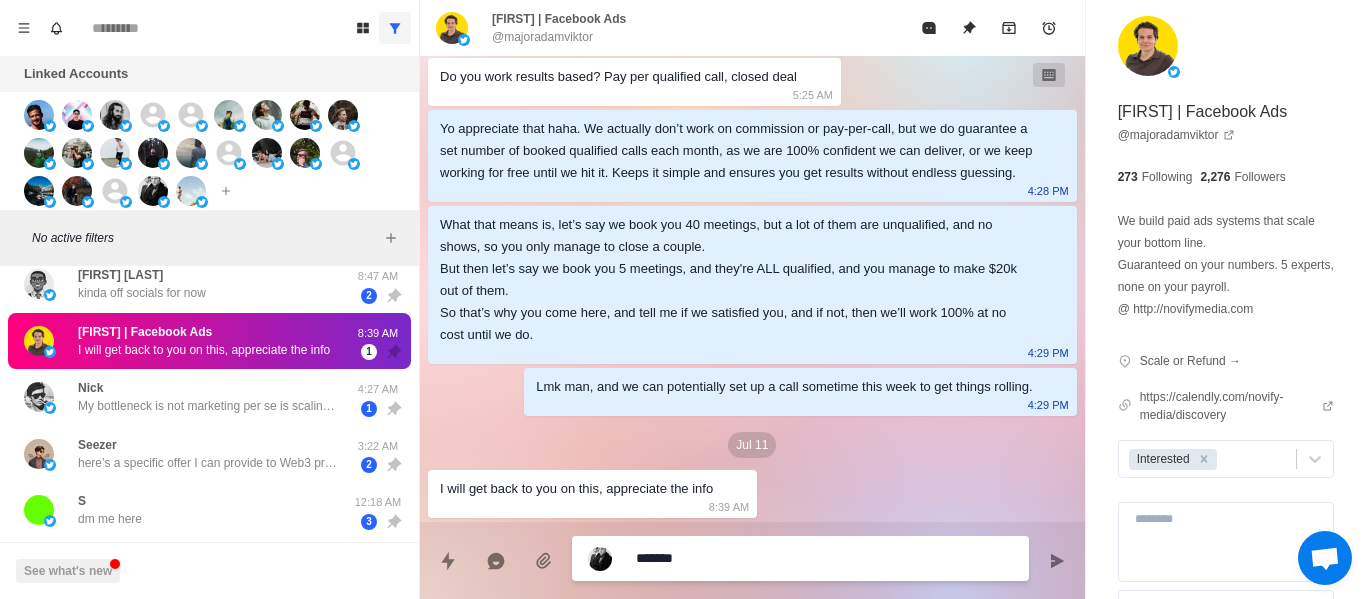 type on "********" 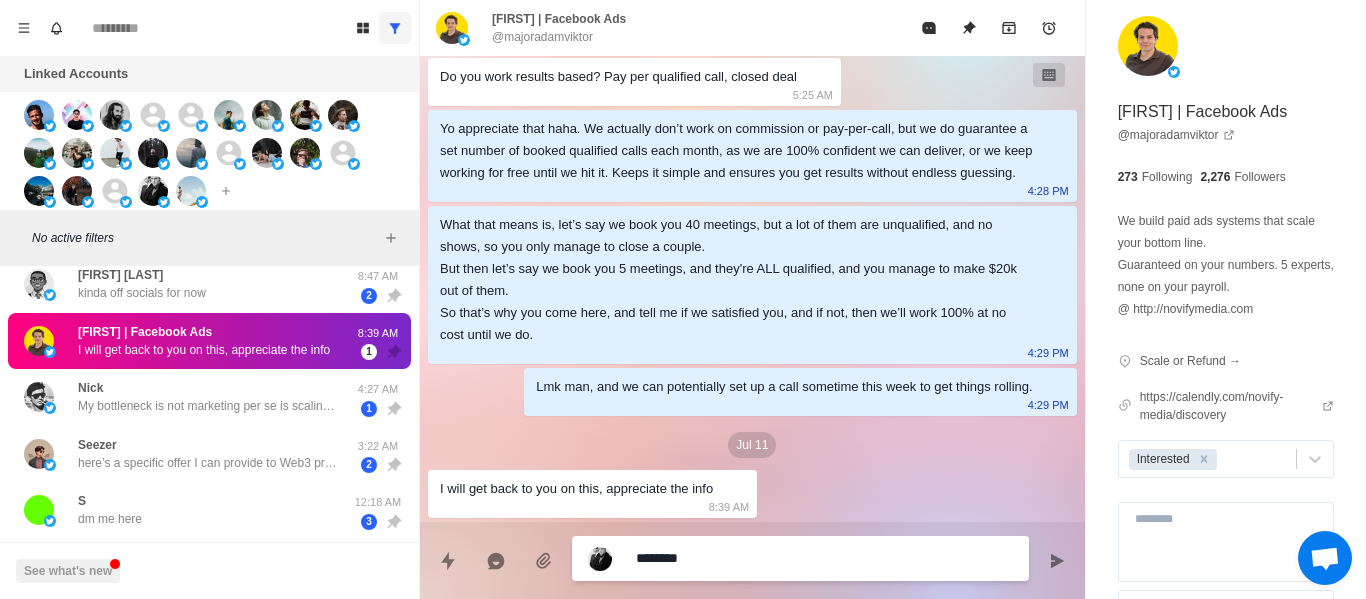 type on "*********" 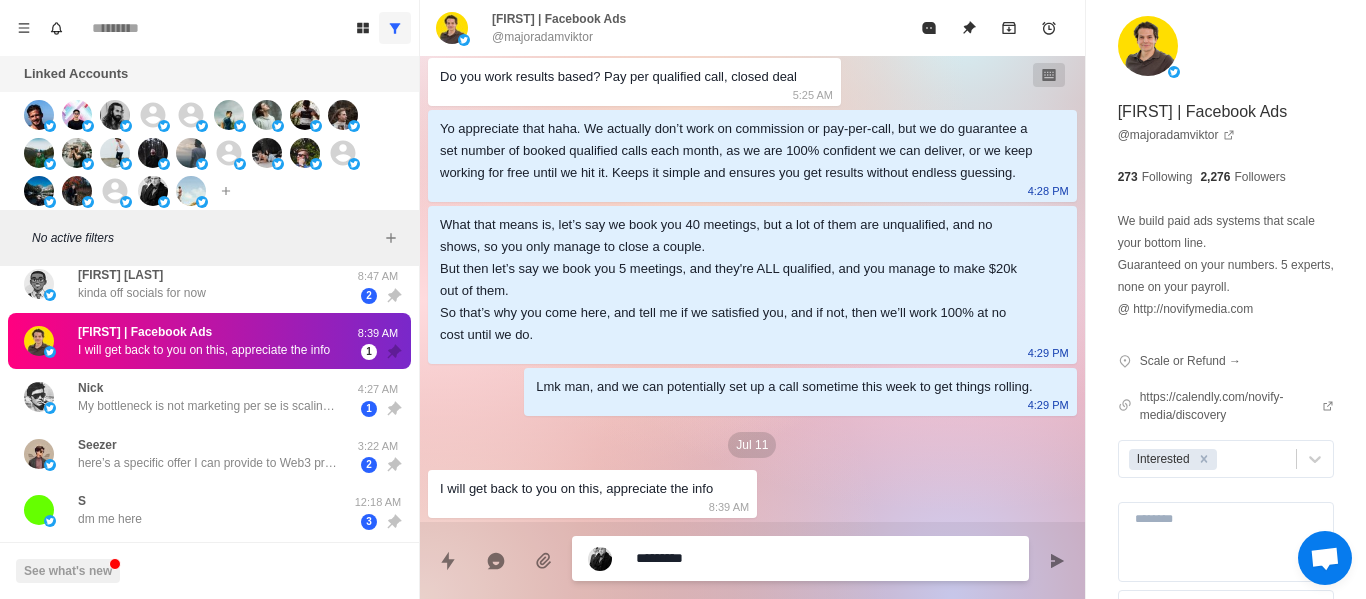type on "**********" 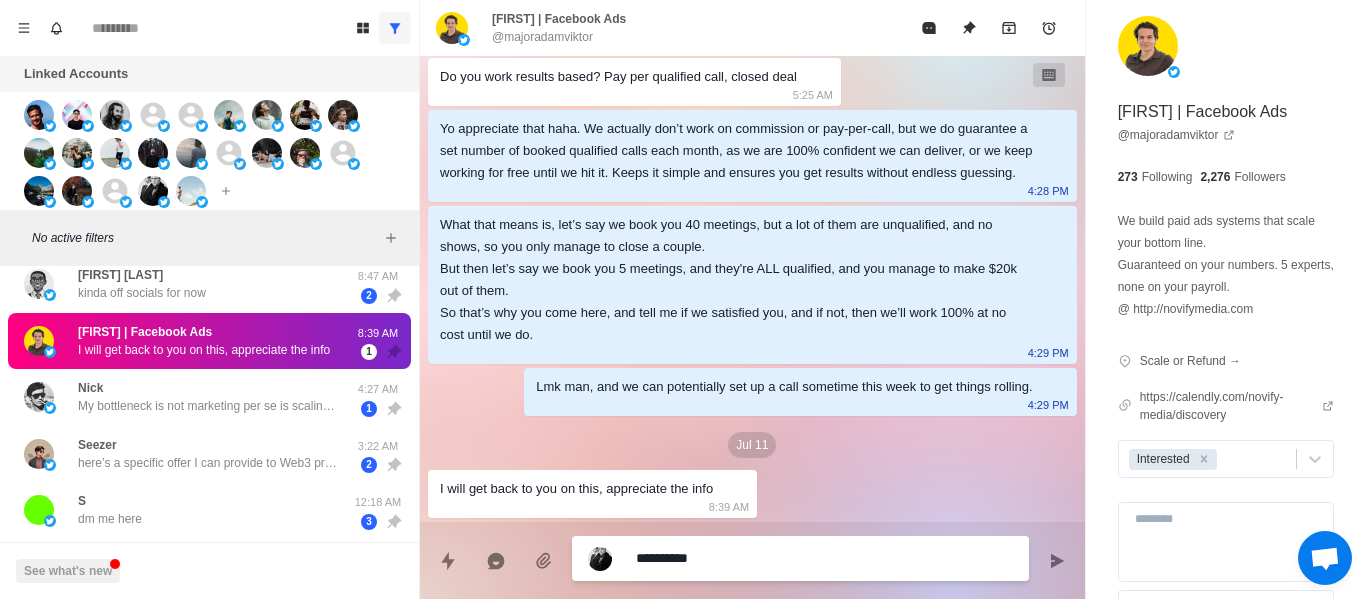 type on "**********" 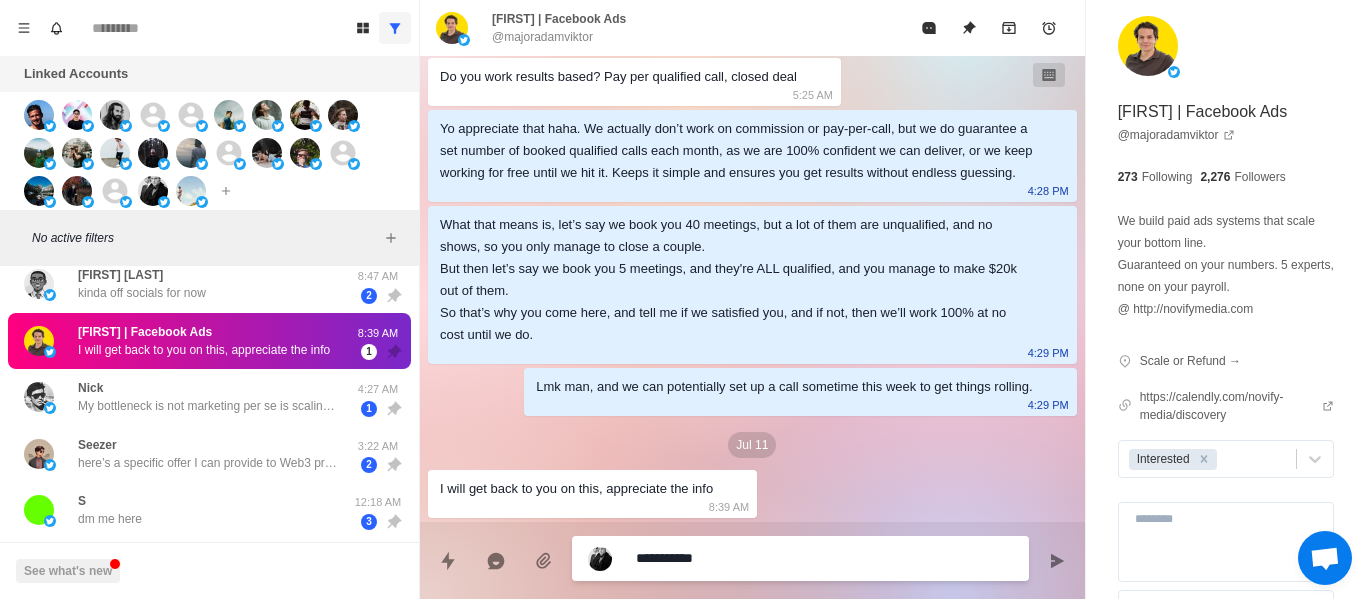 type on "**********" 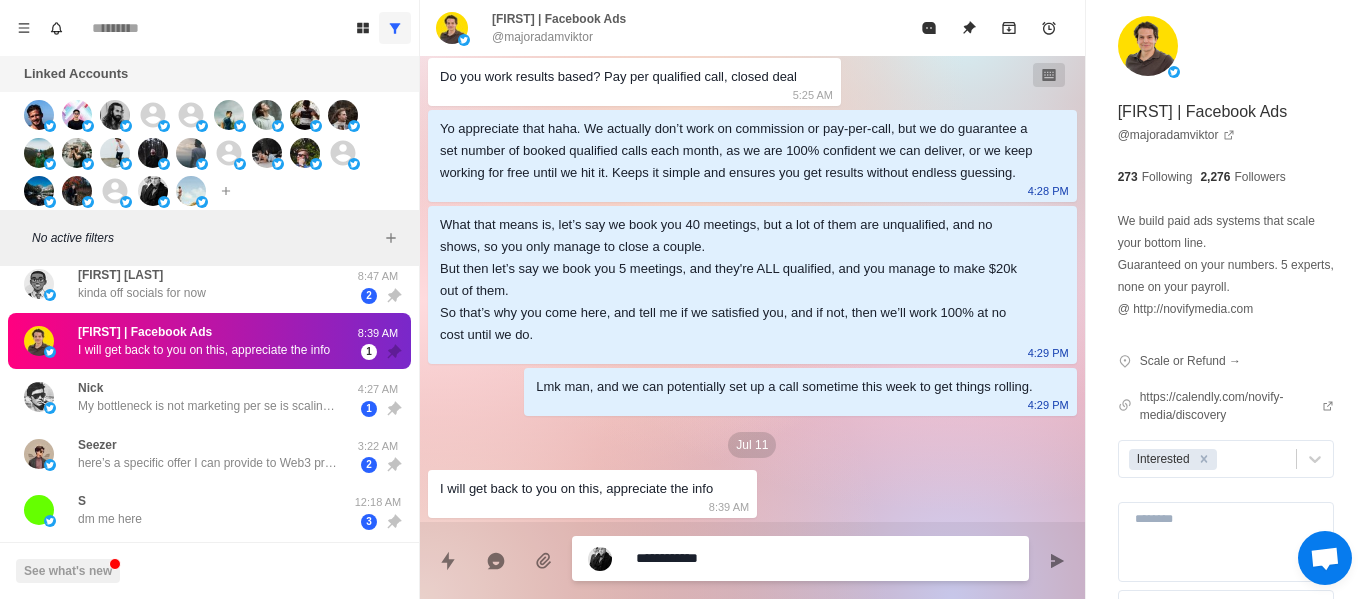 type on "**********" 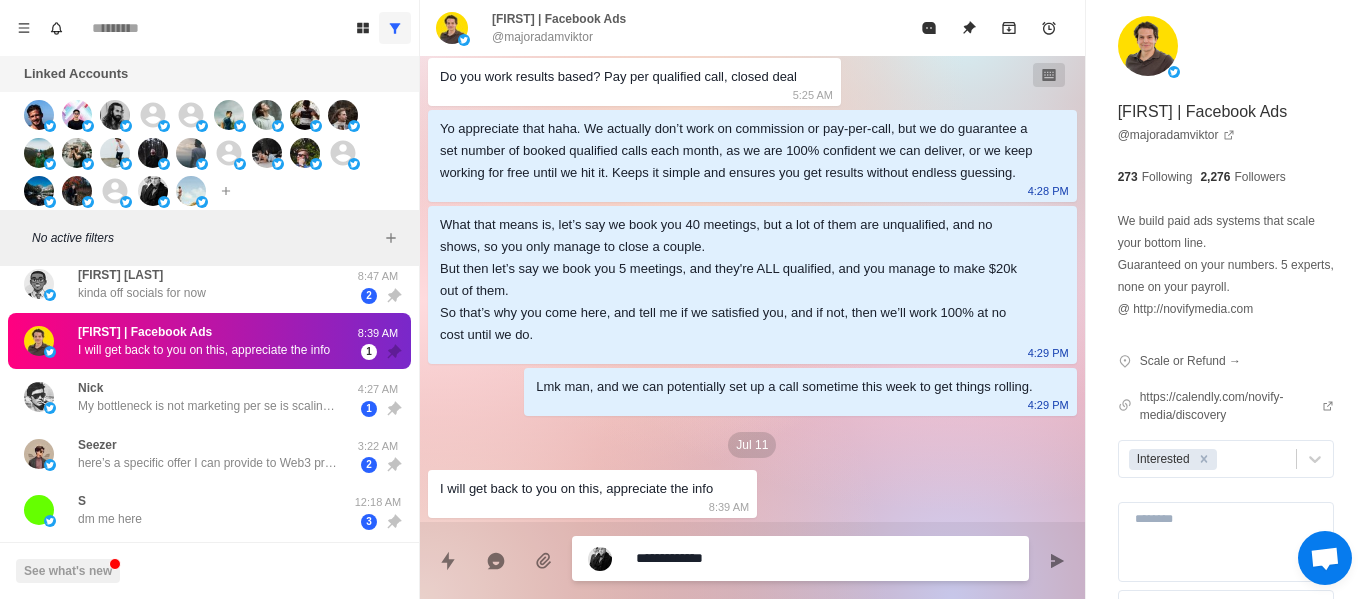 type on "**********" 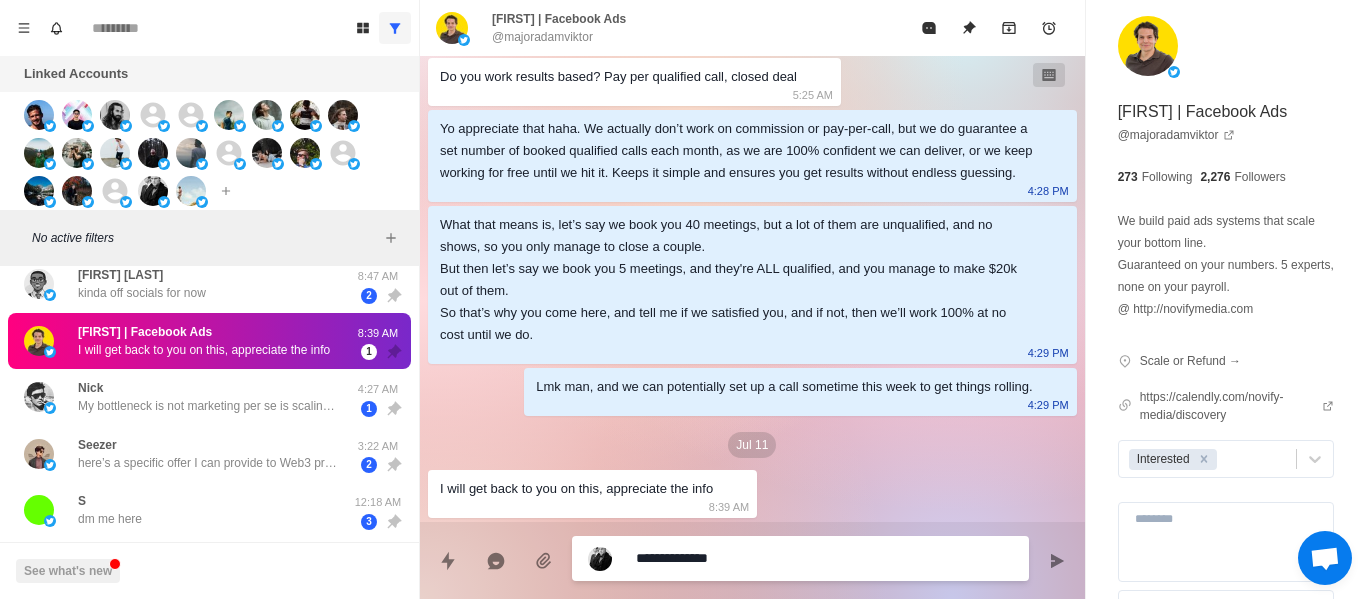 type on "**********" 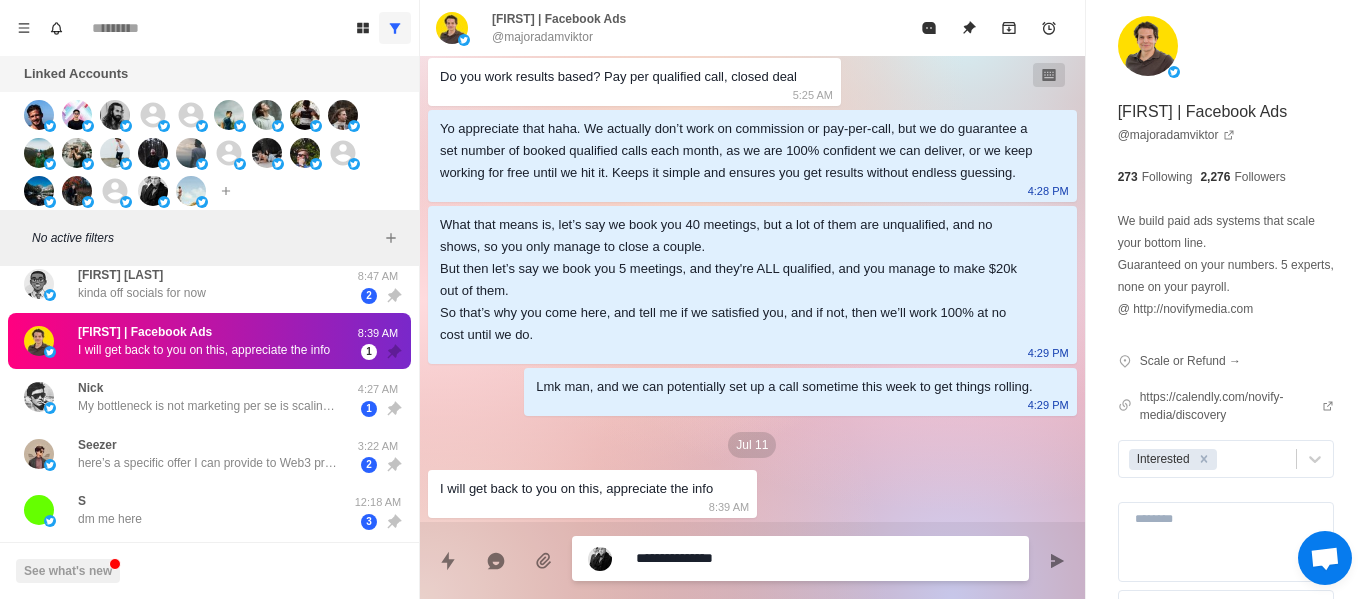 type on "**********" 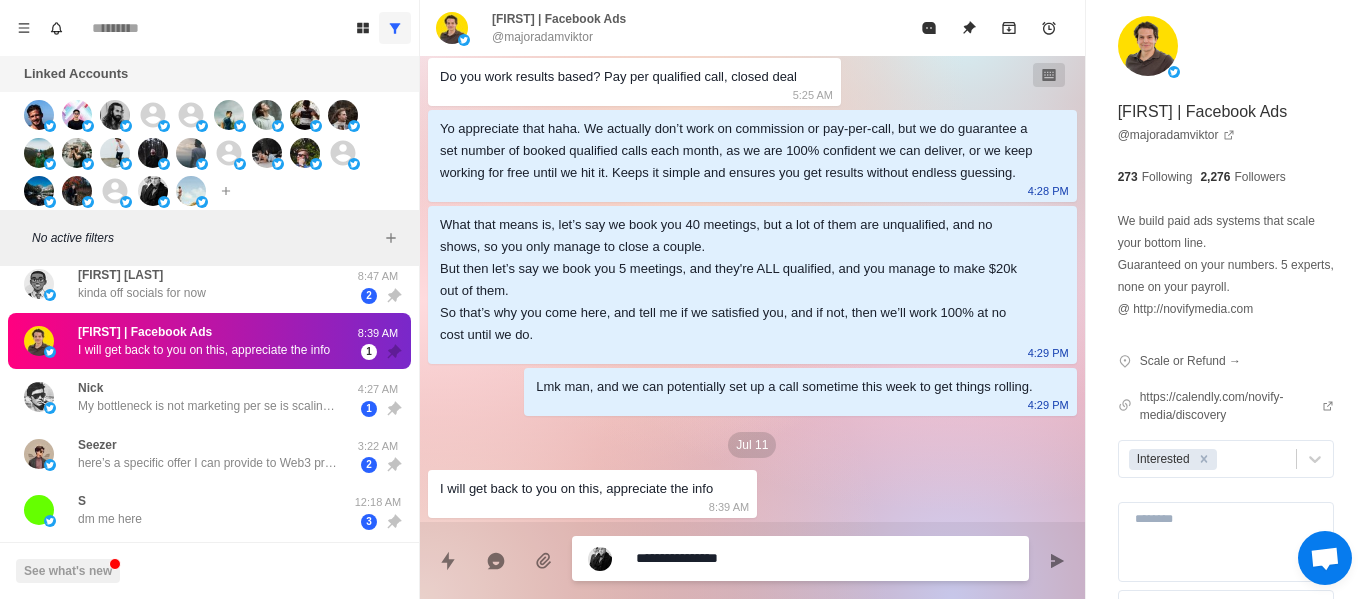 type on "**********" 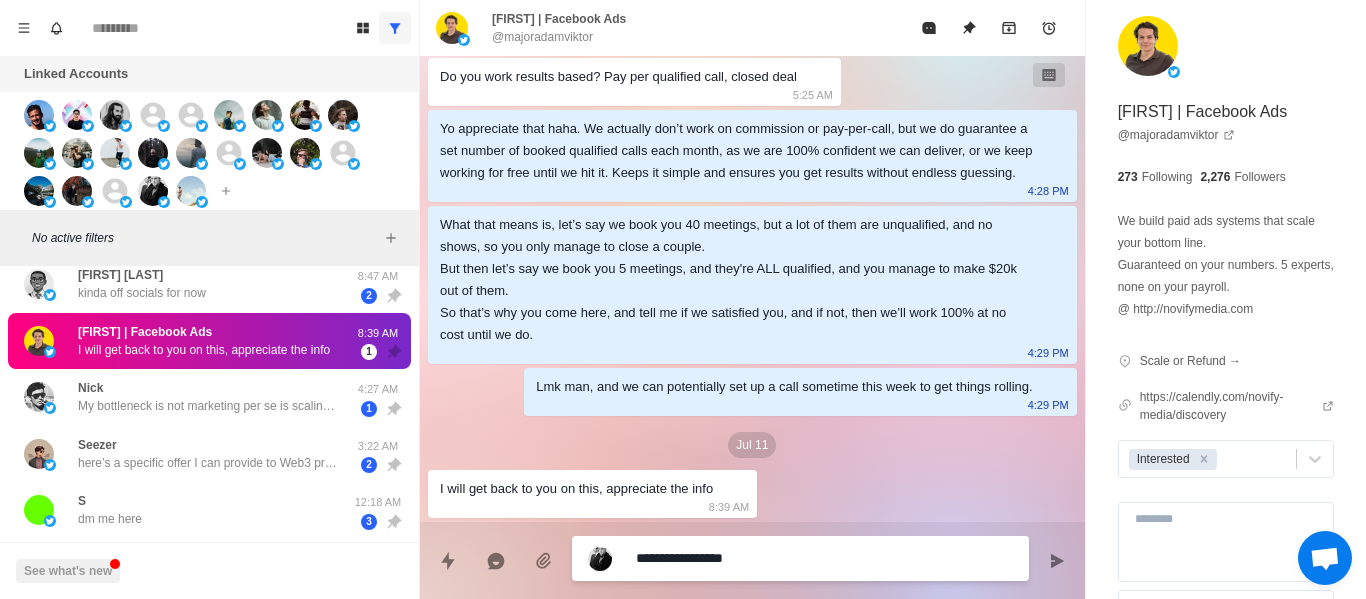 type on "**********" 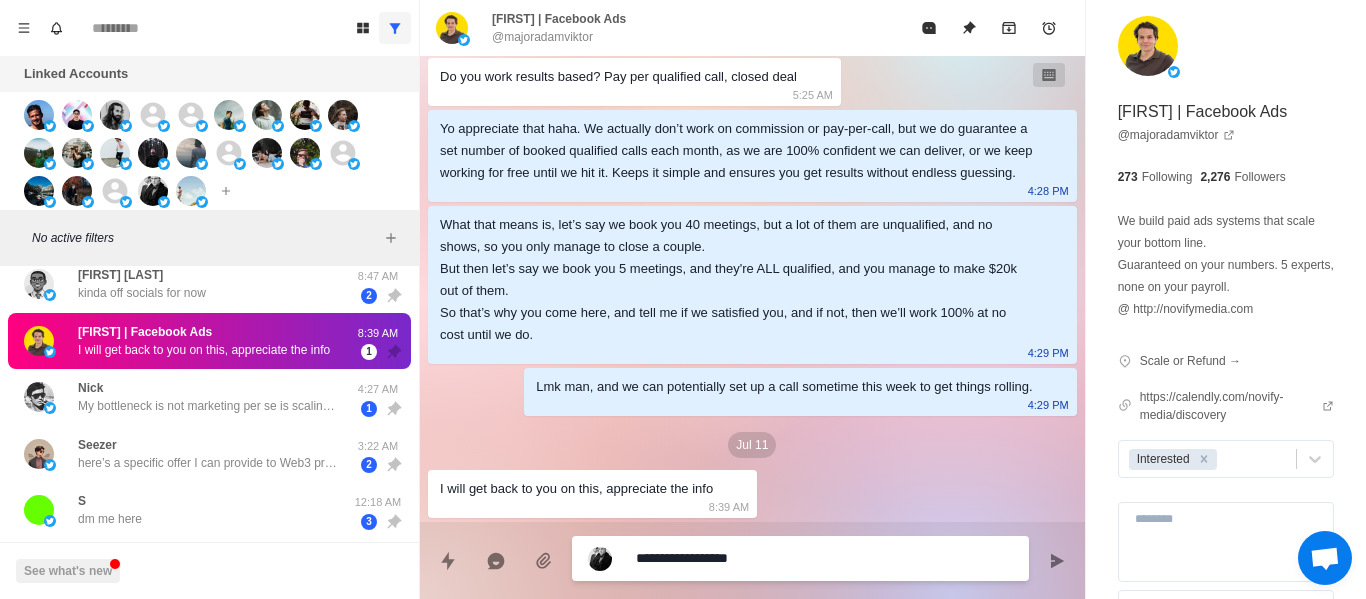 type on "**********" 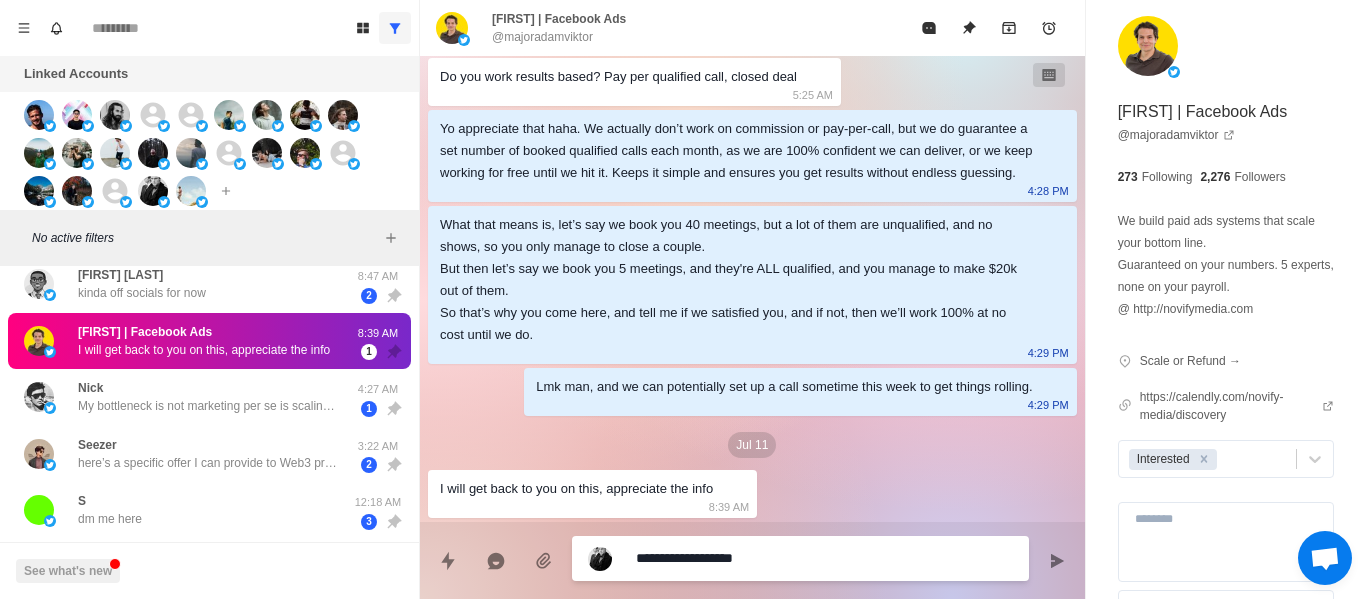 type on "**********" 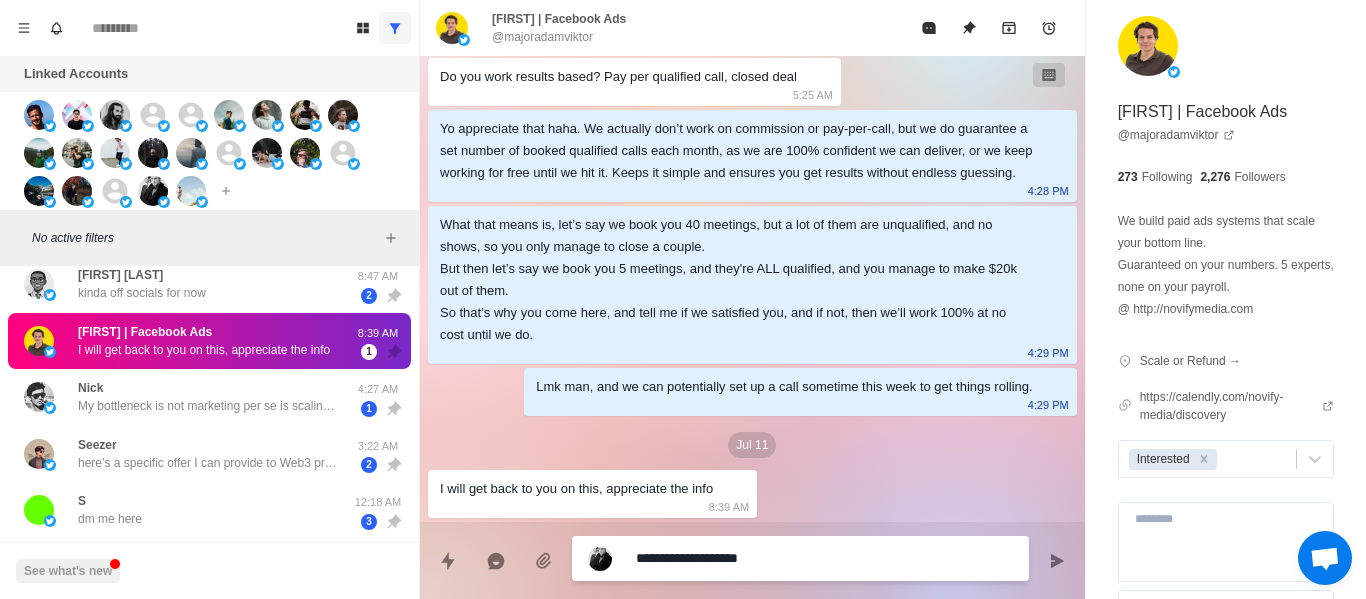 type on "**********" 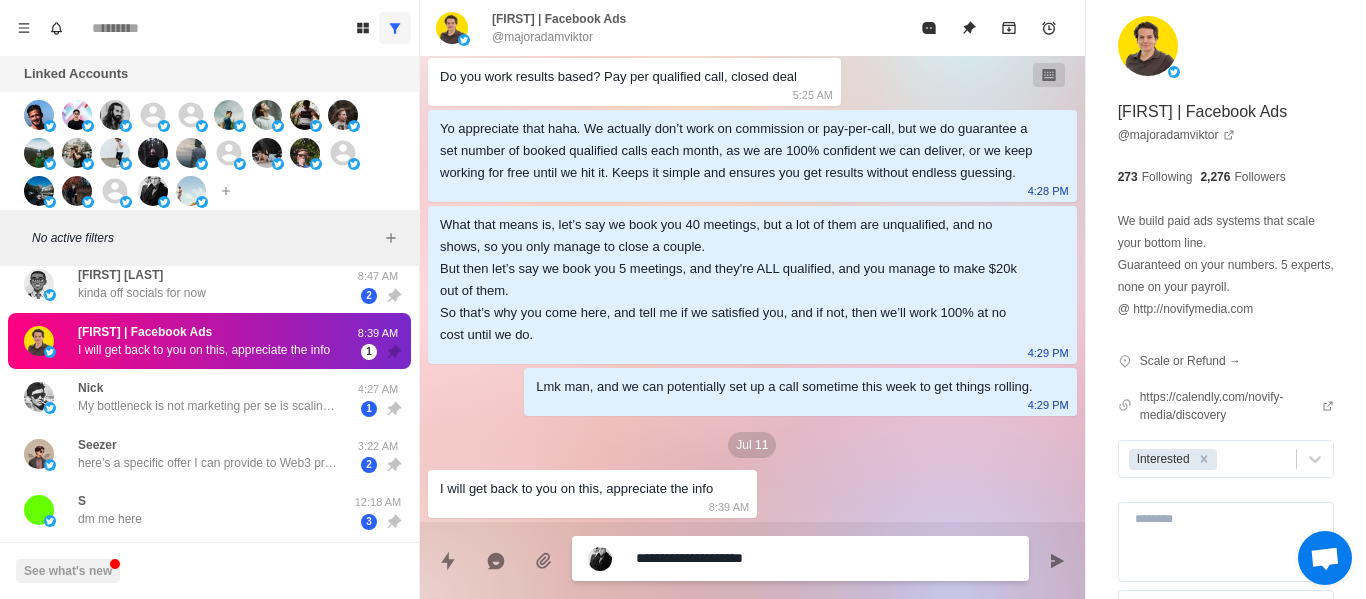type on "**********" 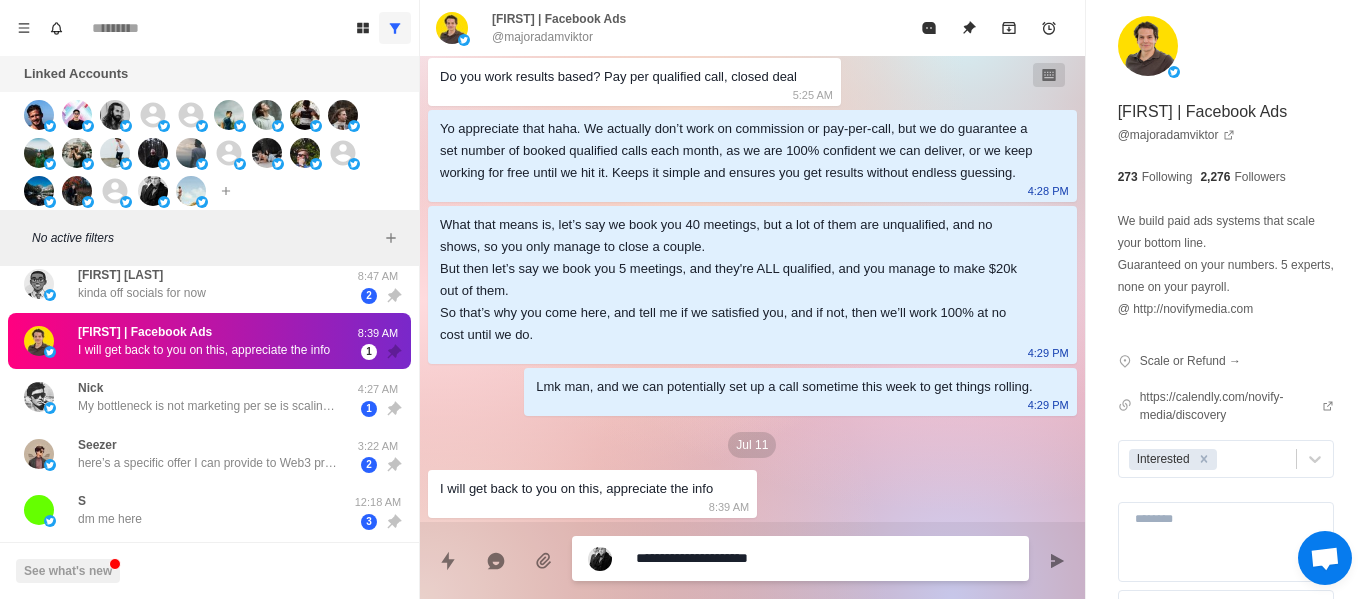 type on "**********" 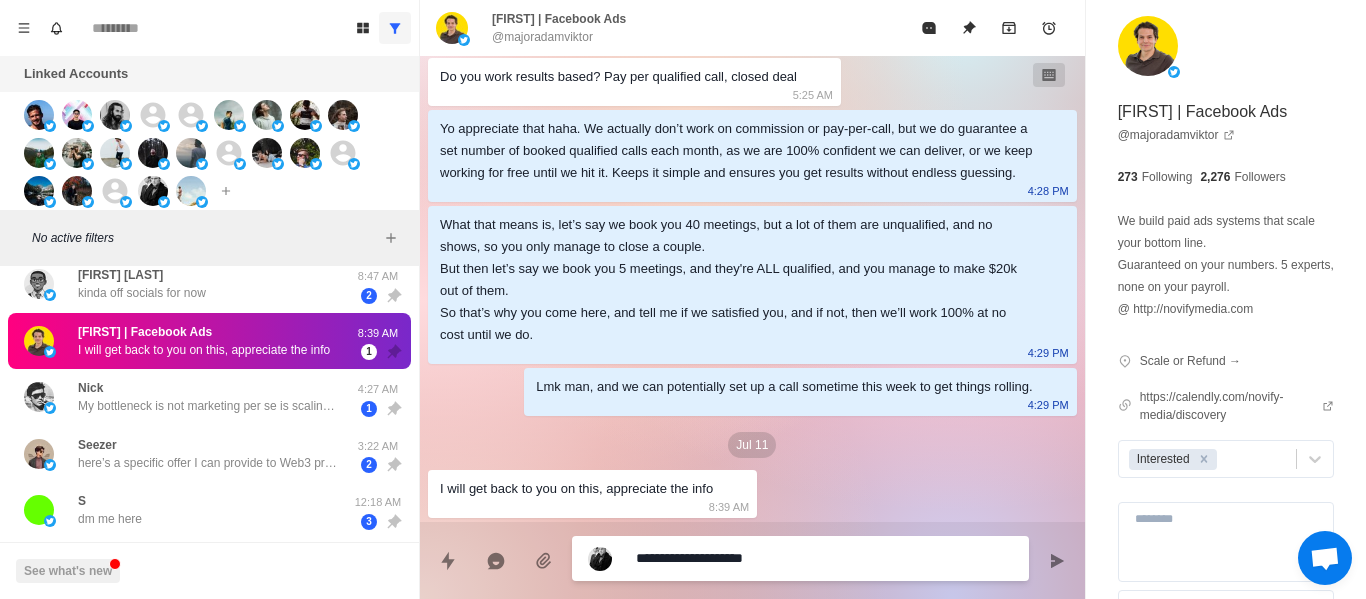 type on "**********" 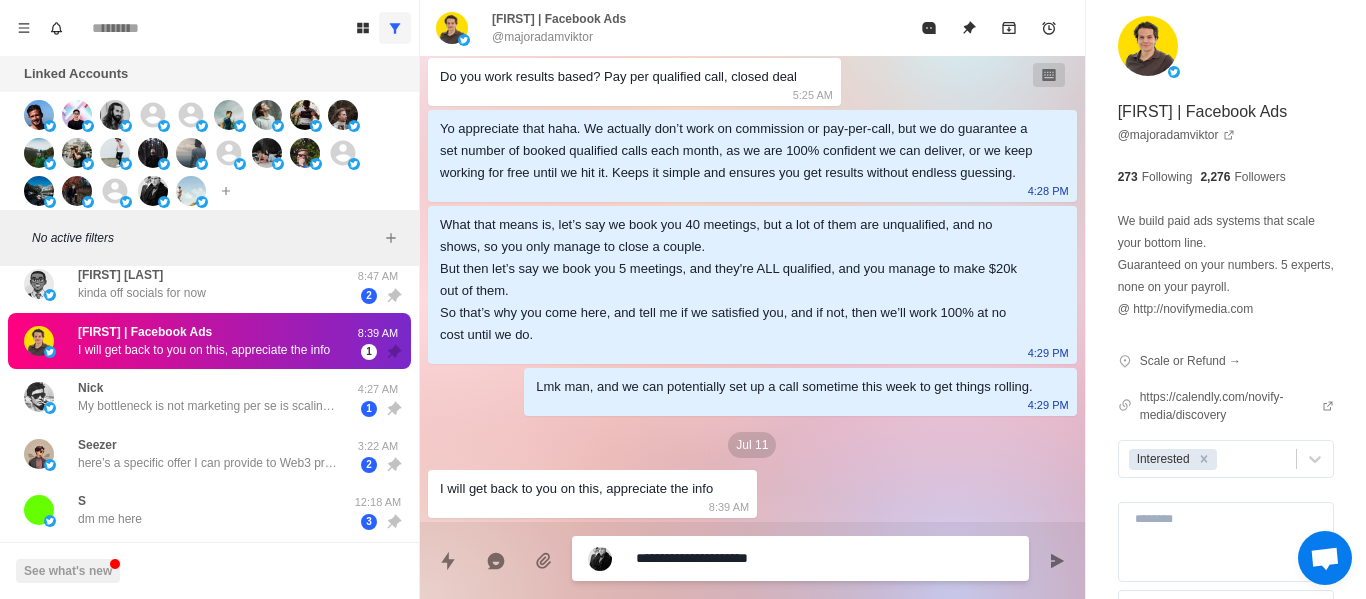 type on "**********" 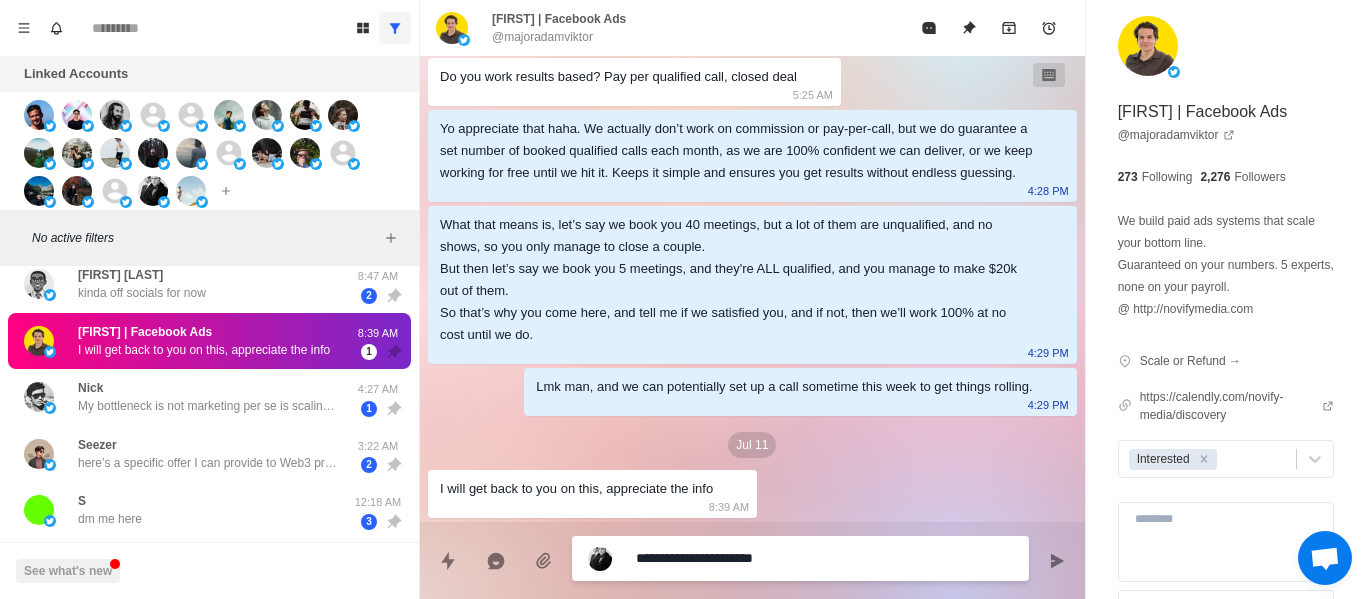 type on "**********" 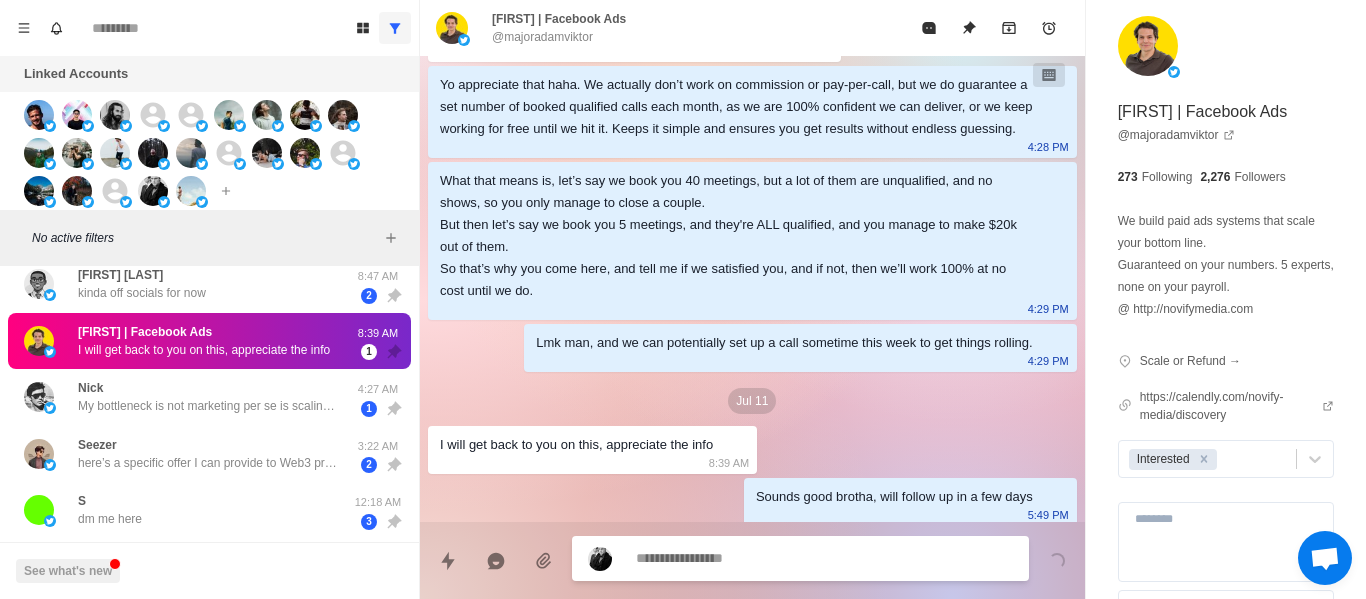 scroll, scrollTop: 1170, scrollLeft: 0, axis: vertical 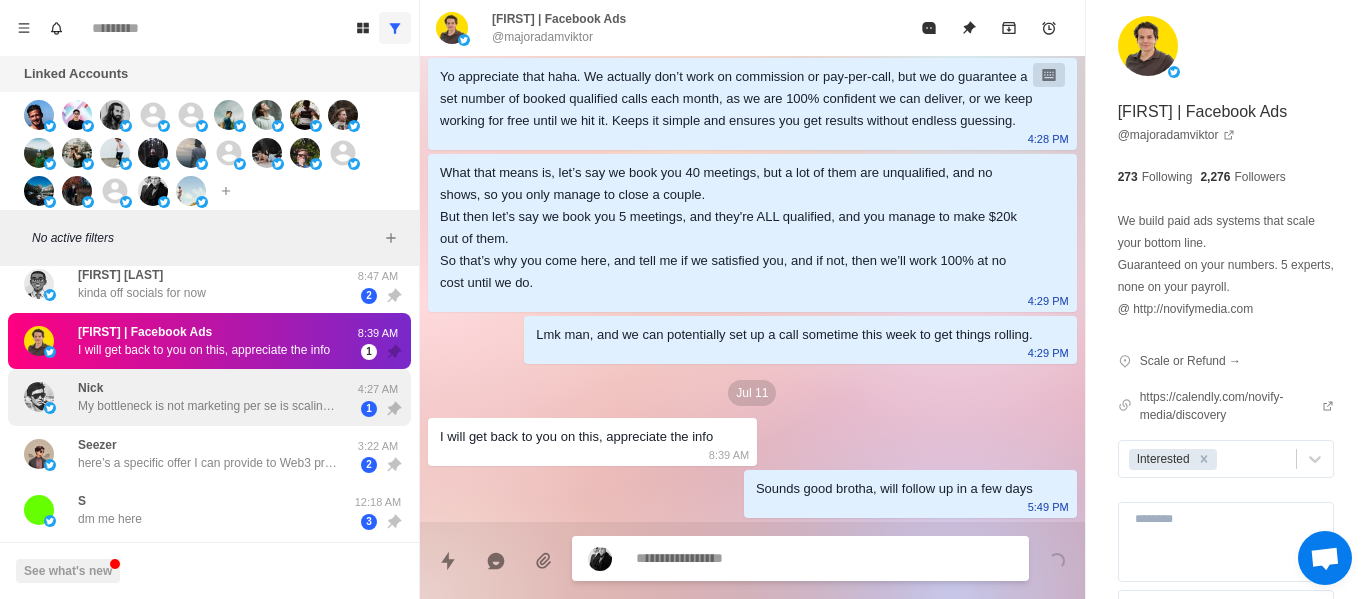 click on "My bottleneck is not marketing per se is scaling capacity so it needs to go hand in hand if it makes sense" at bounding box center [208, 406] 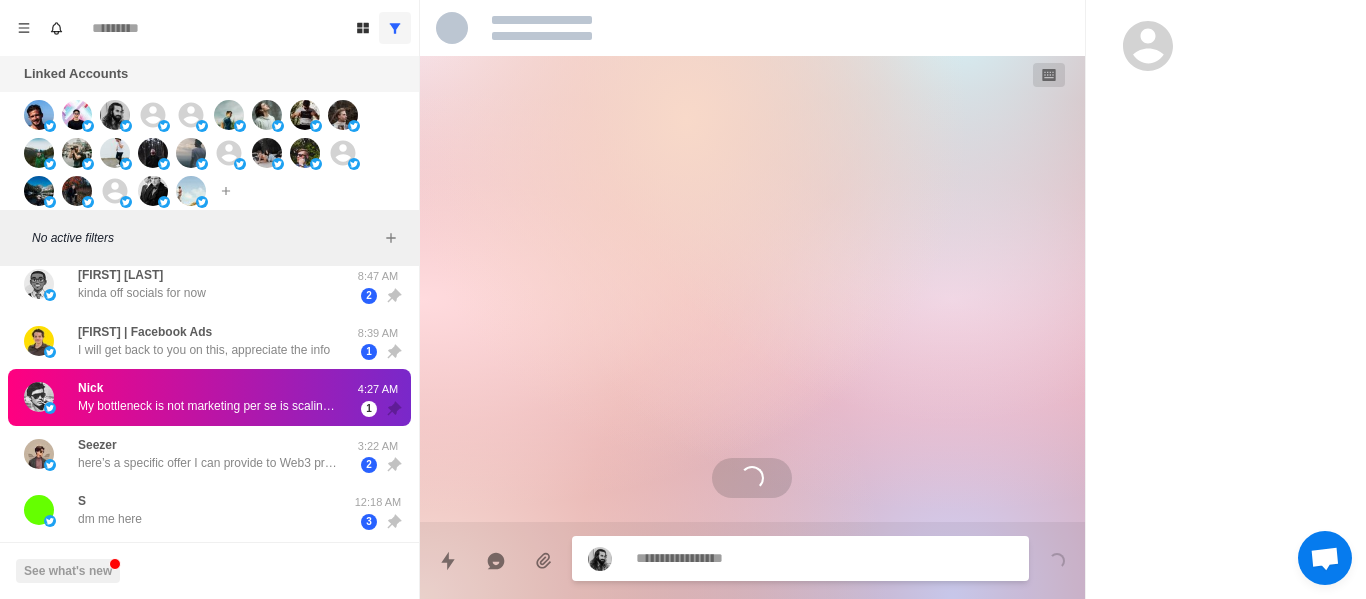 scroll, scrollTop: 0, scrollLeft: 0, axis: both 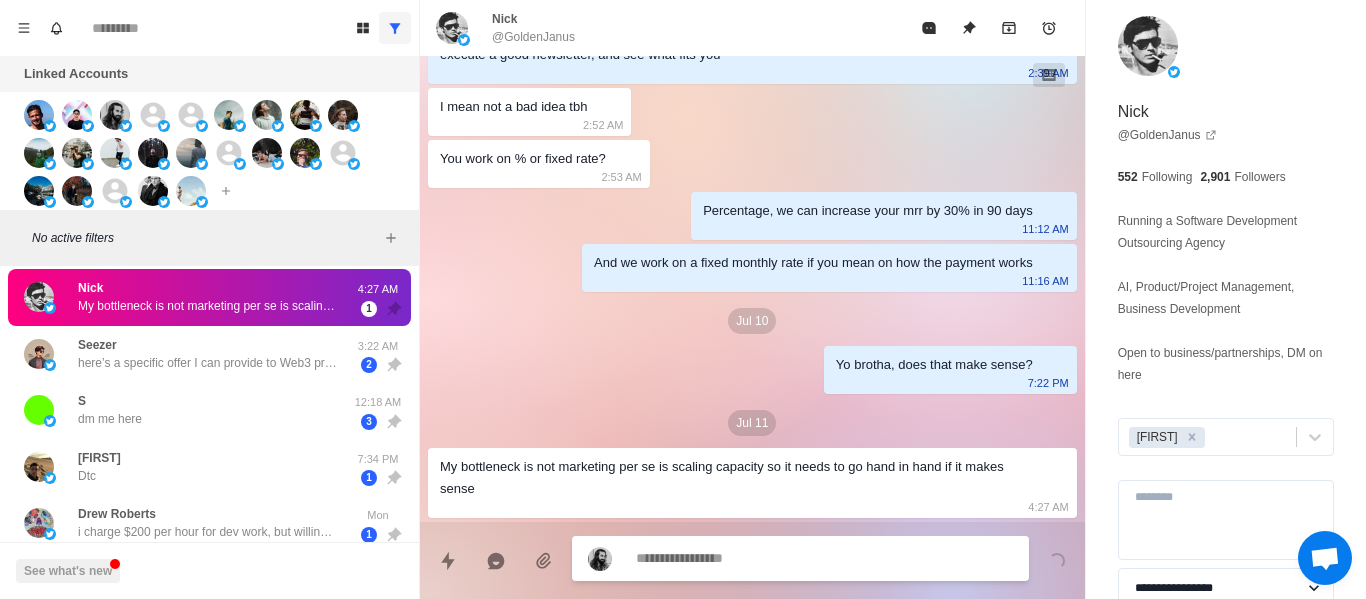 drag, startPoint x: 859, startPoint y: 480, endPoint x: 673, endPoint y: 434, distance: 191.60376 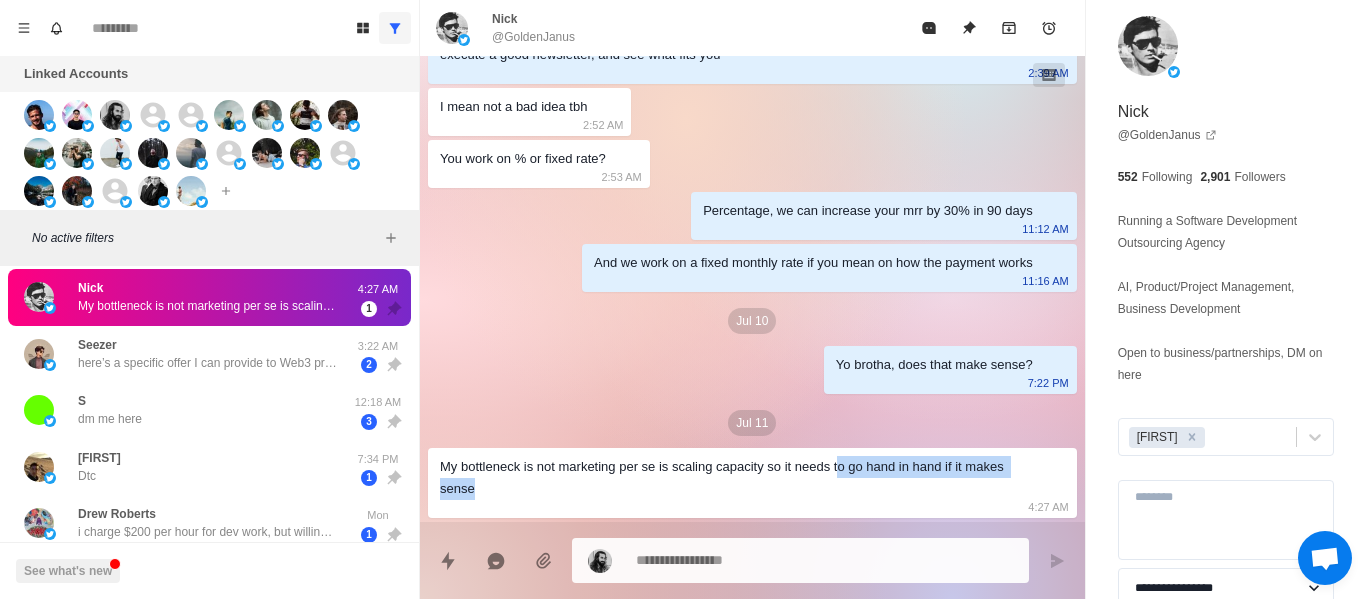 click on "My bottleneck is not marketing per se is scaling capacity so it needs to go hand in hand if it makes sense" at bounding box center [736, 478] 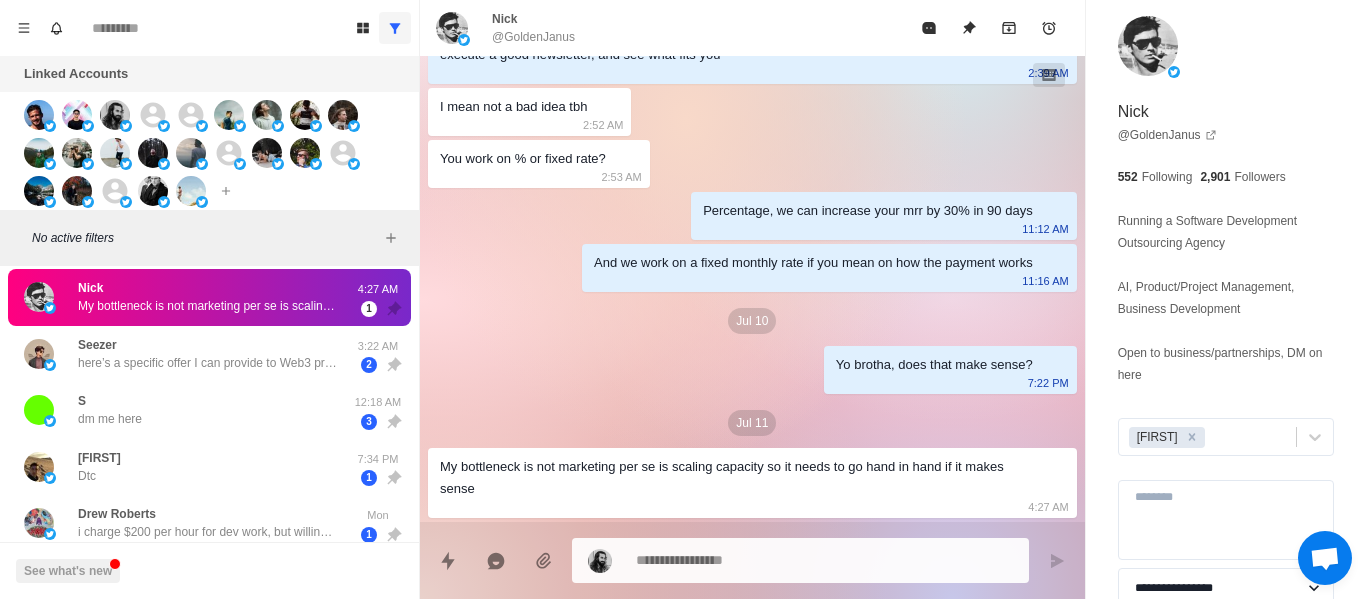 drag, startPoint x: 682, startPoint y: 394, endPoint x: 698, endPoint y: 389, distance: 16.763054 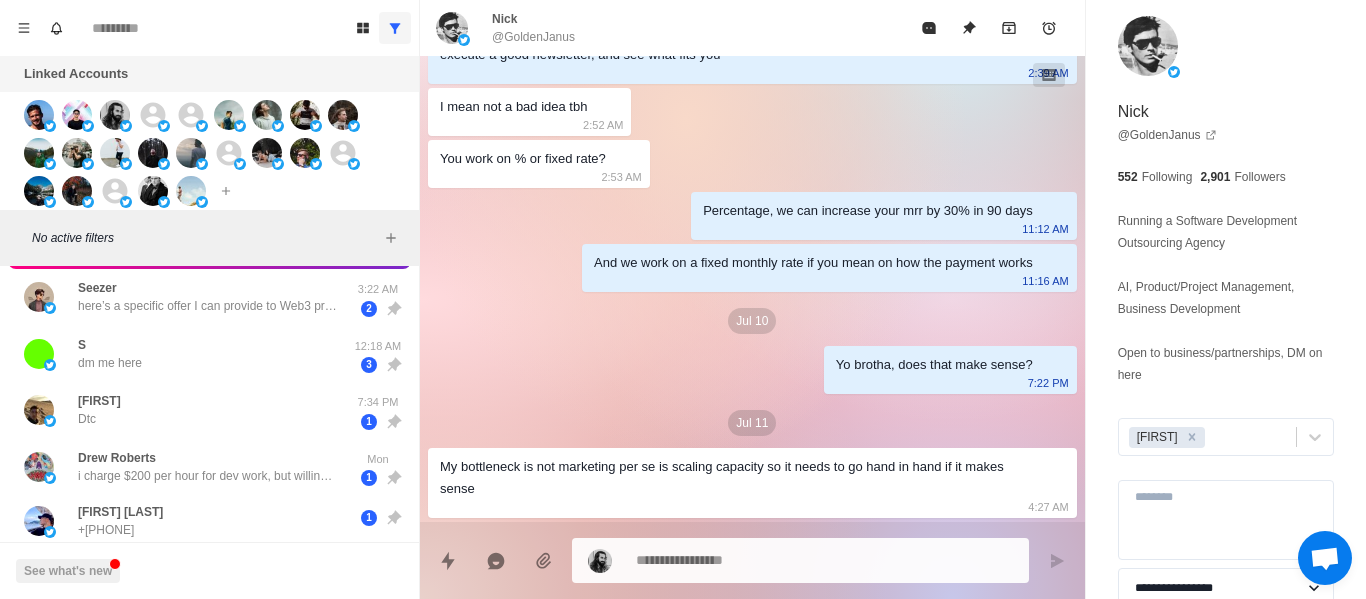 scroll, scrollTop: 343, scrollLeft: 0, axis: vertical 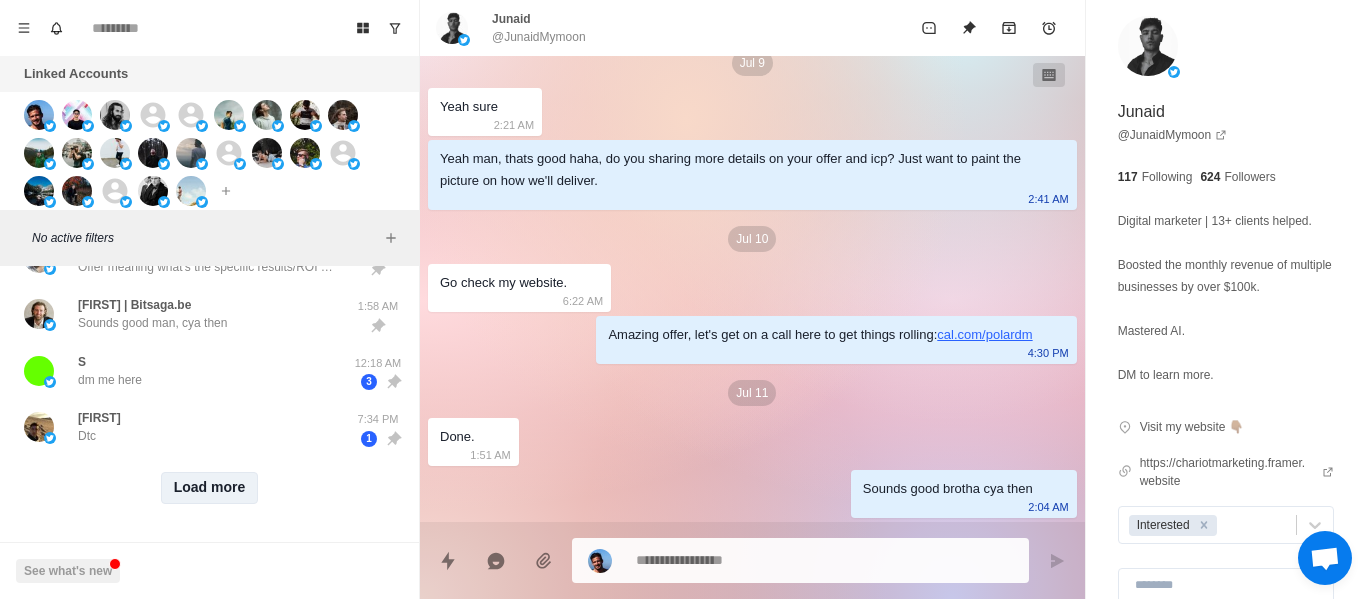 click on "Load more" at bounding box center (210, 488) 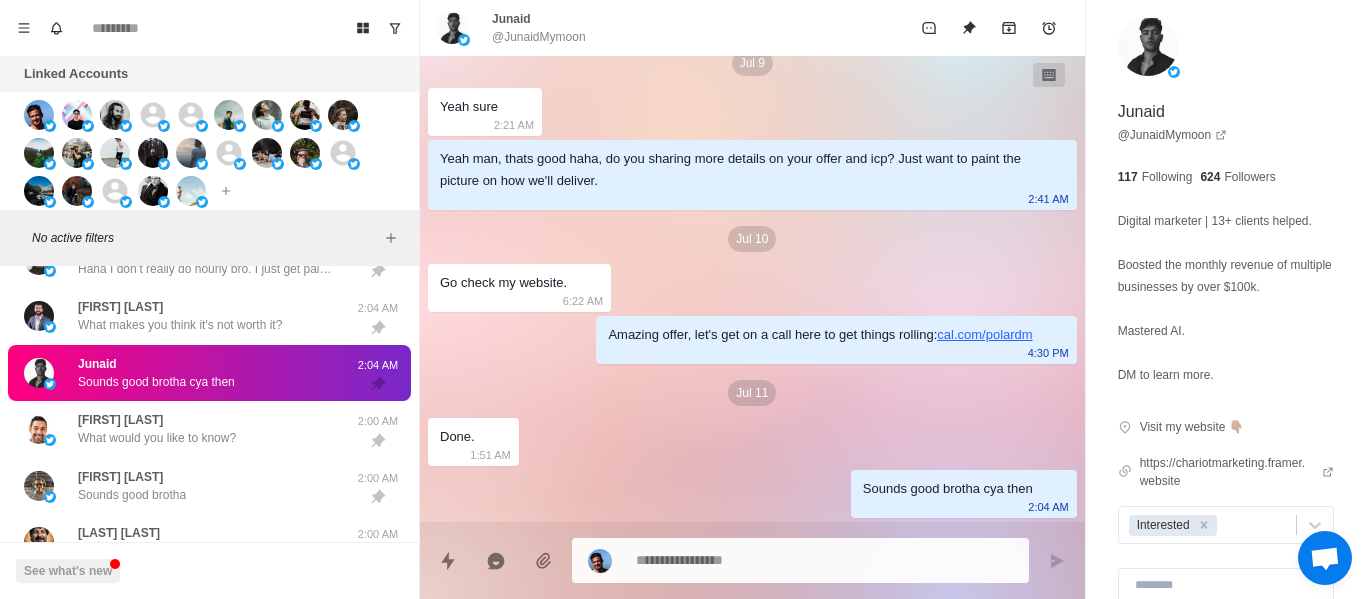 scroll, scrollTop: 333, scrollLeft: 0, axis: vertical 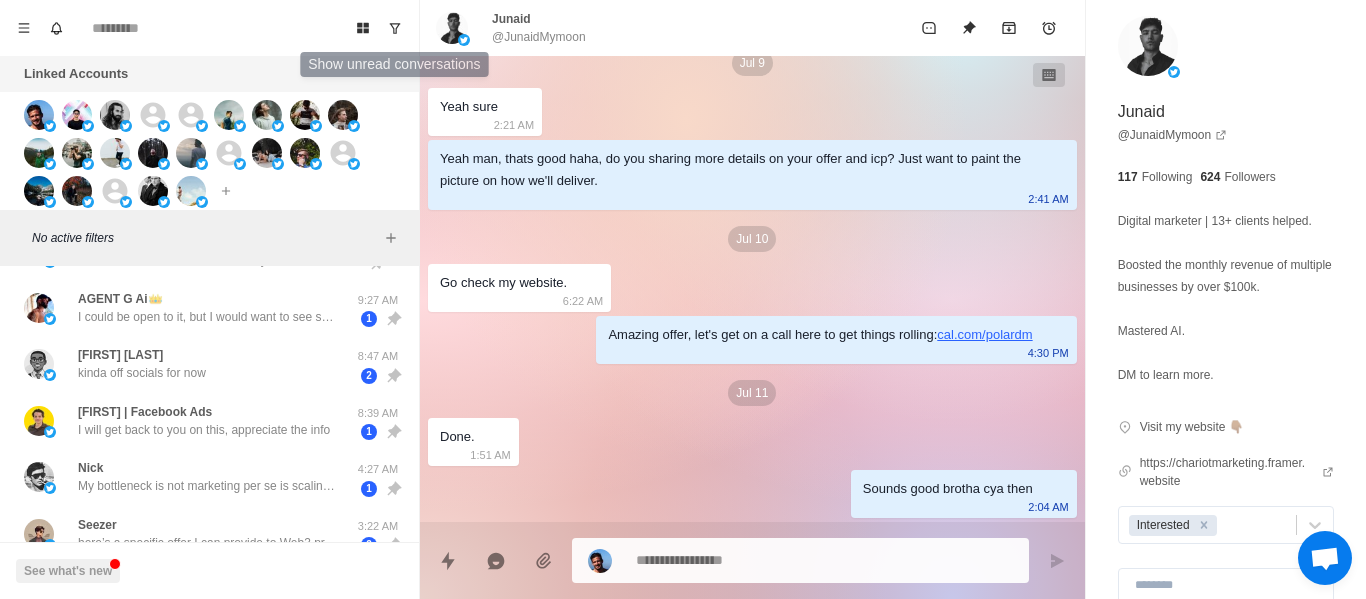 drag, startPoint x: 405, startPoint y: 32, endPoint x: 626, endPoint y: 68, distance: 223.91293 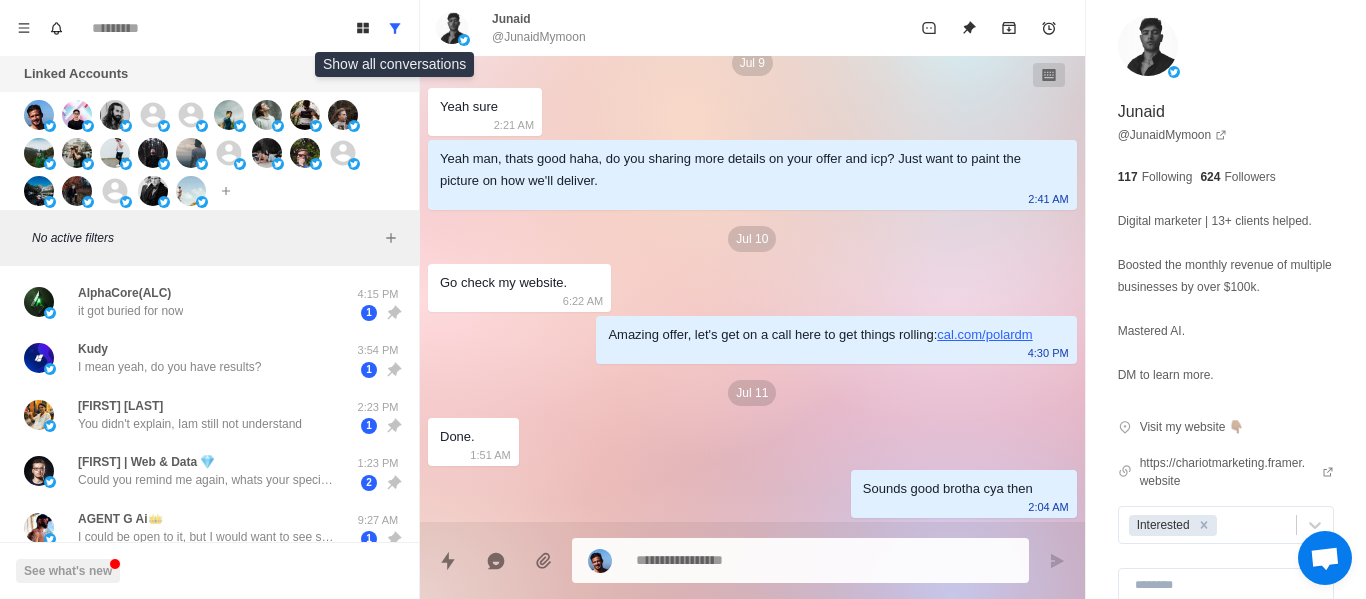 scroll, scrollTop: 0, scrollLeft: 0, axis: both 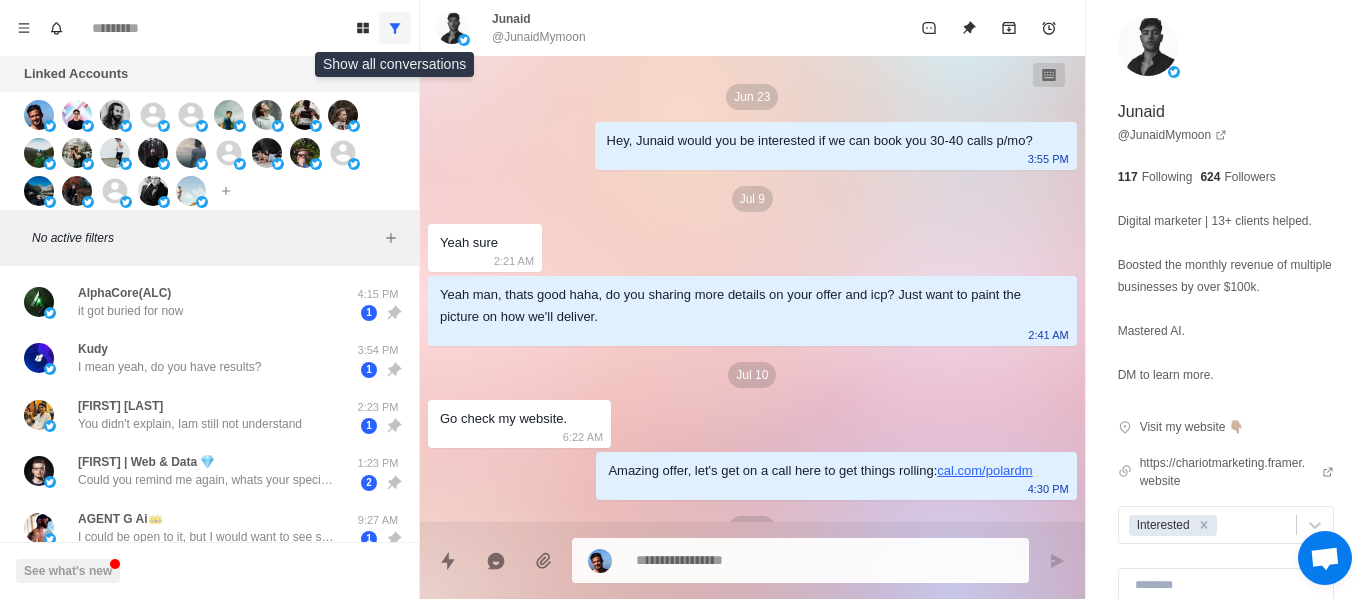 click at bounding box center [395, 28] 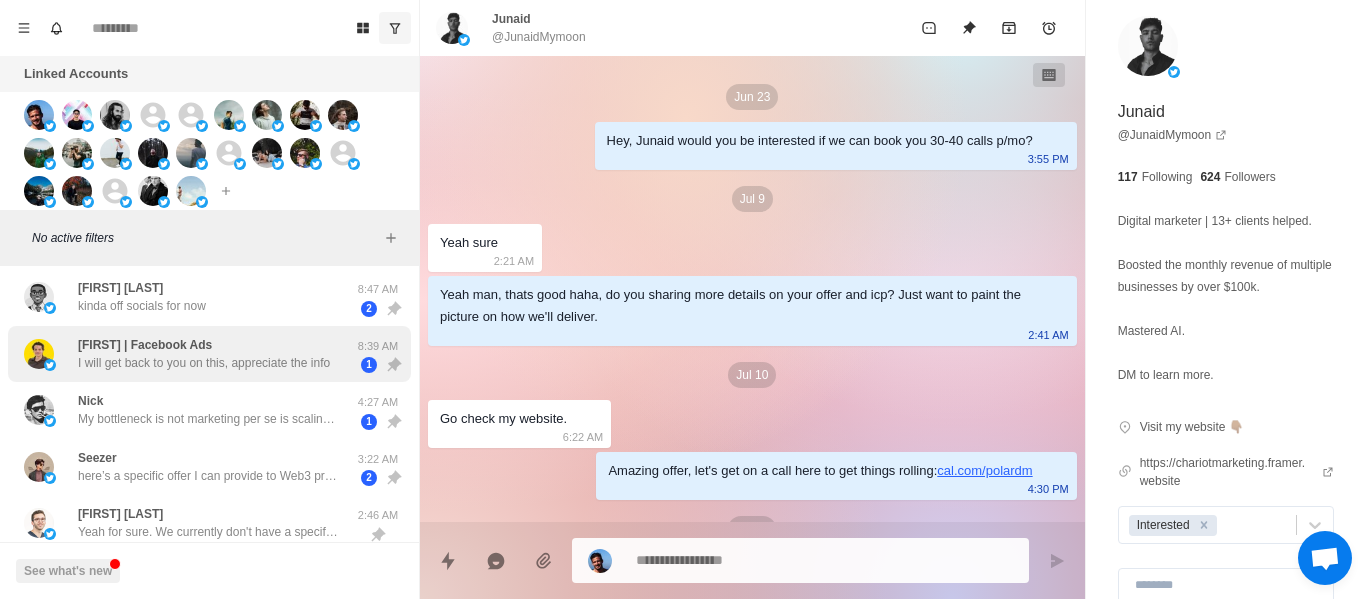 scroll, scrollTop: 500, scrollLeft: 0, axis: vertical 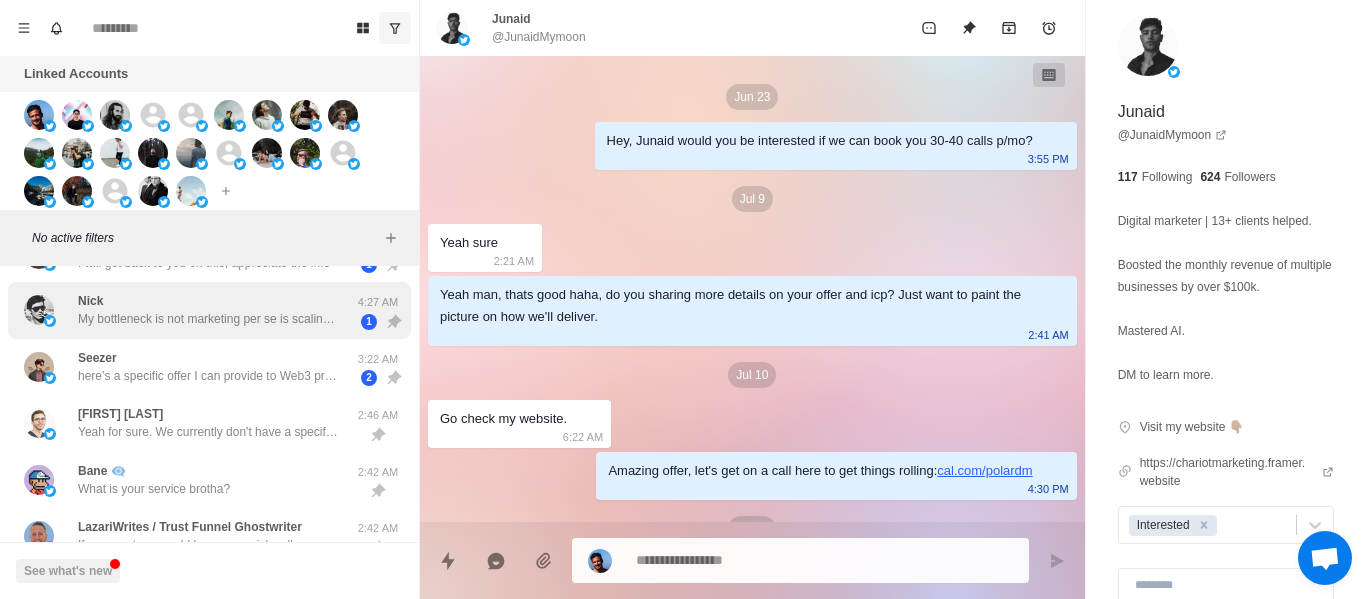 click on "My bottleneck is not marketing per se is scaling capacity so it needs to go hand in hand if it makes sense" at bounding box center [208, 319] 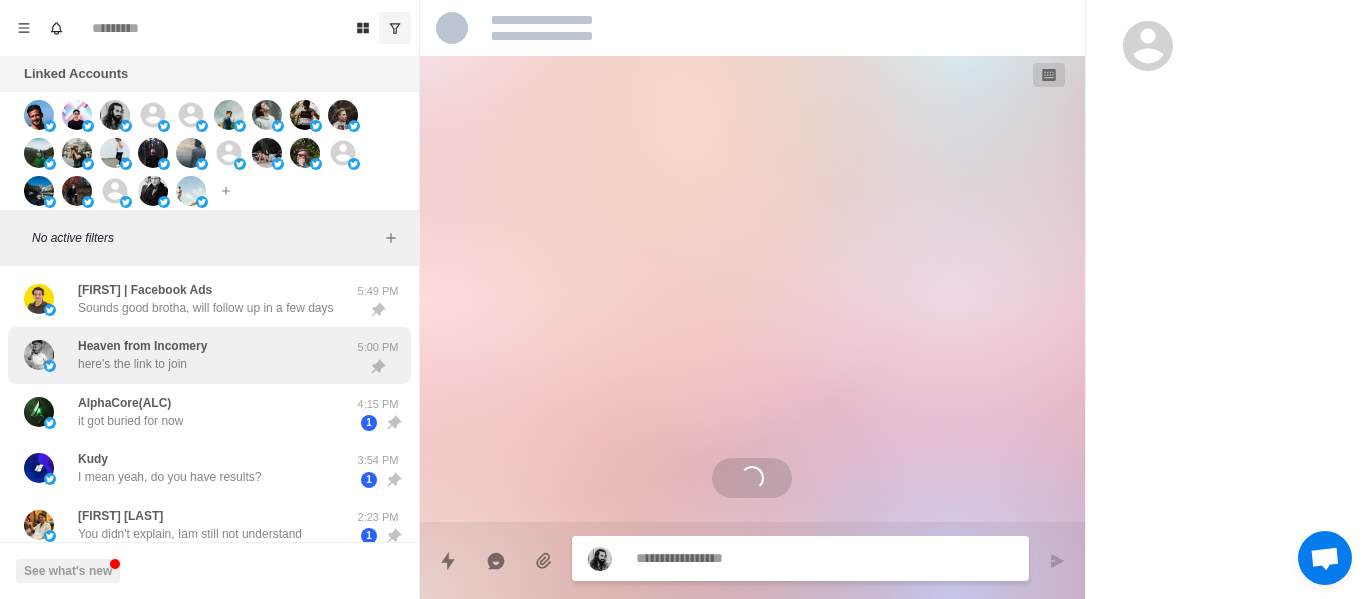 scroll, scrollTop: 0, scrollLeft: 0, axis: both 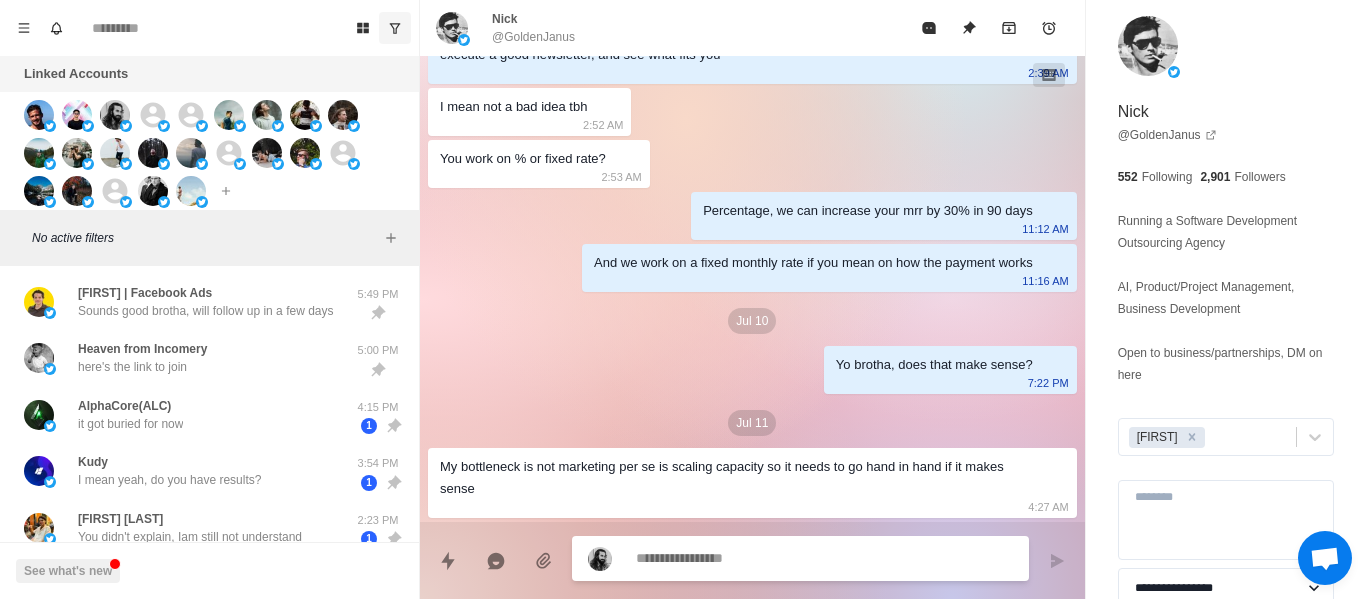 type on "*" 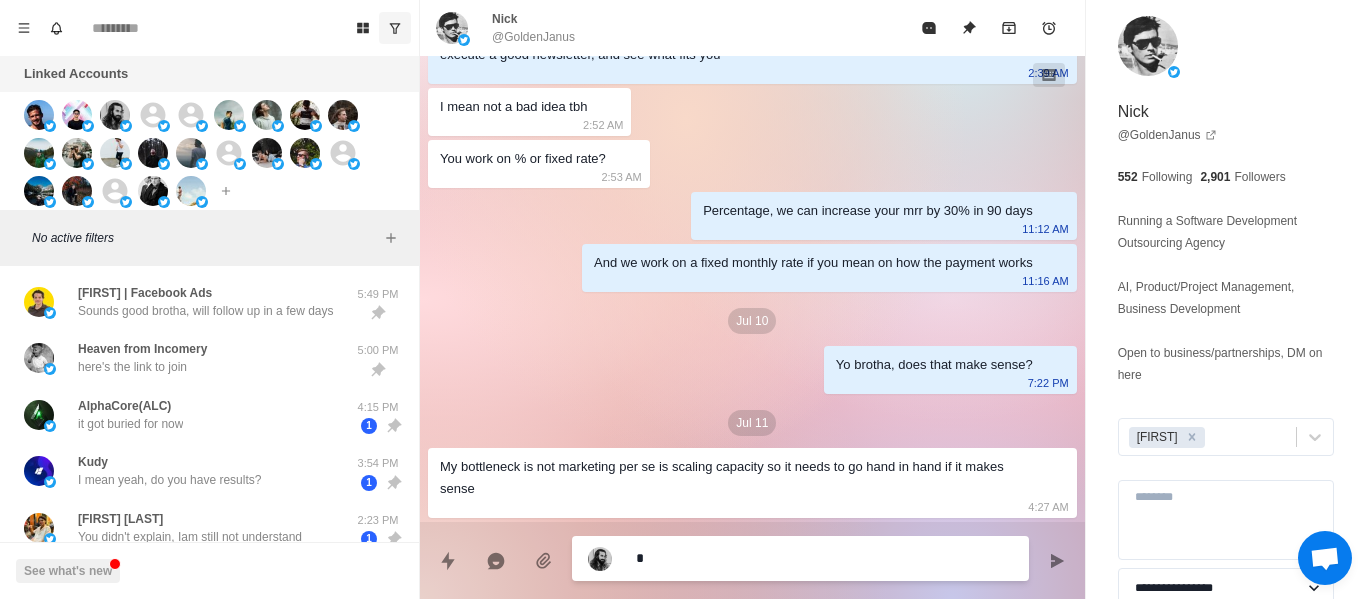 type on "**" 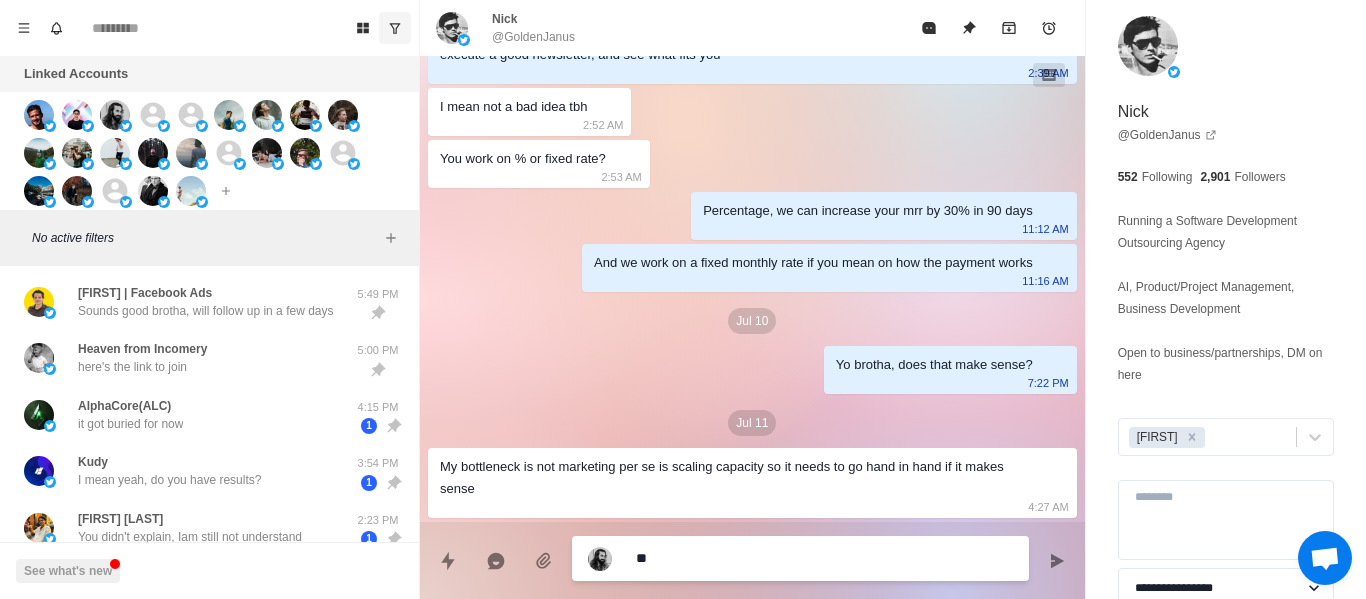 type on "***" 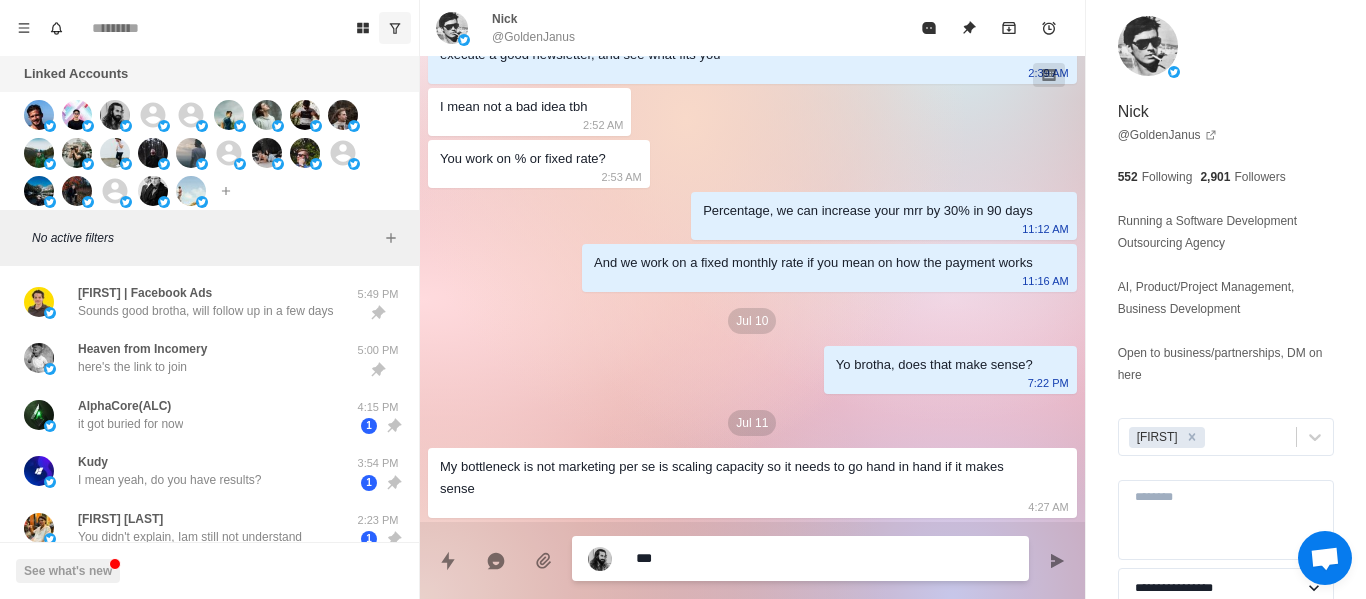 type on "***" 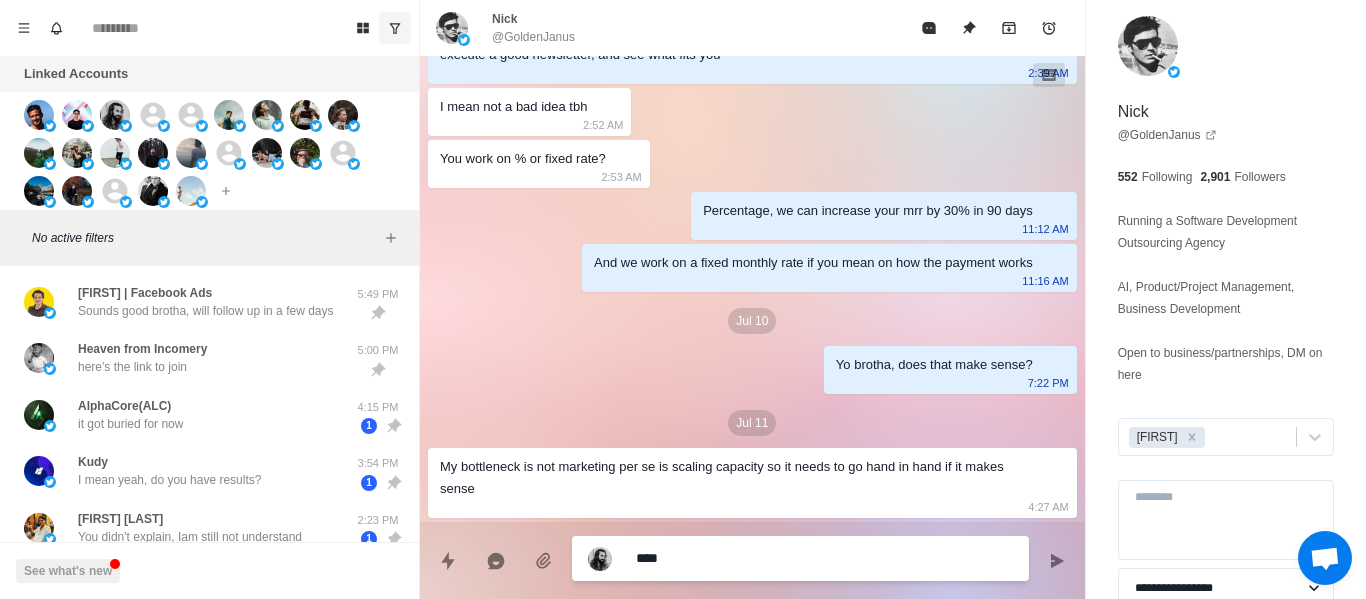 type on "***" 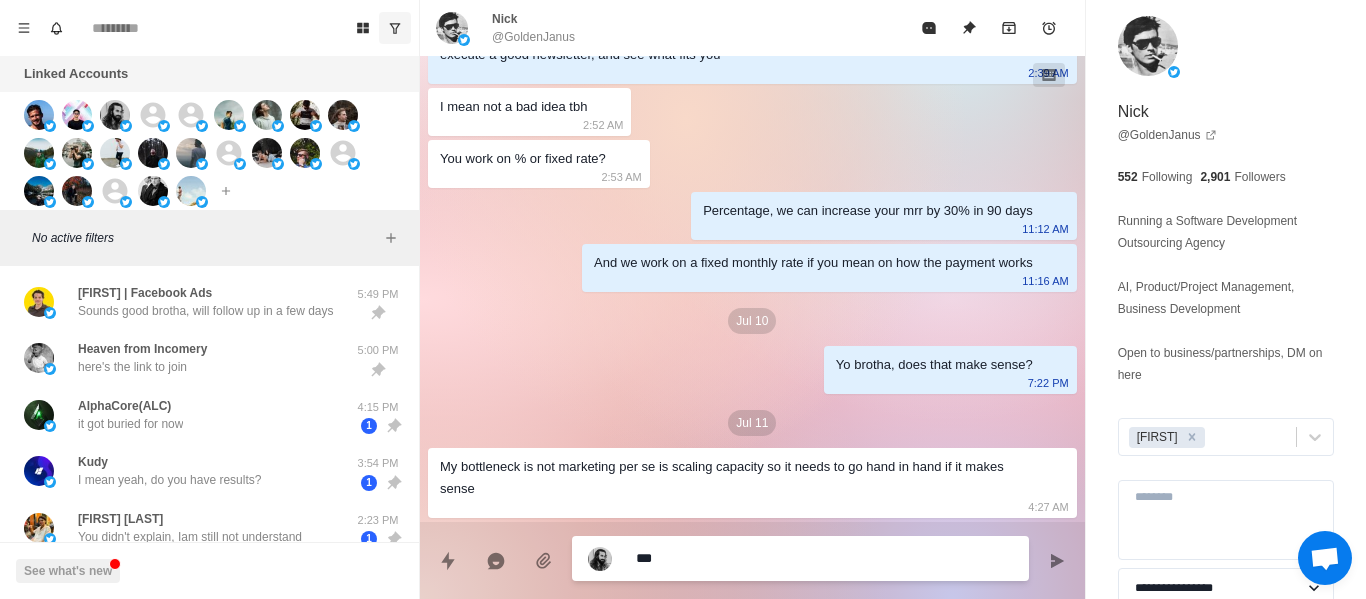 type on "**" 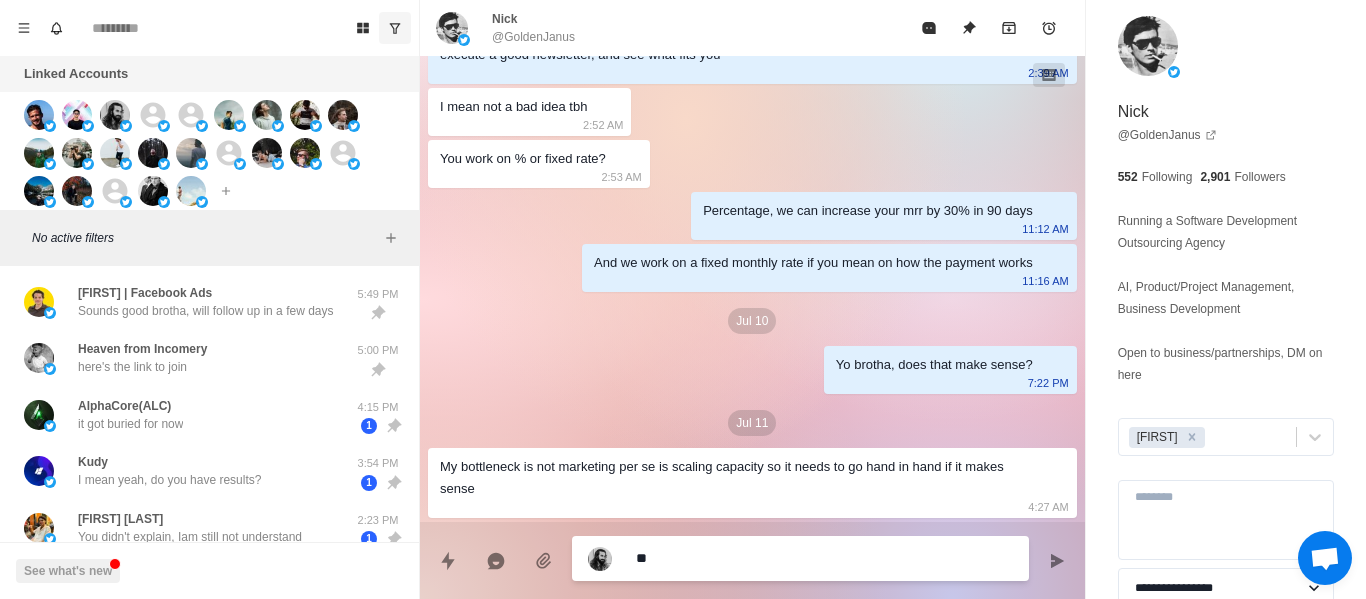 type on "*" 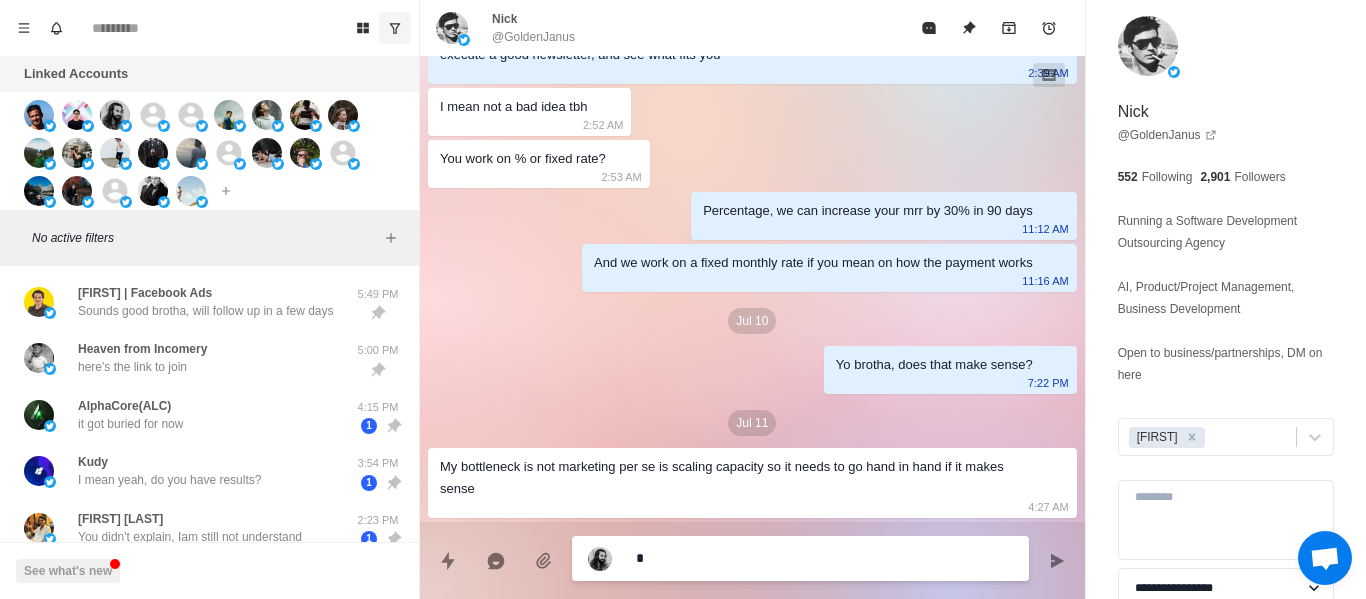 type 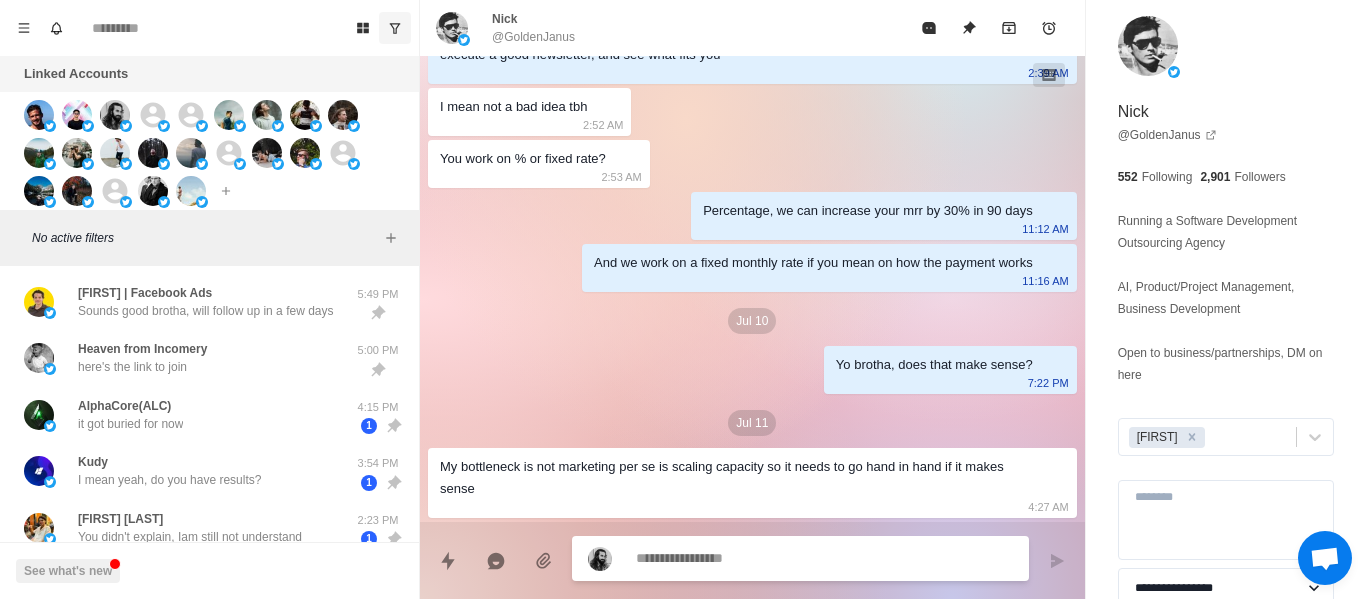 type on "*" 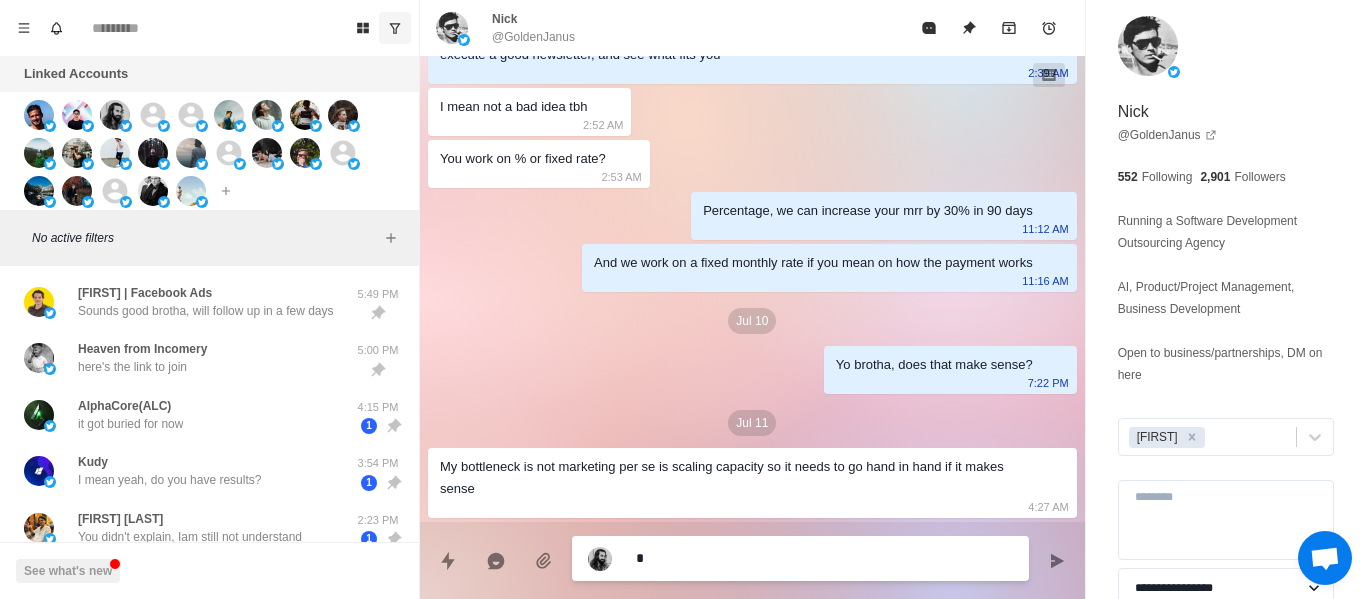 type on "*" 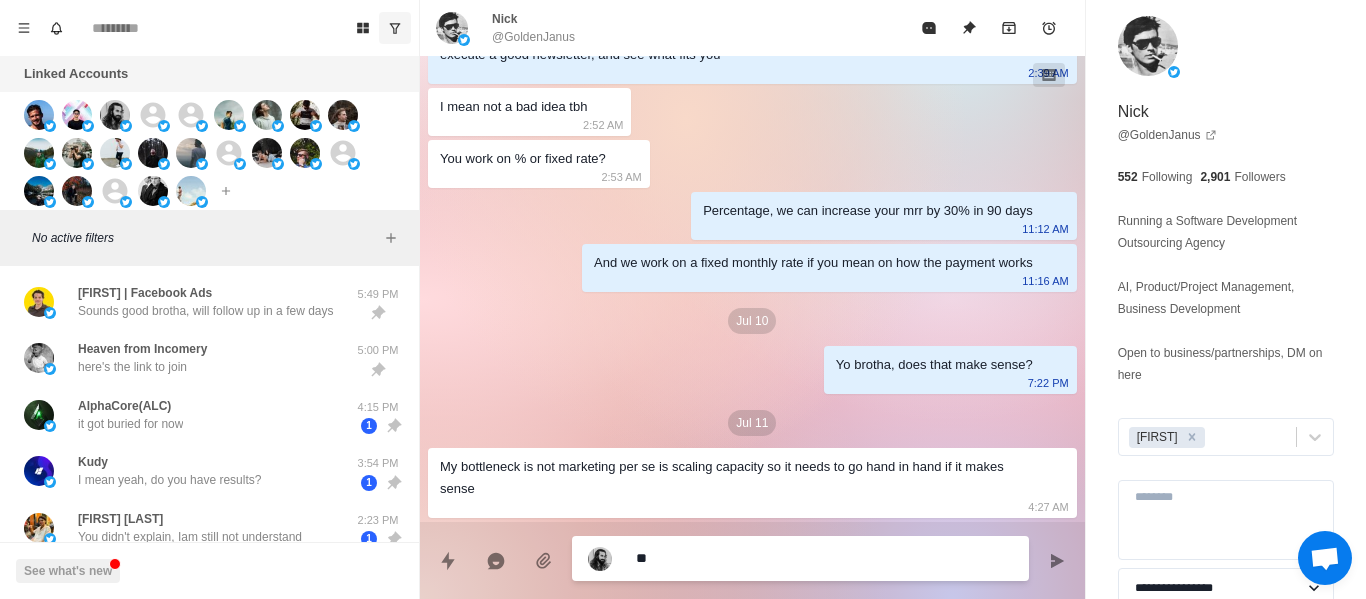 type on "***" 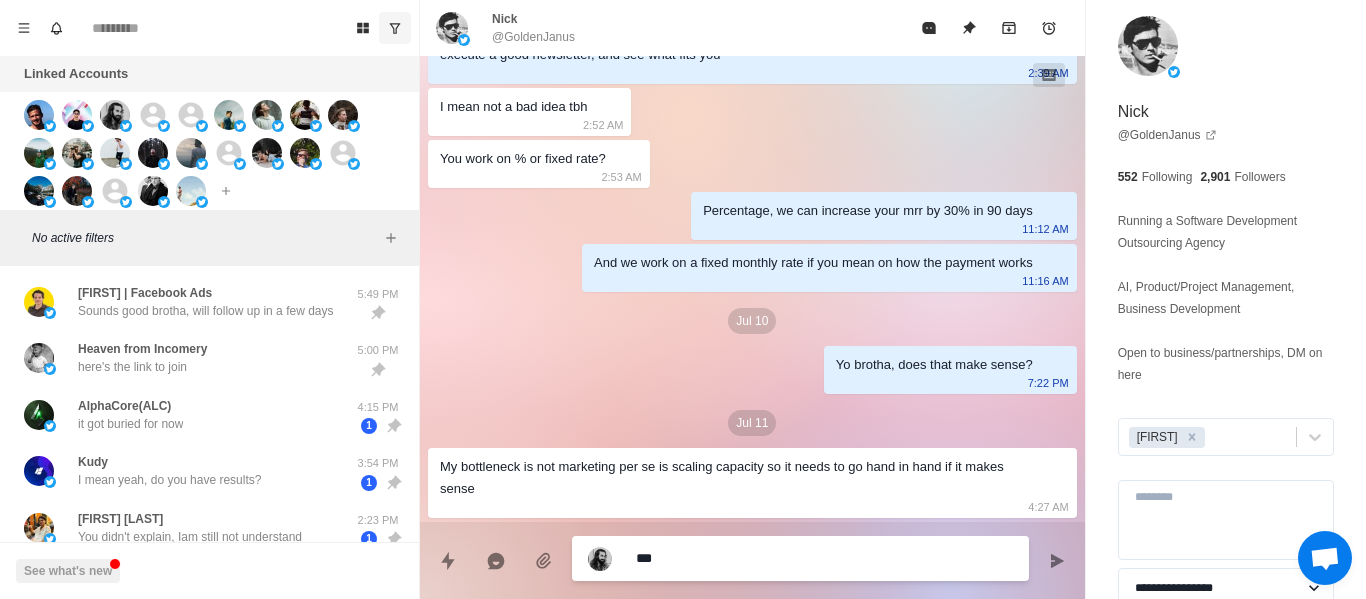 type on "****" 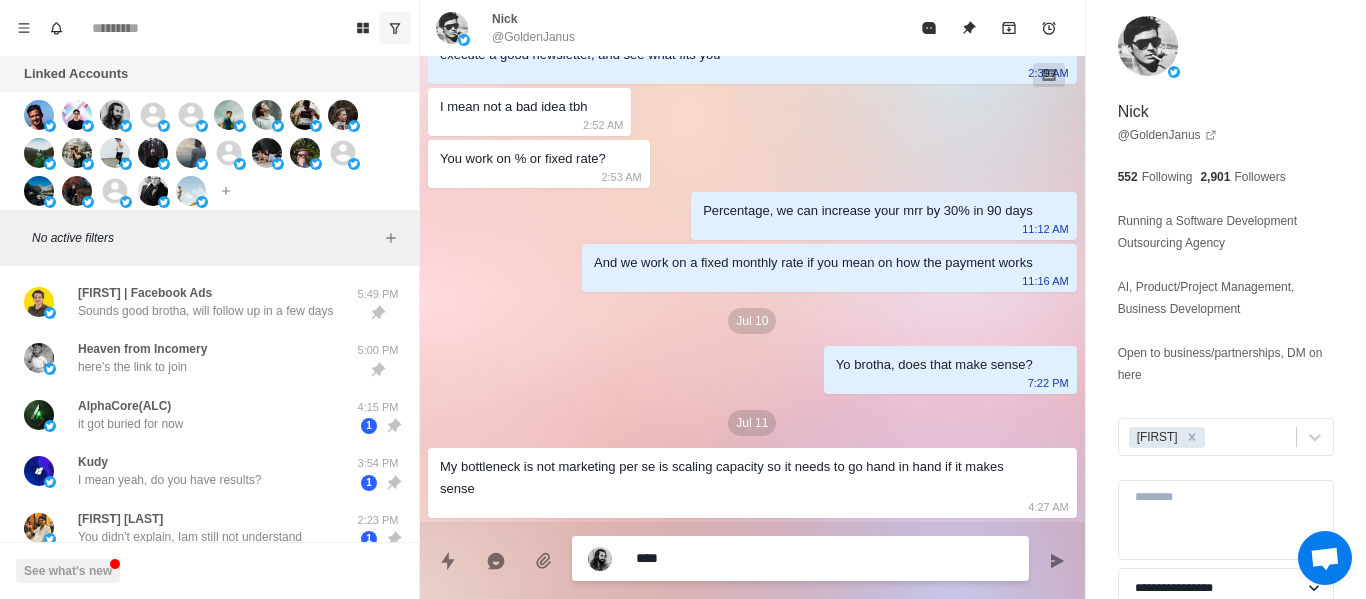 type on "*****" 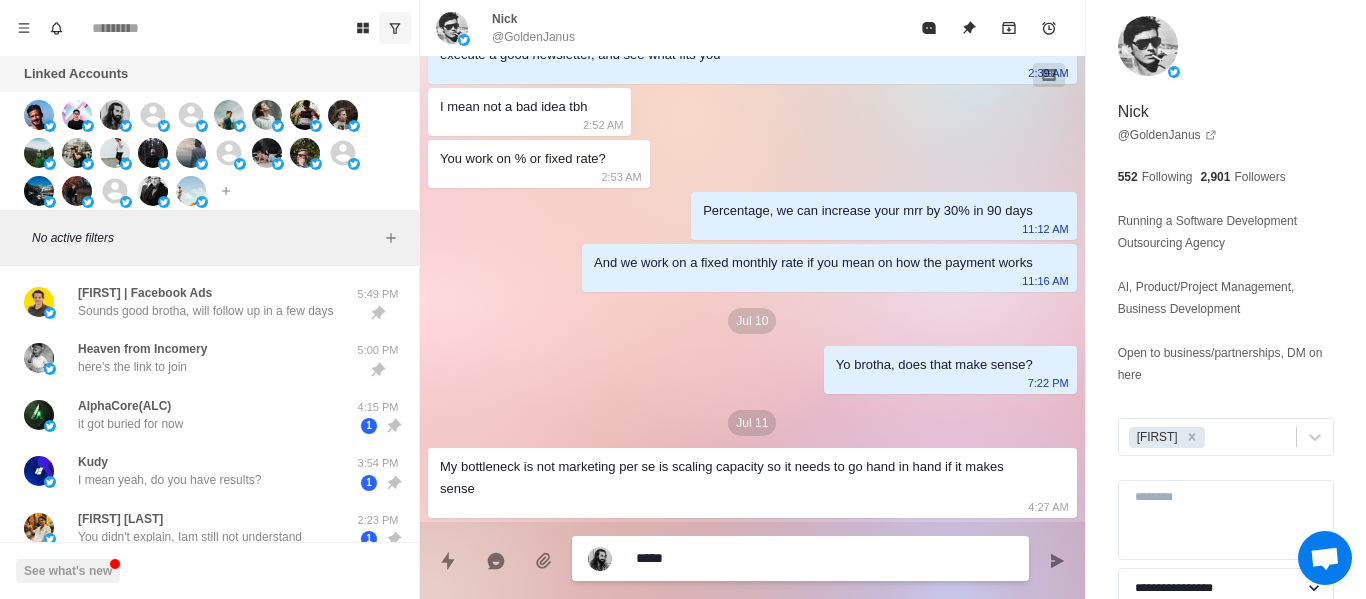 type on "*****" 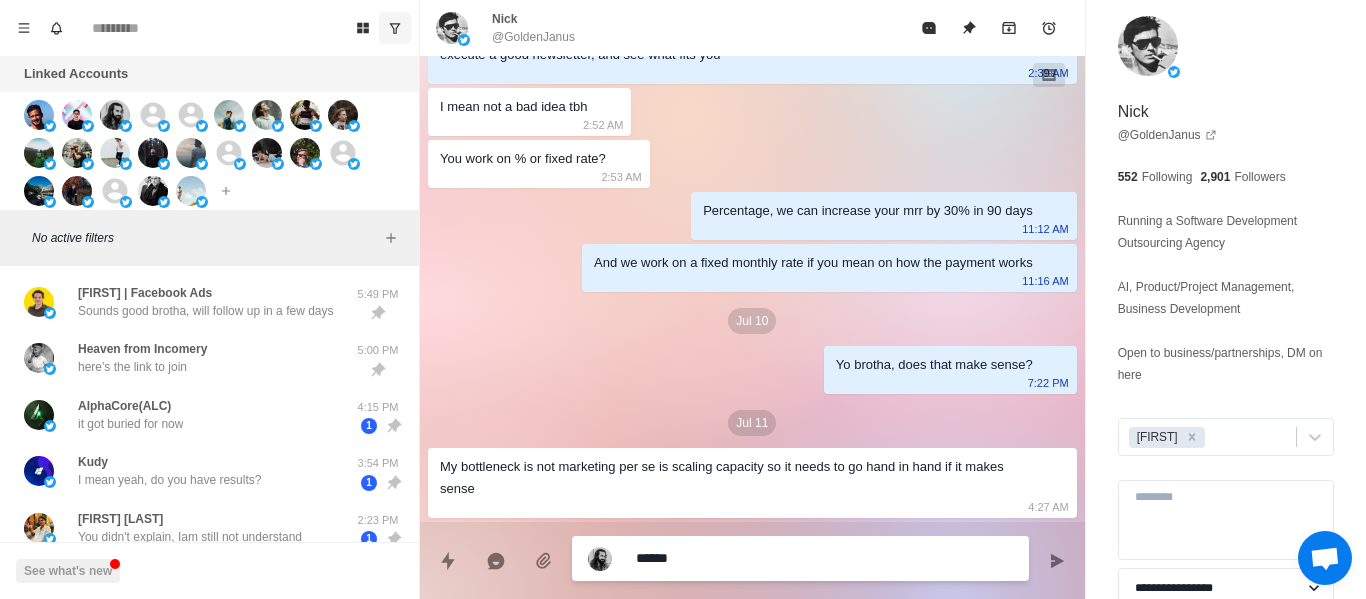 type on "*******" 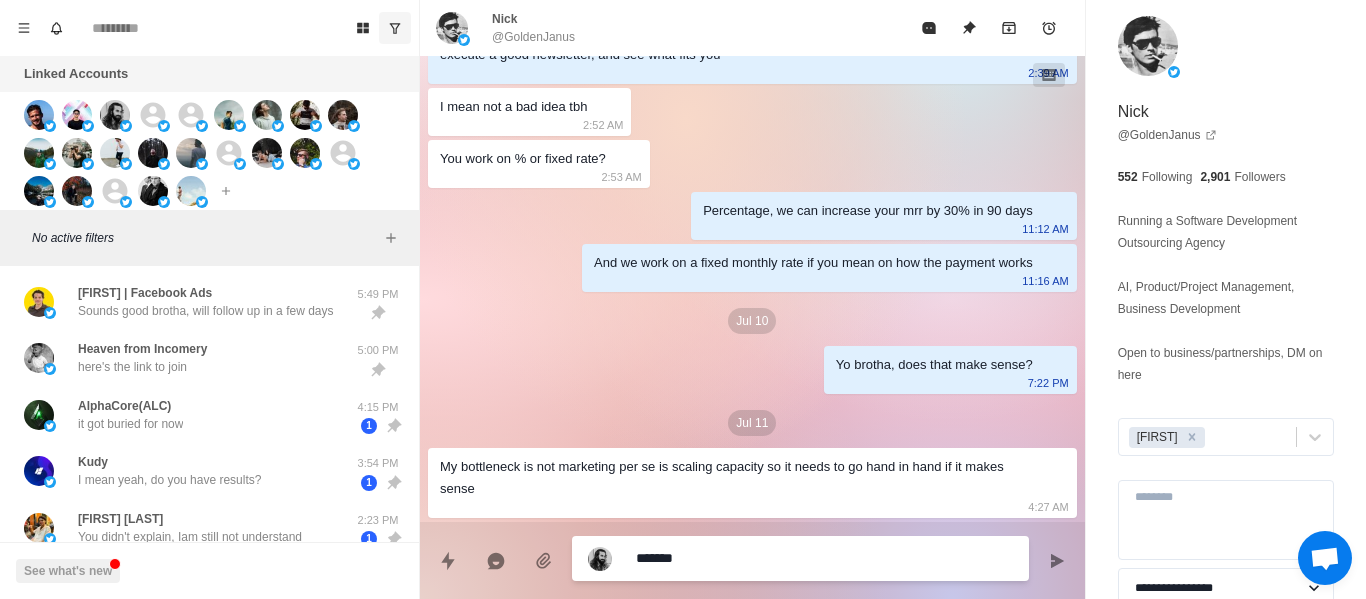 type on "********" 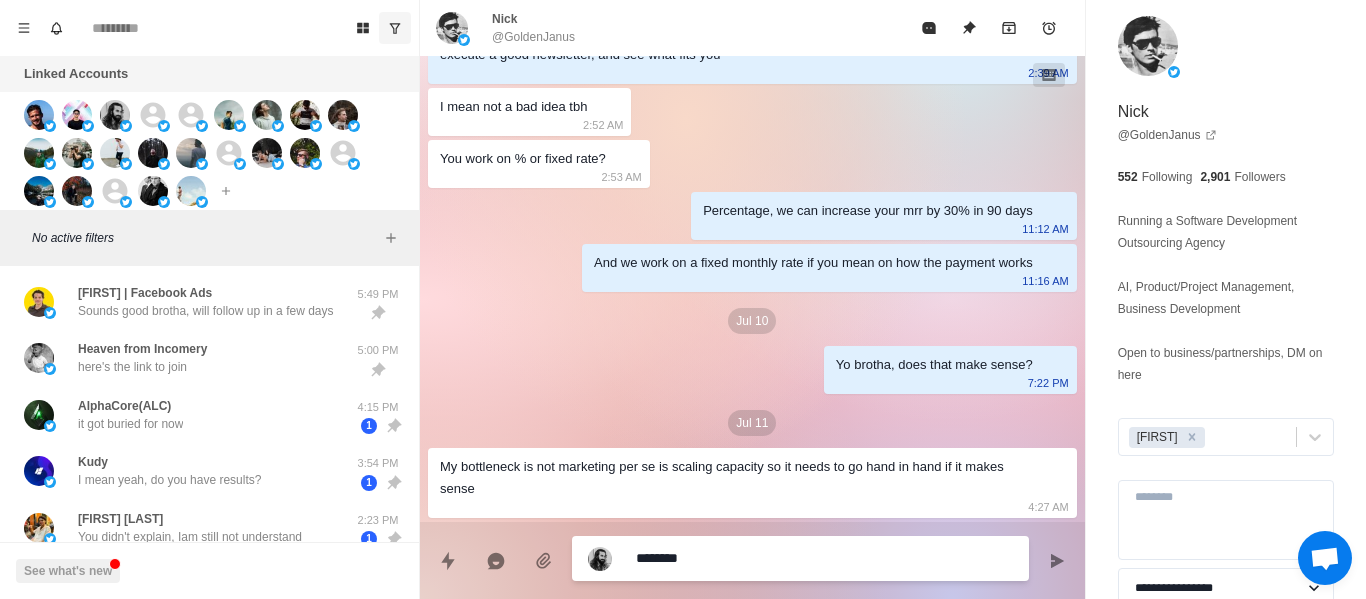 type on "*********" 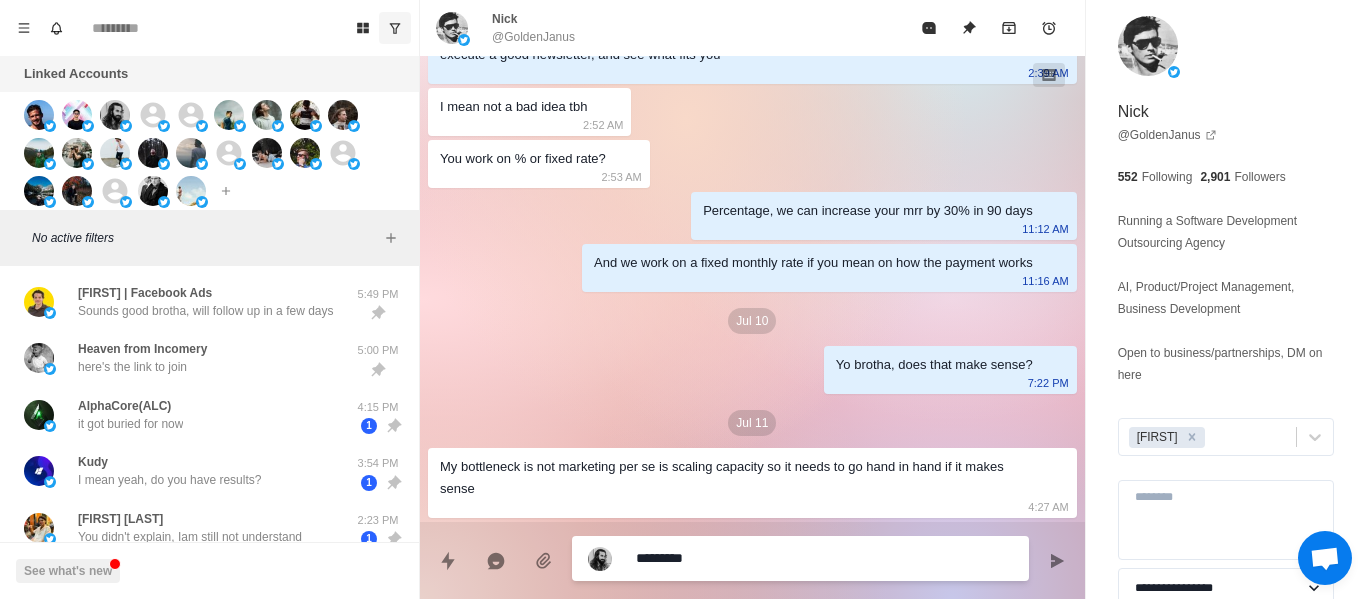 type on "**********" 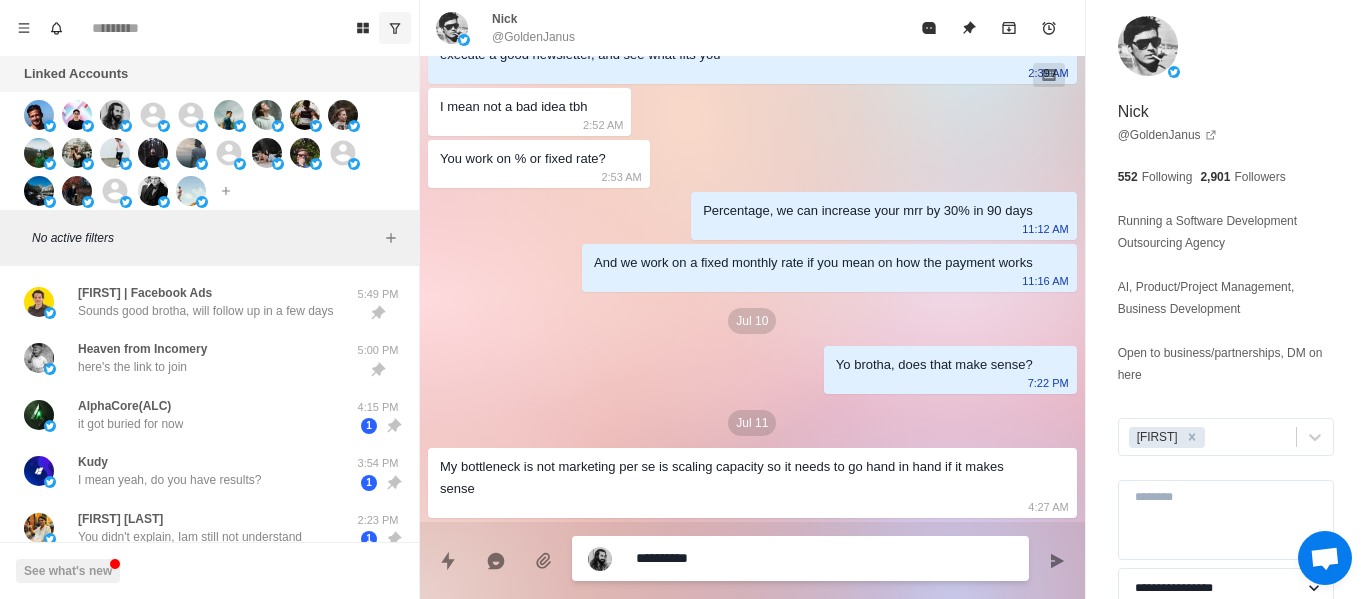 type on "**********" 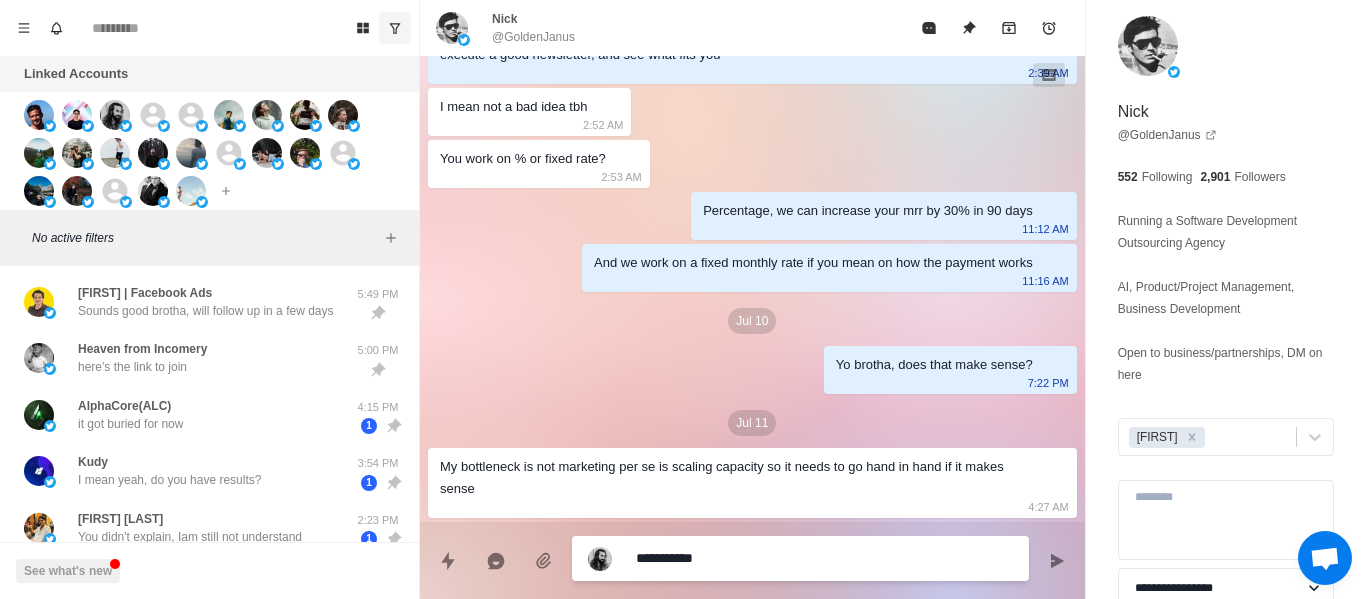type on "**********" 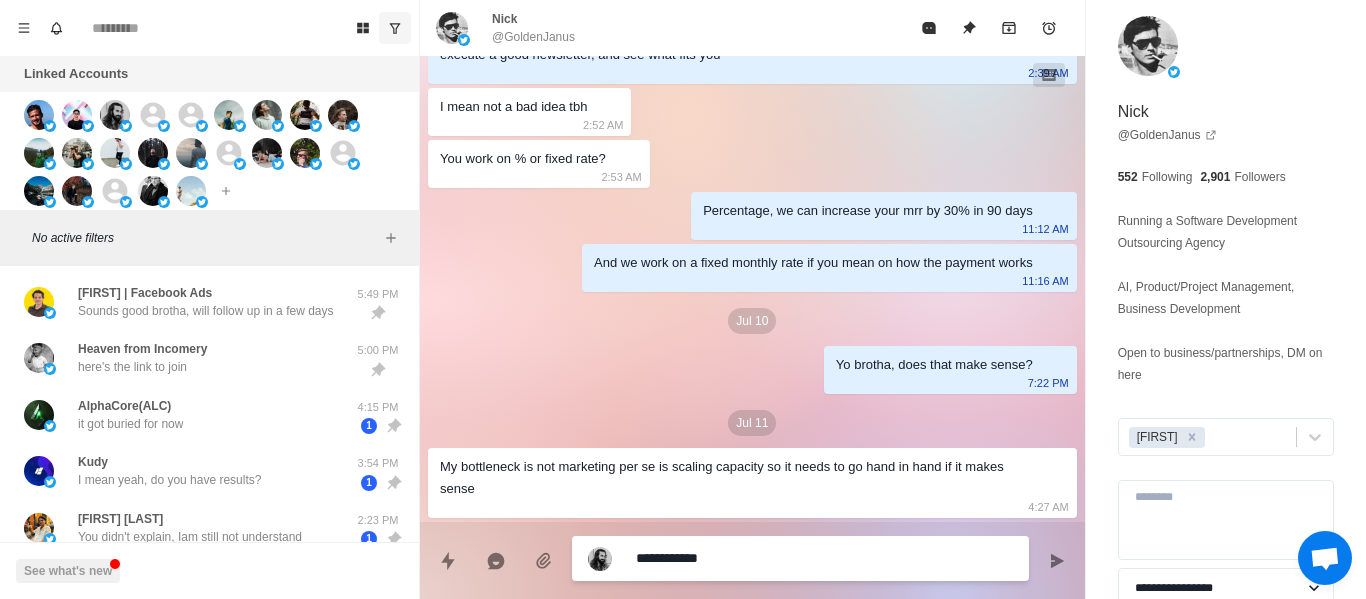 type on "**********" 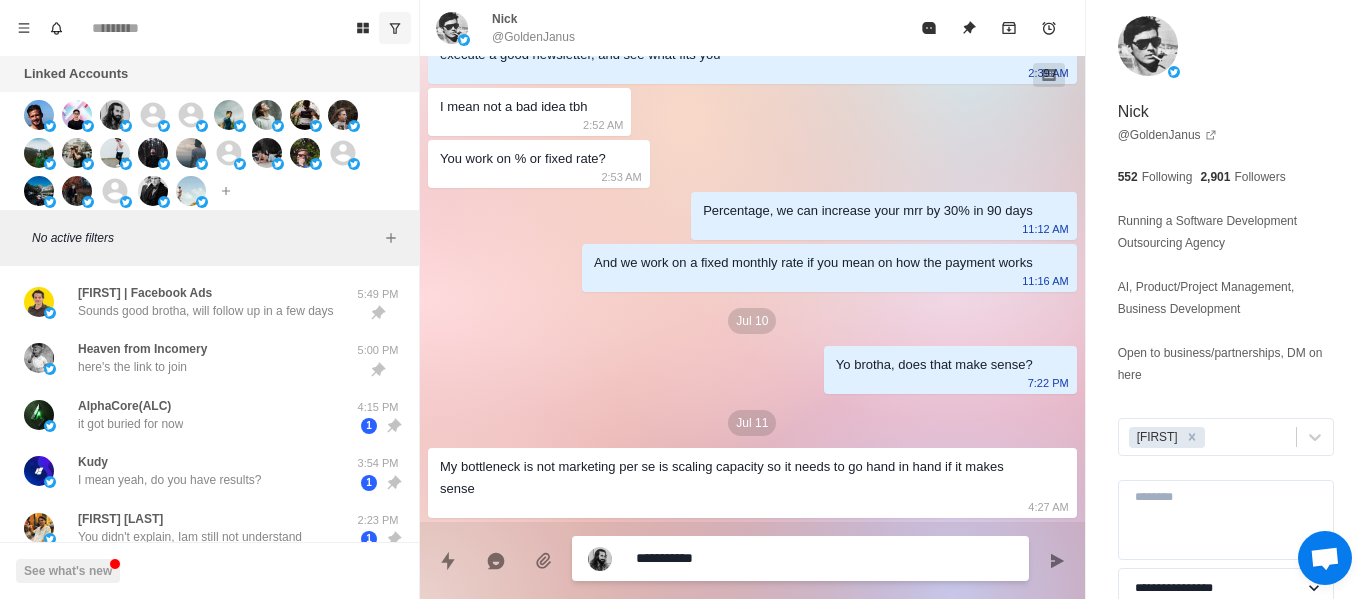 type on "**********" 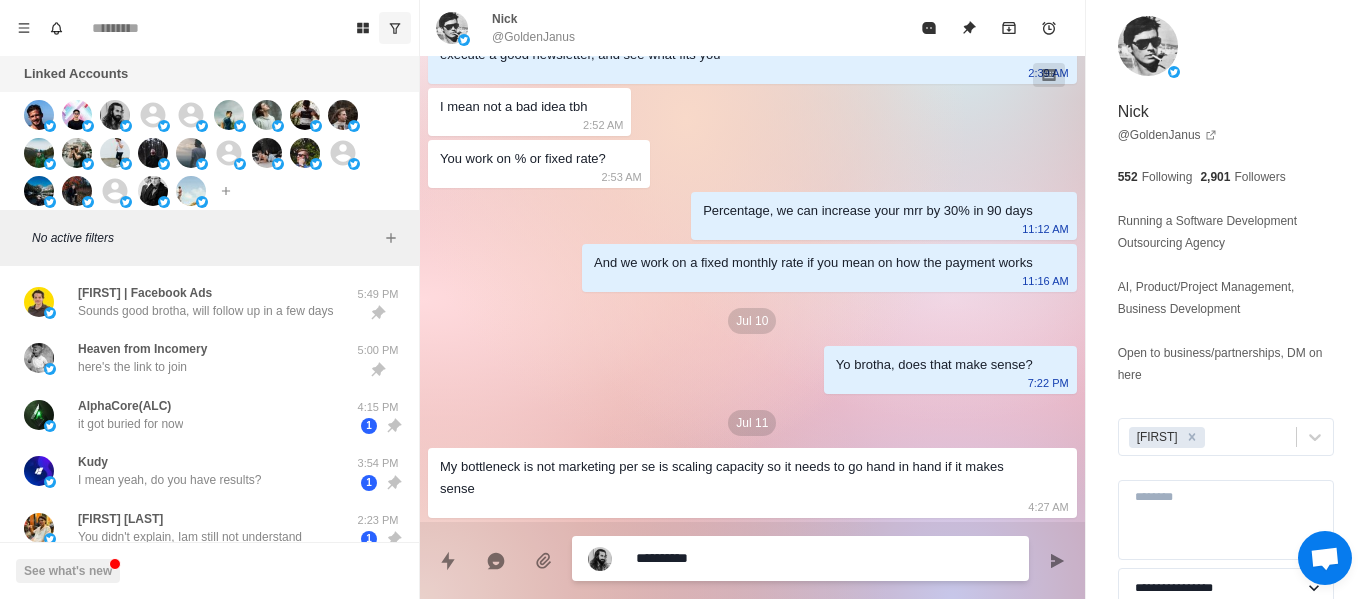 type on "*********" 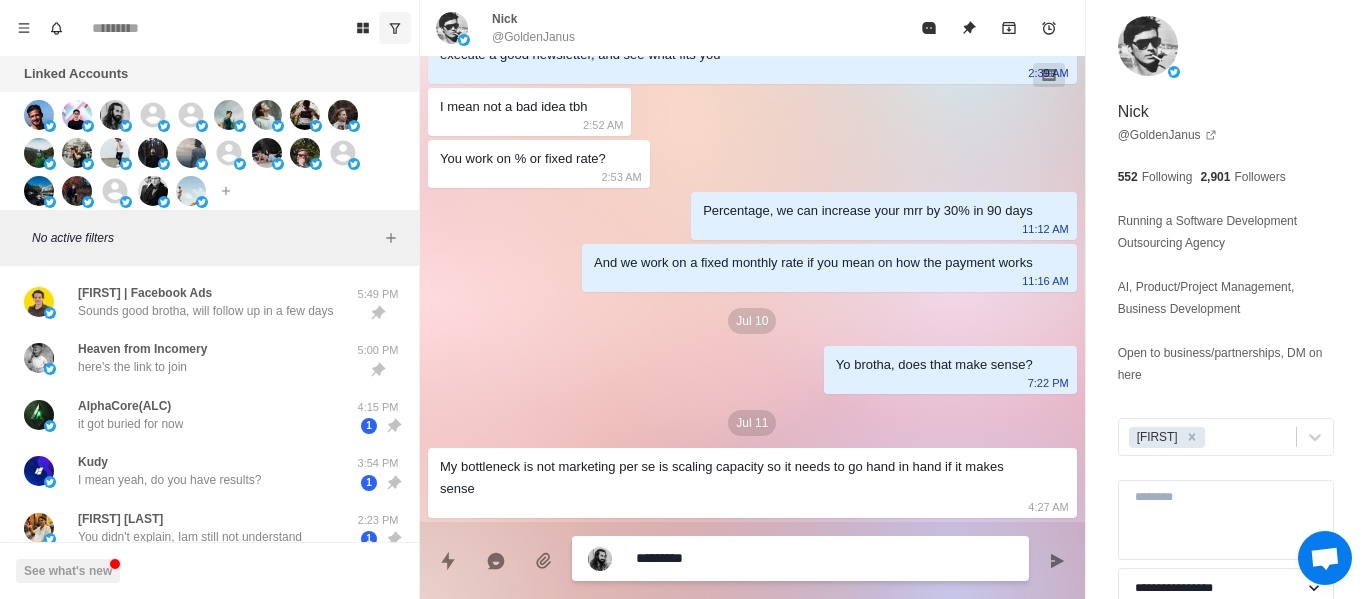 type on "**********" 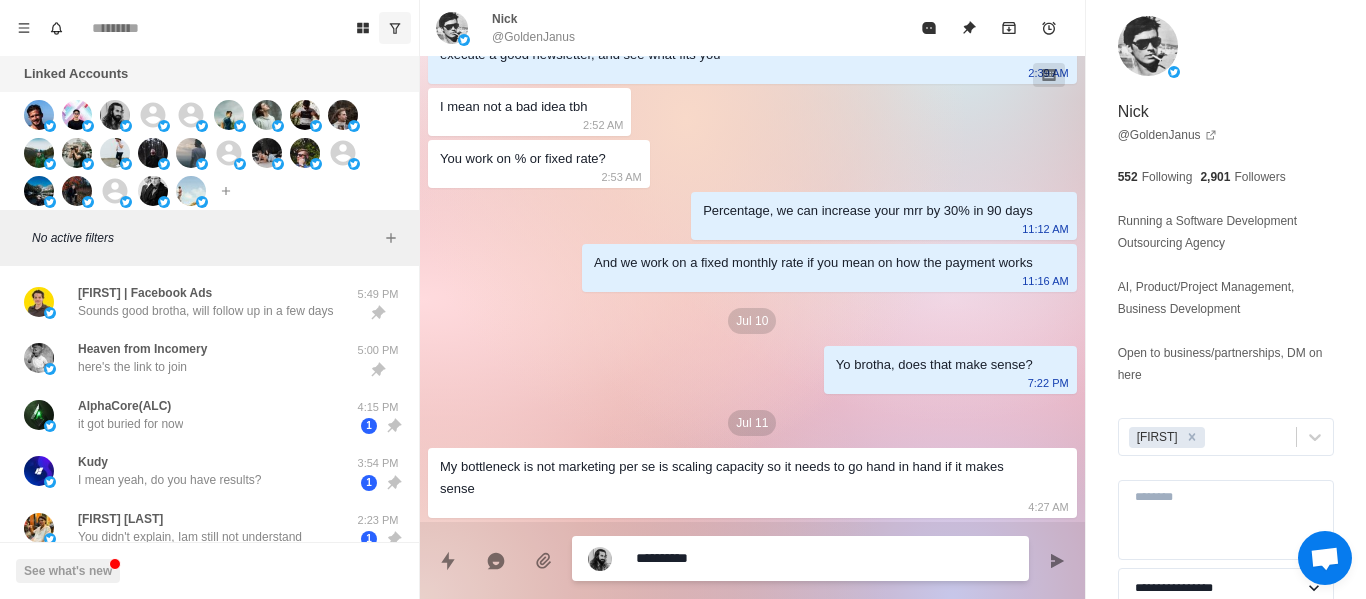 type on "**********" 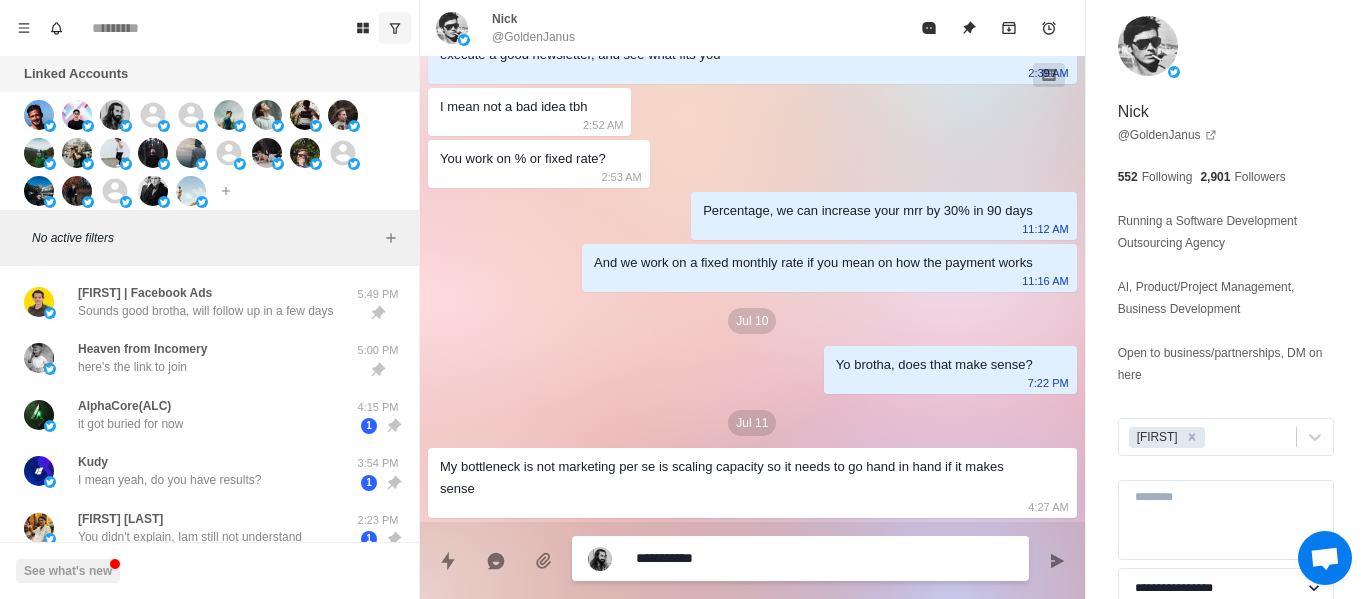type on "**********" 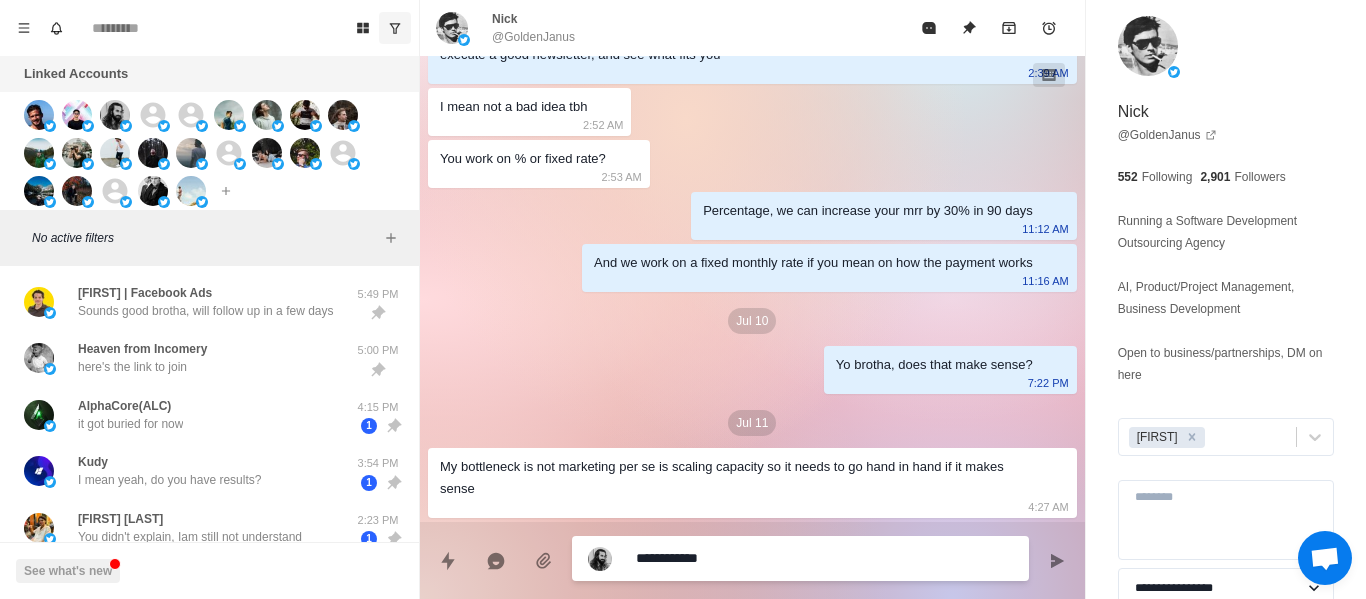 type on "**********" 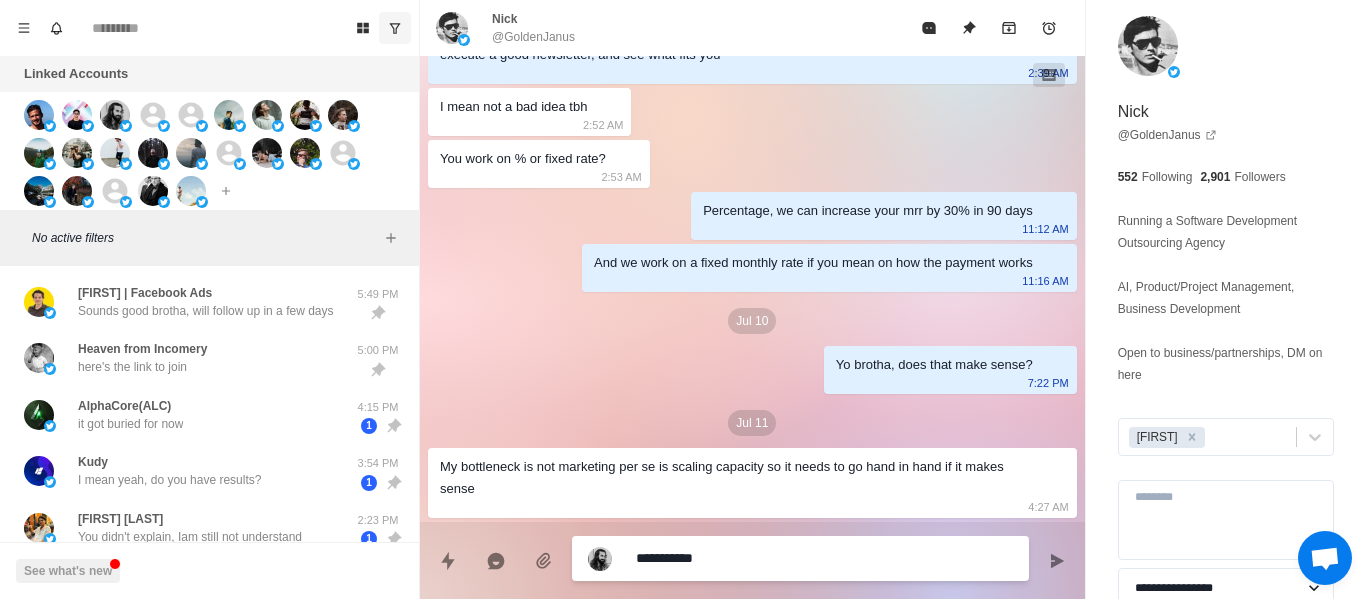 type on "**********" 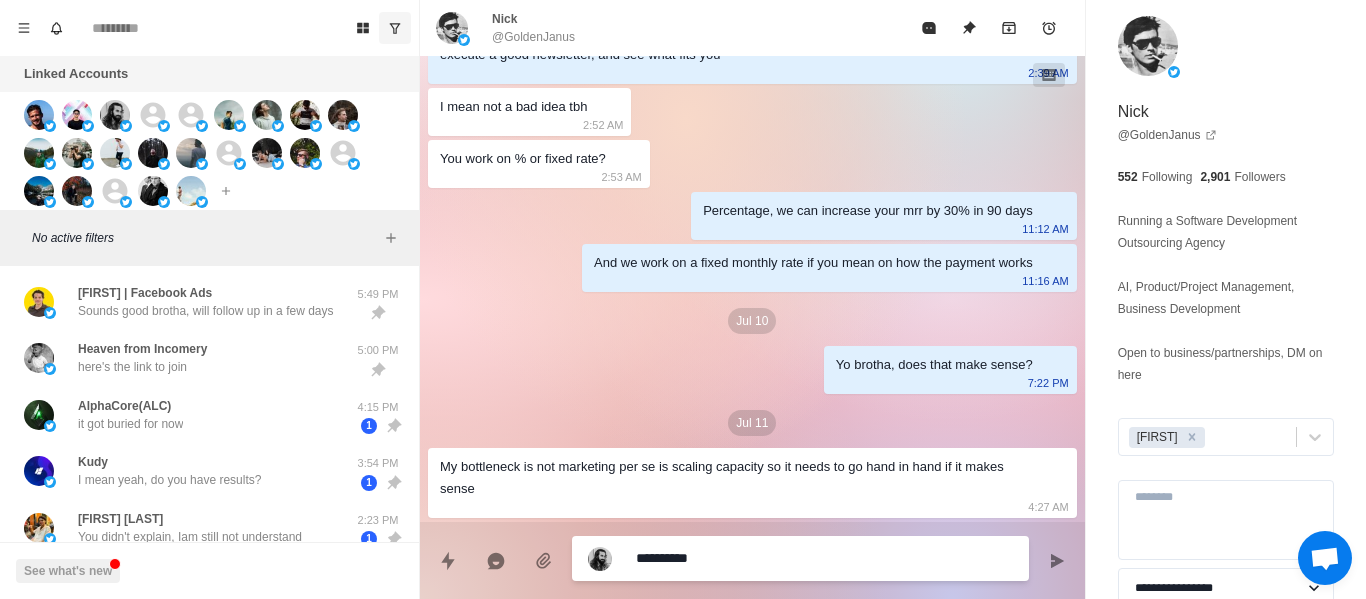 type on "**********" 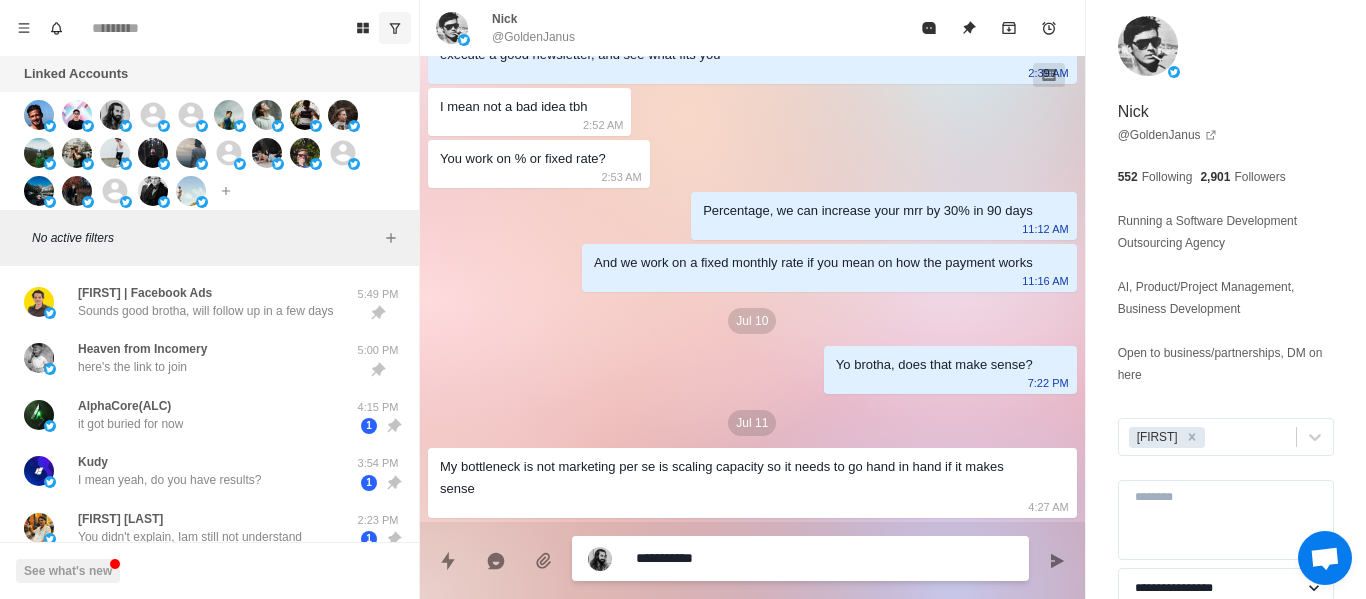 type on "**********" 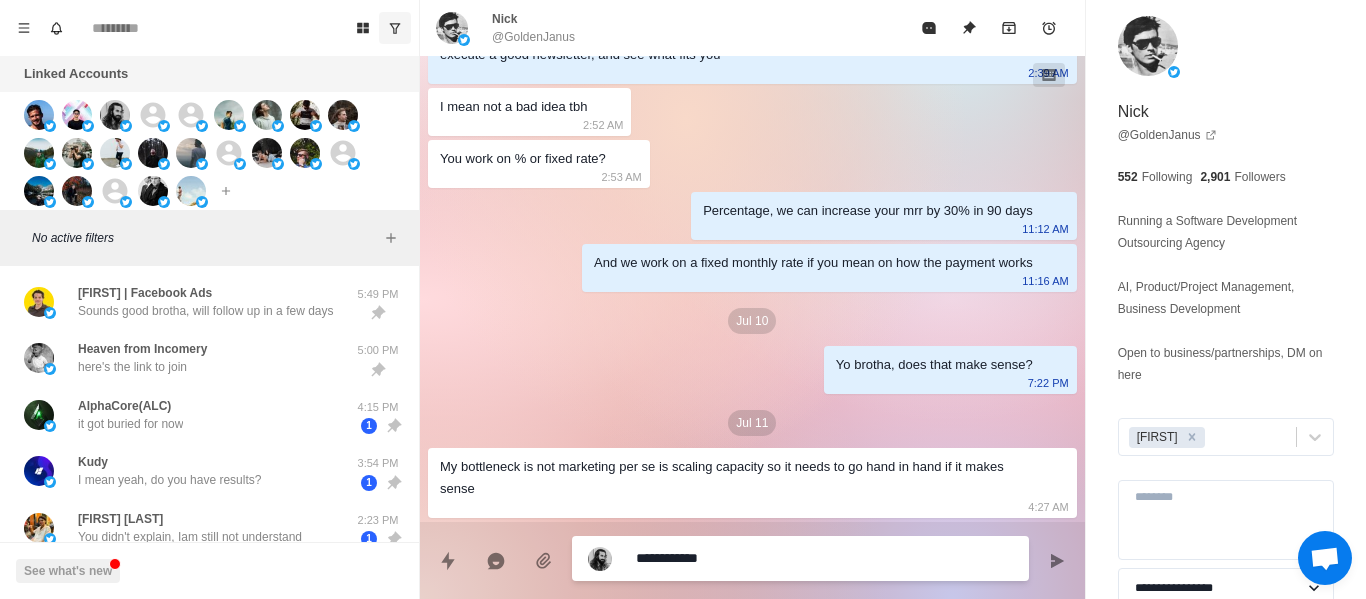type on "**********" 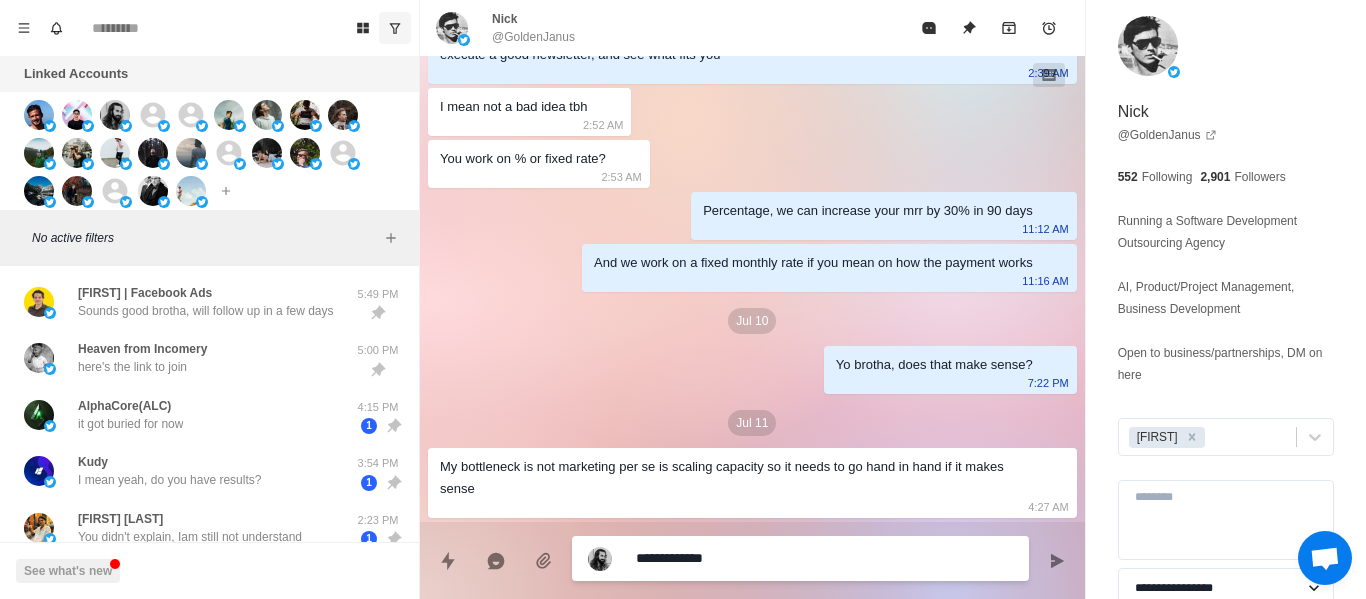 type on "**********" 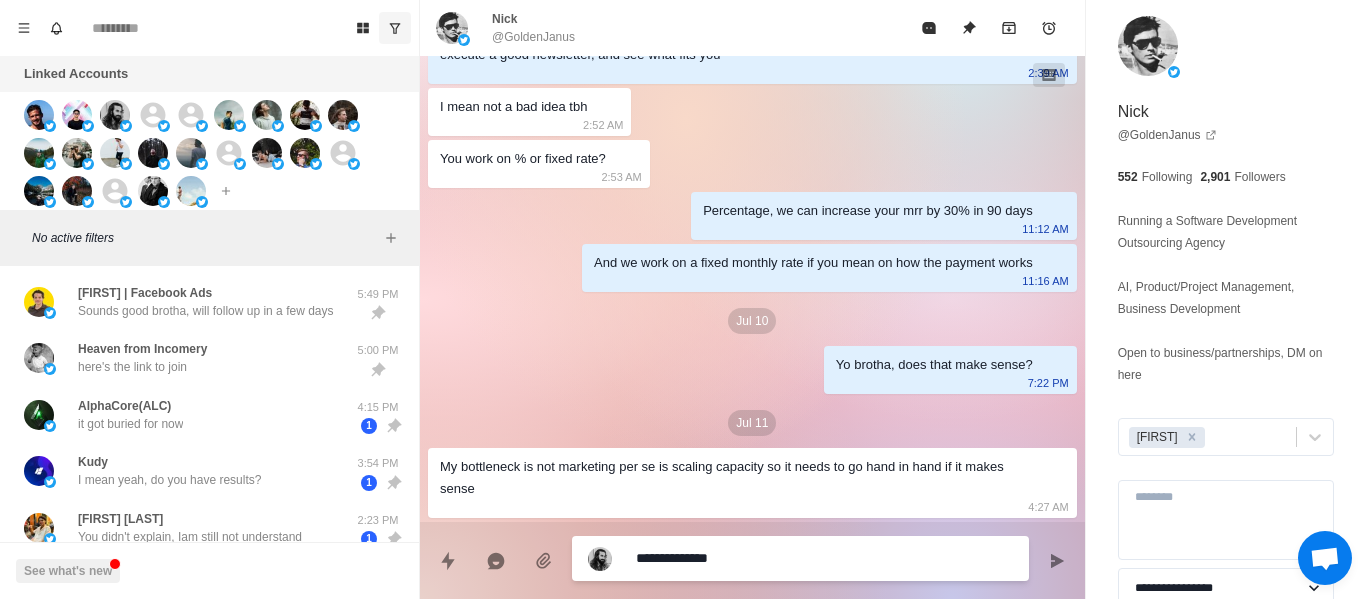 type on "**********" 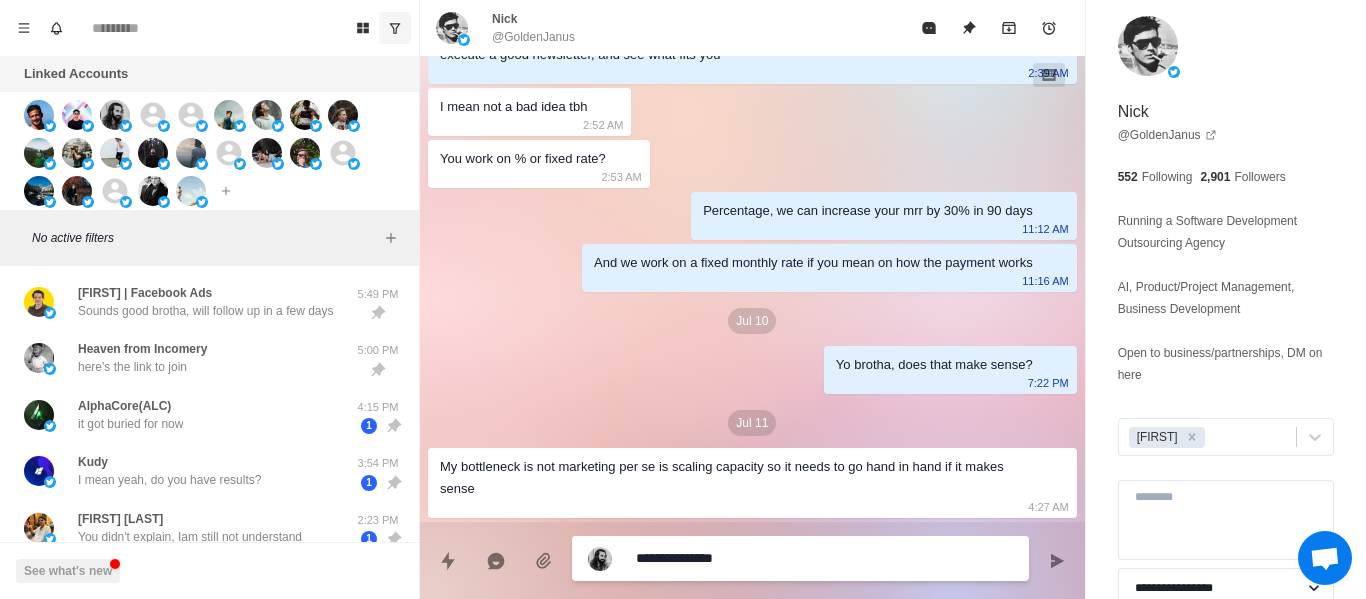 type on "**********" 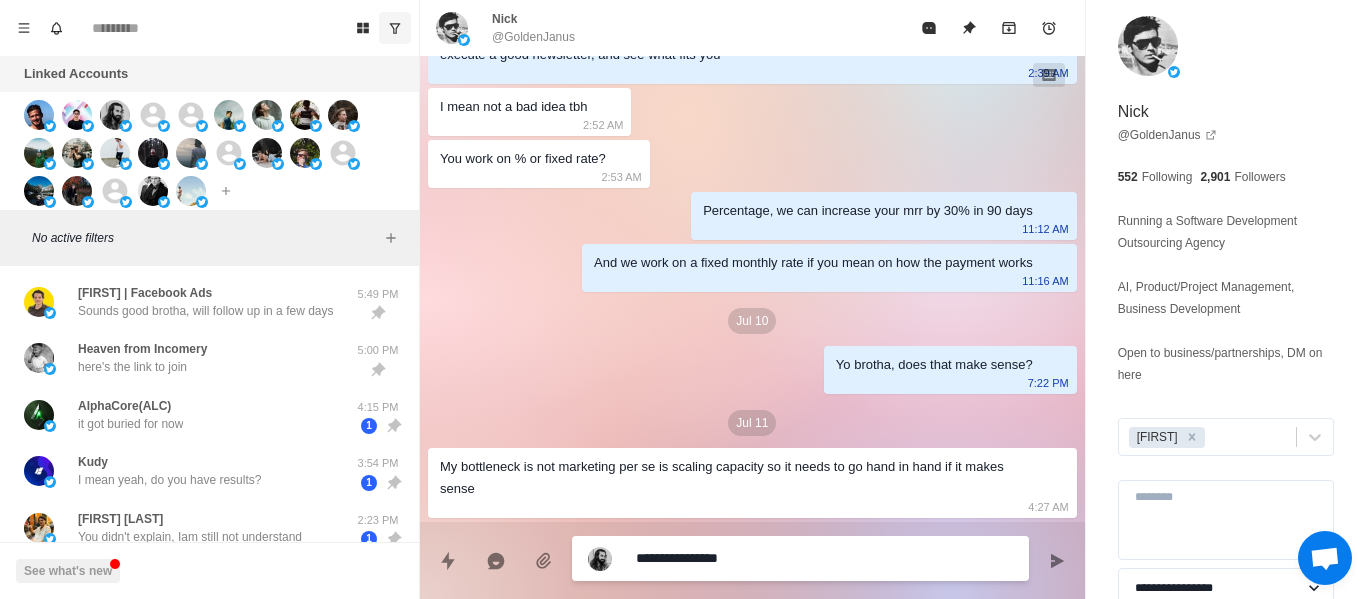 type on "**********" 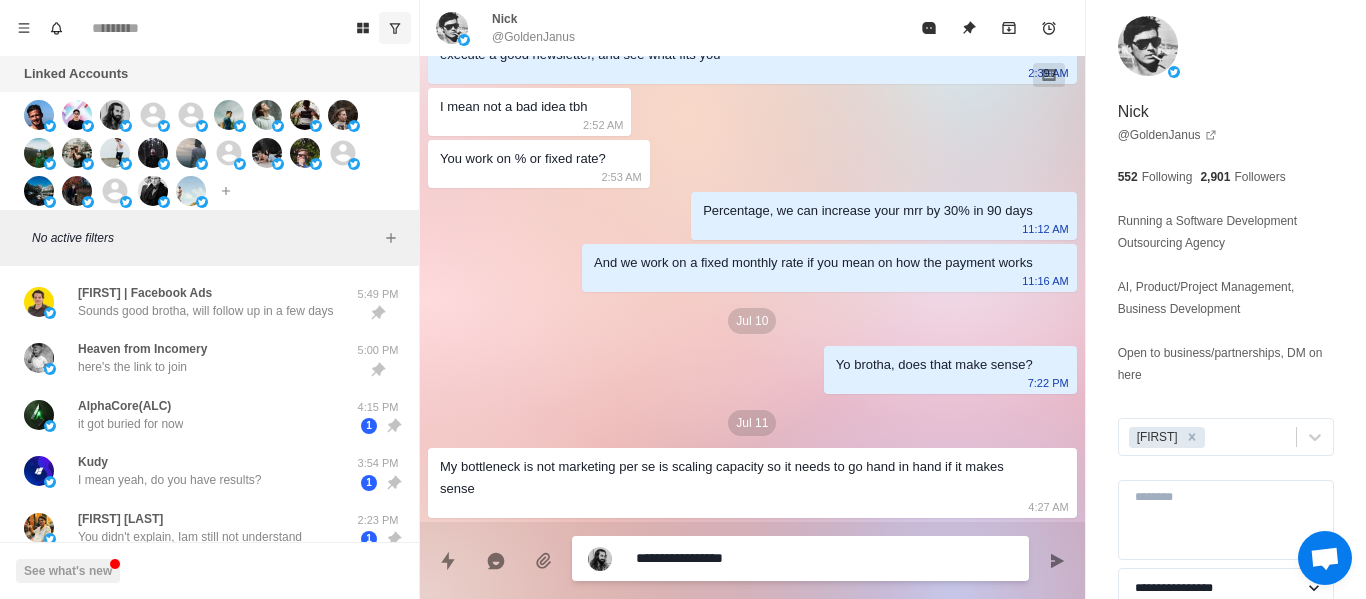 type on "**********" 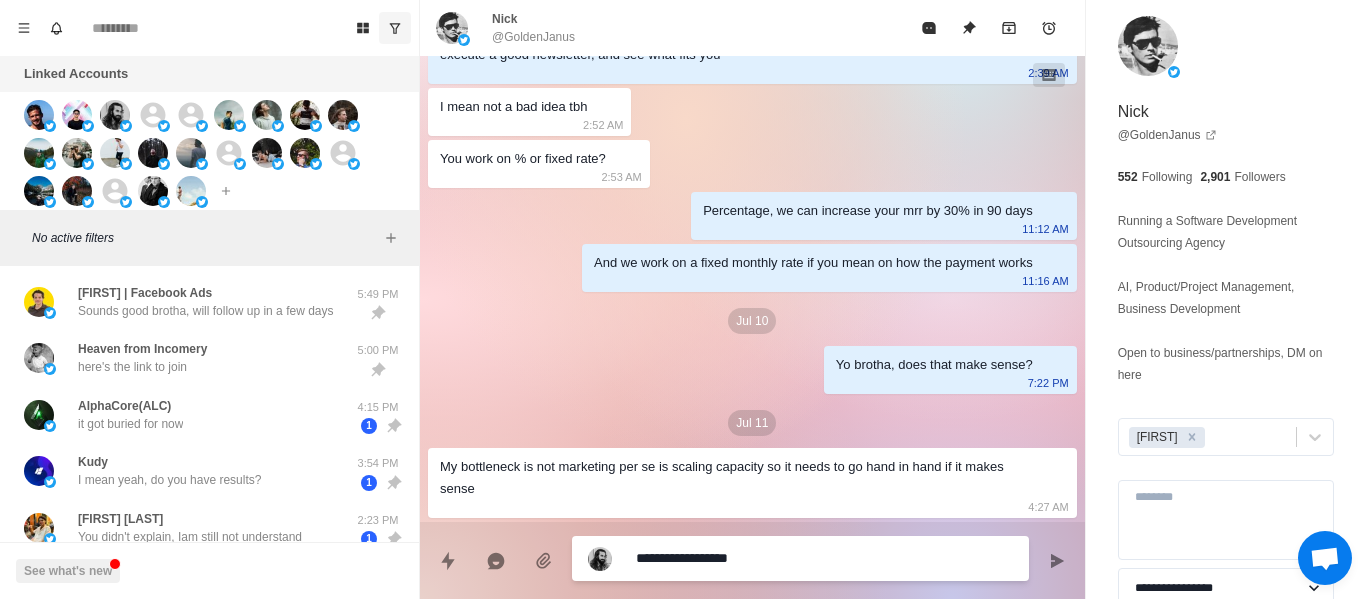 type on "**********" 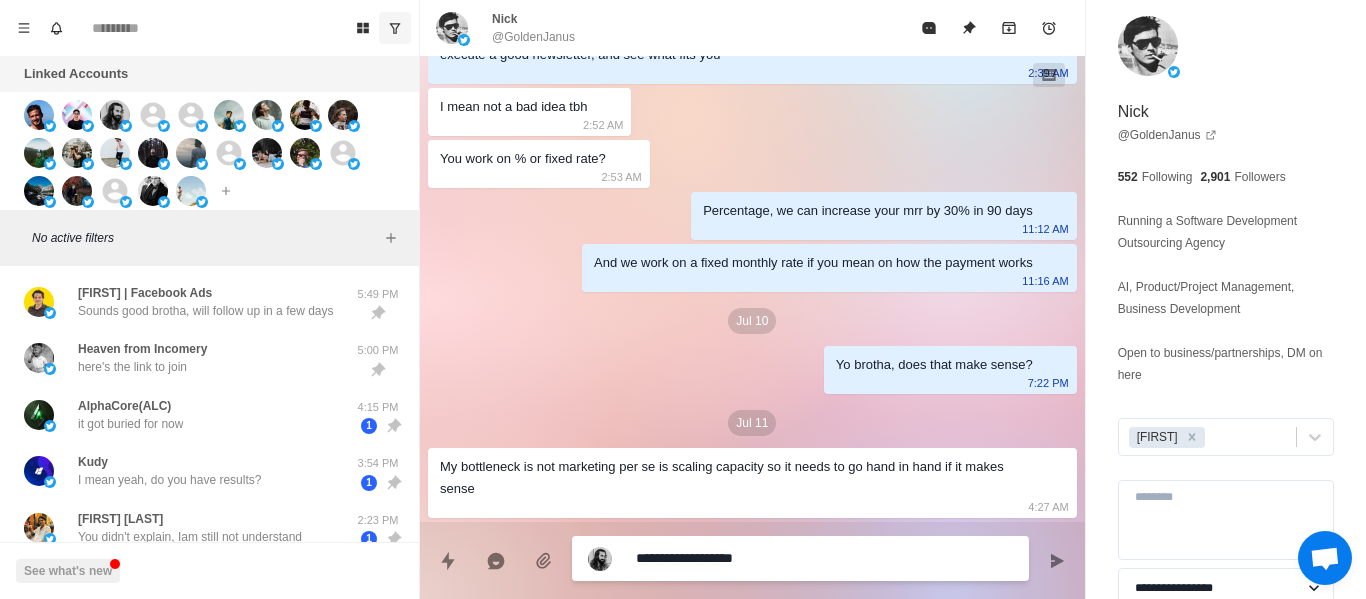 type on "**********" 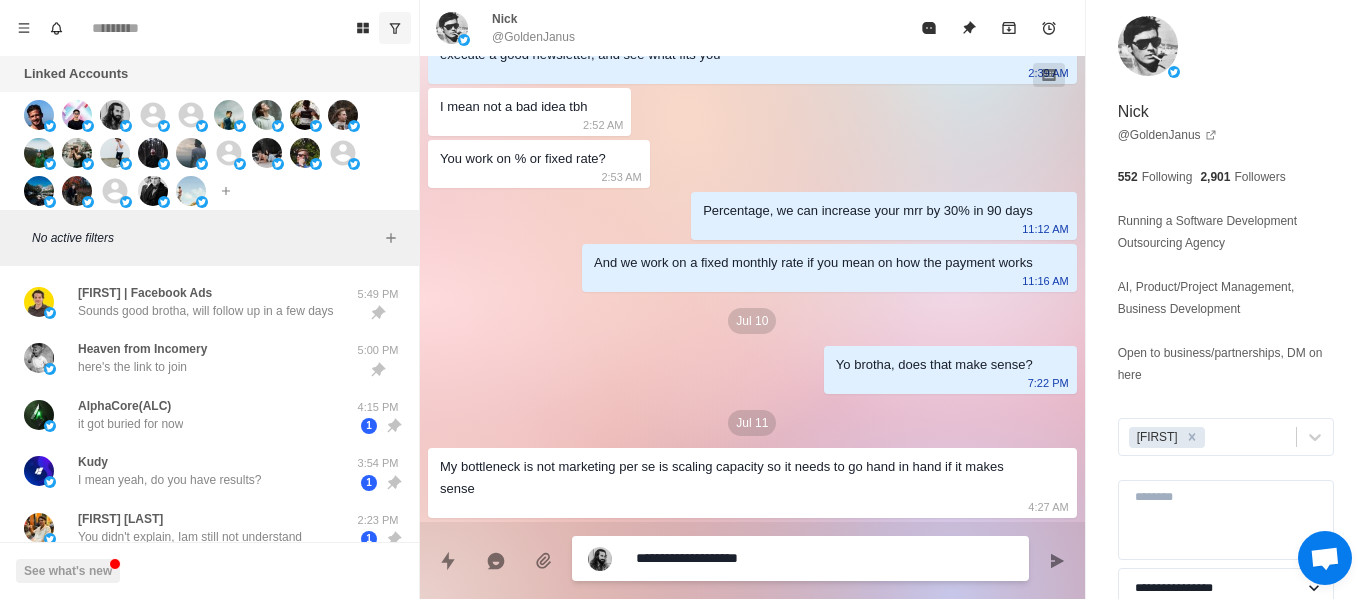 type on "**********" 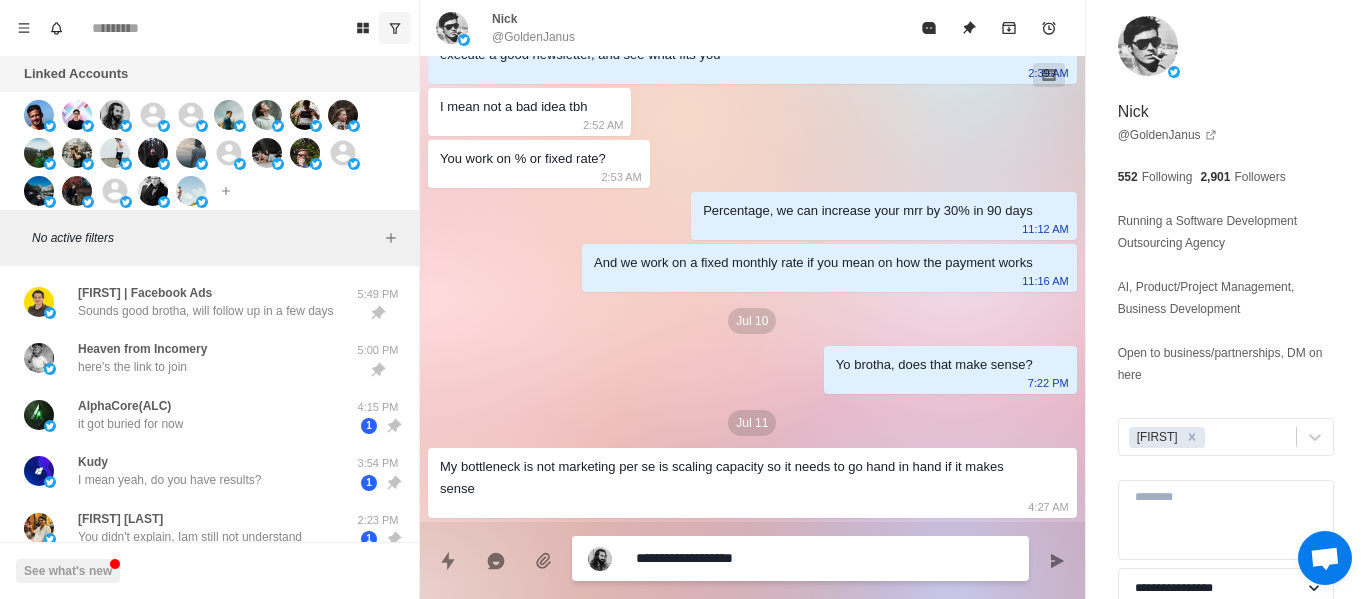 type on "**********" 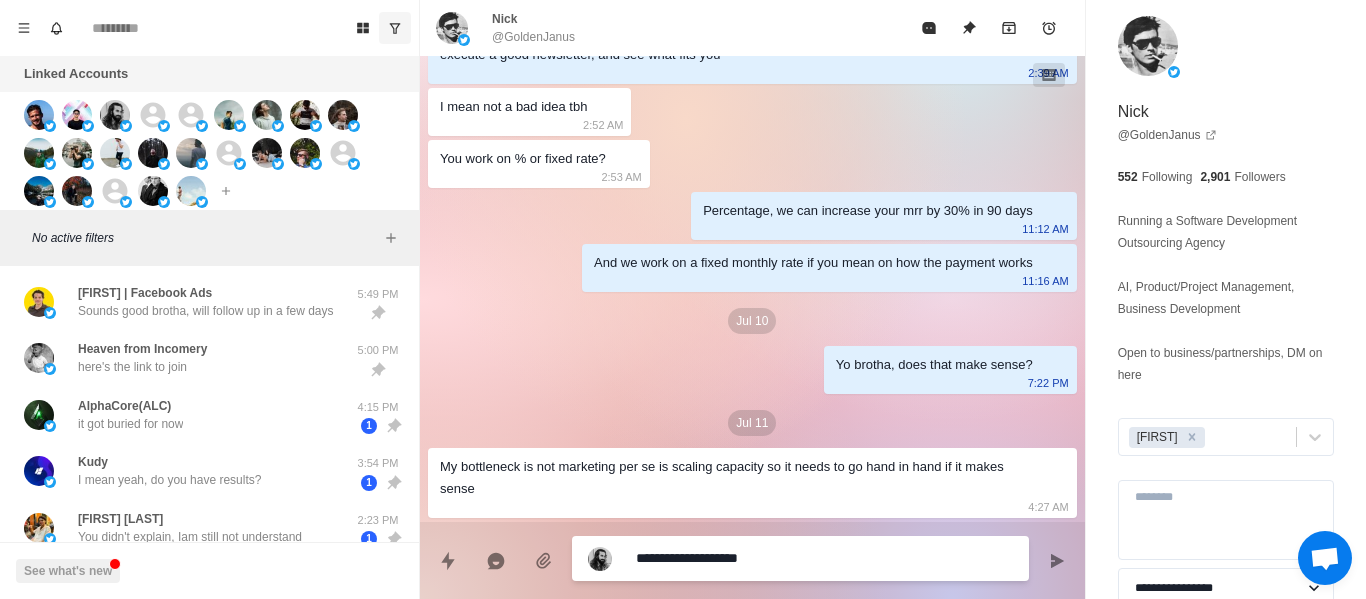 type on "**********" 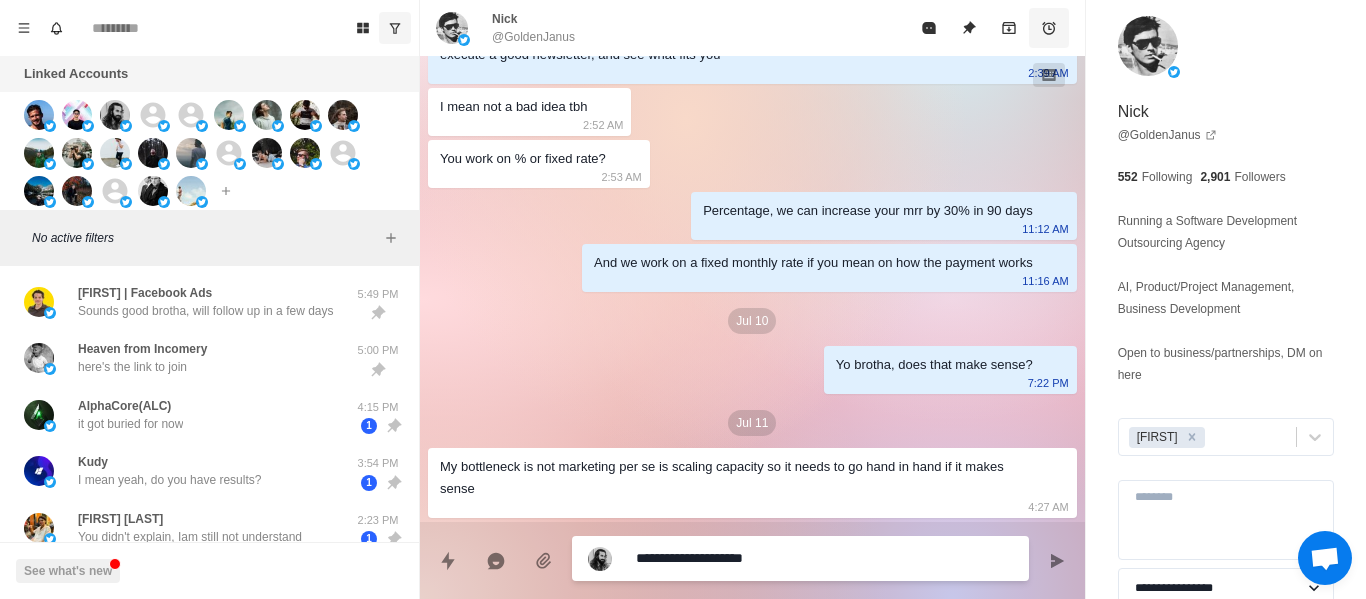 type on "*" 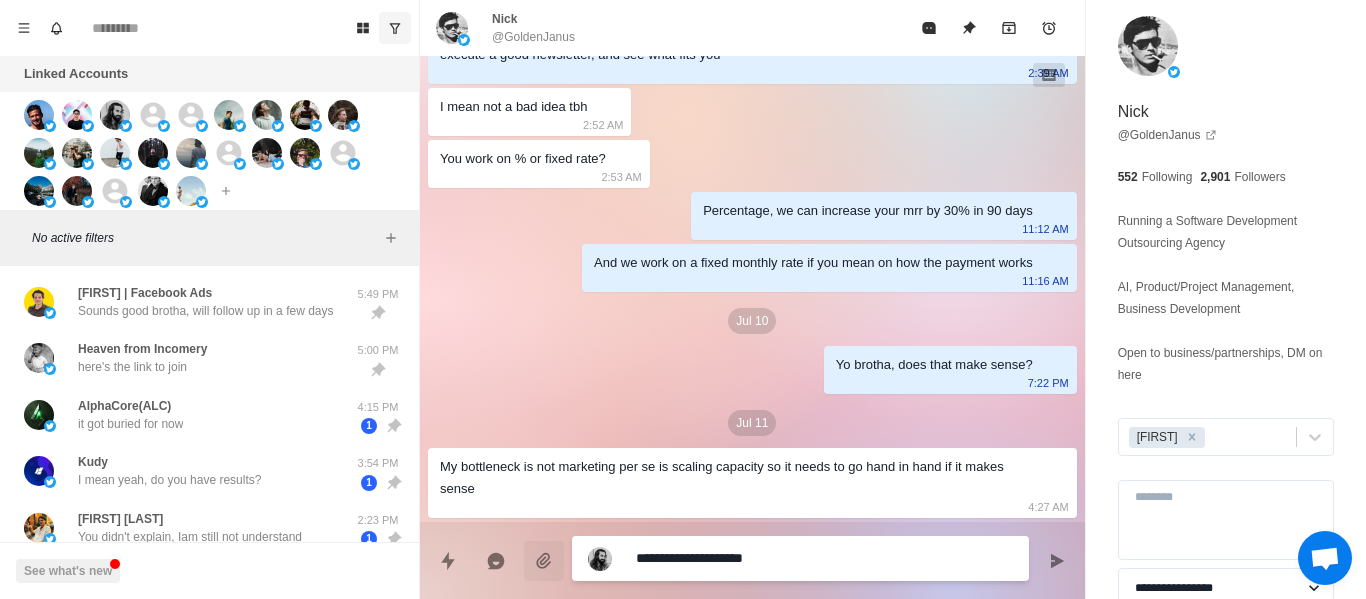 drag, startPoint x: 794, startPoint y: 564, endPoint x: 559, endPoint y: 549, distance: 235.47824 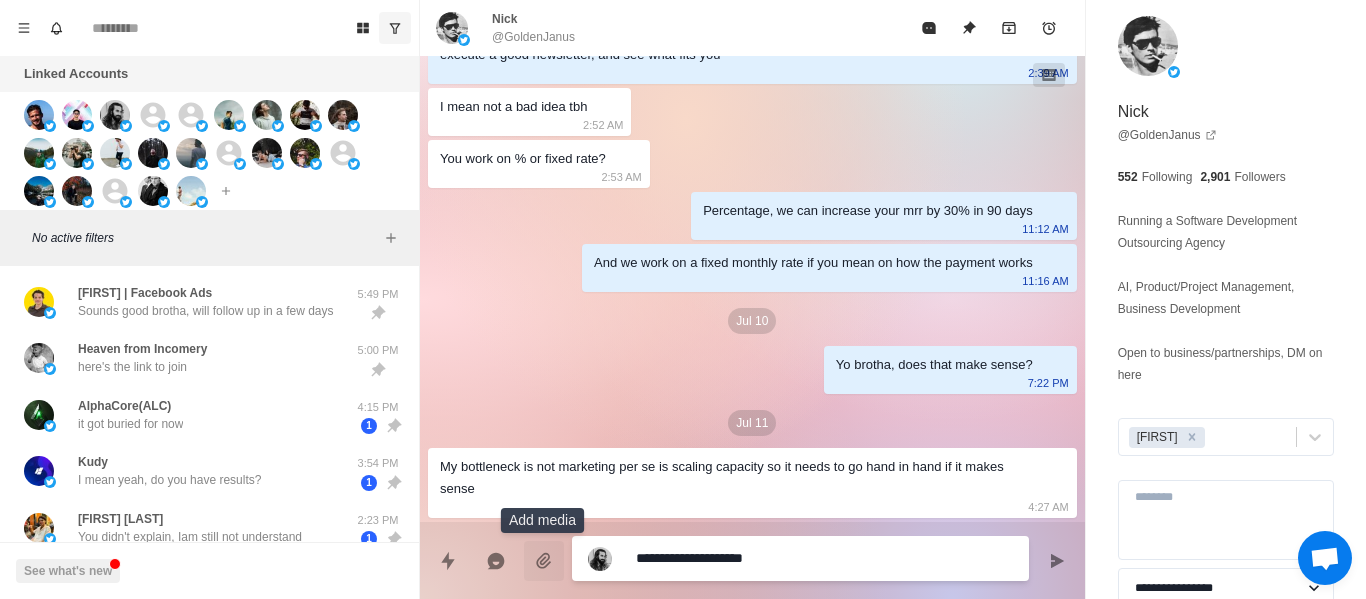 type on "*" 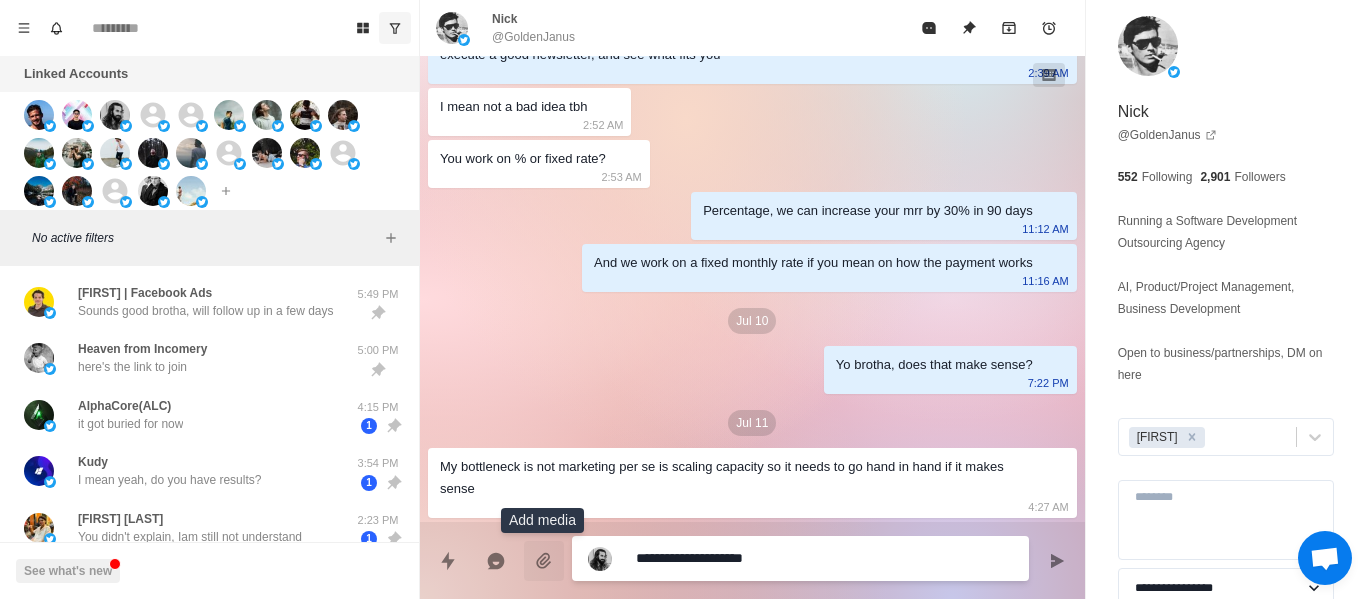type 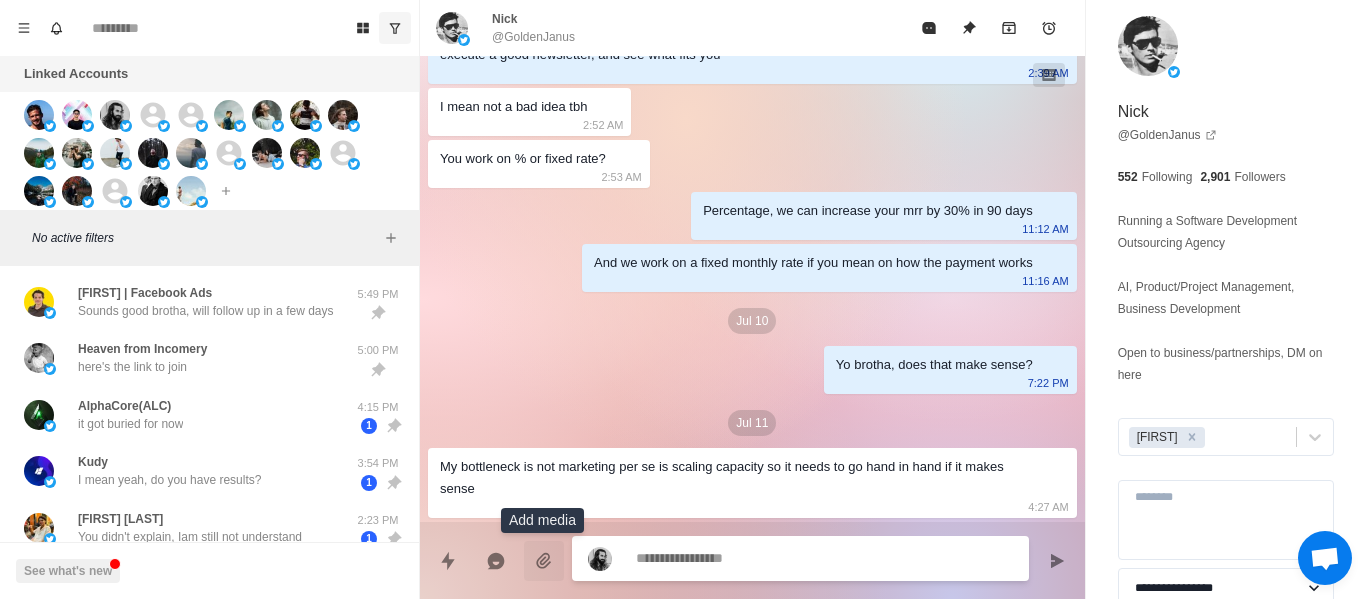 type on "*" 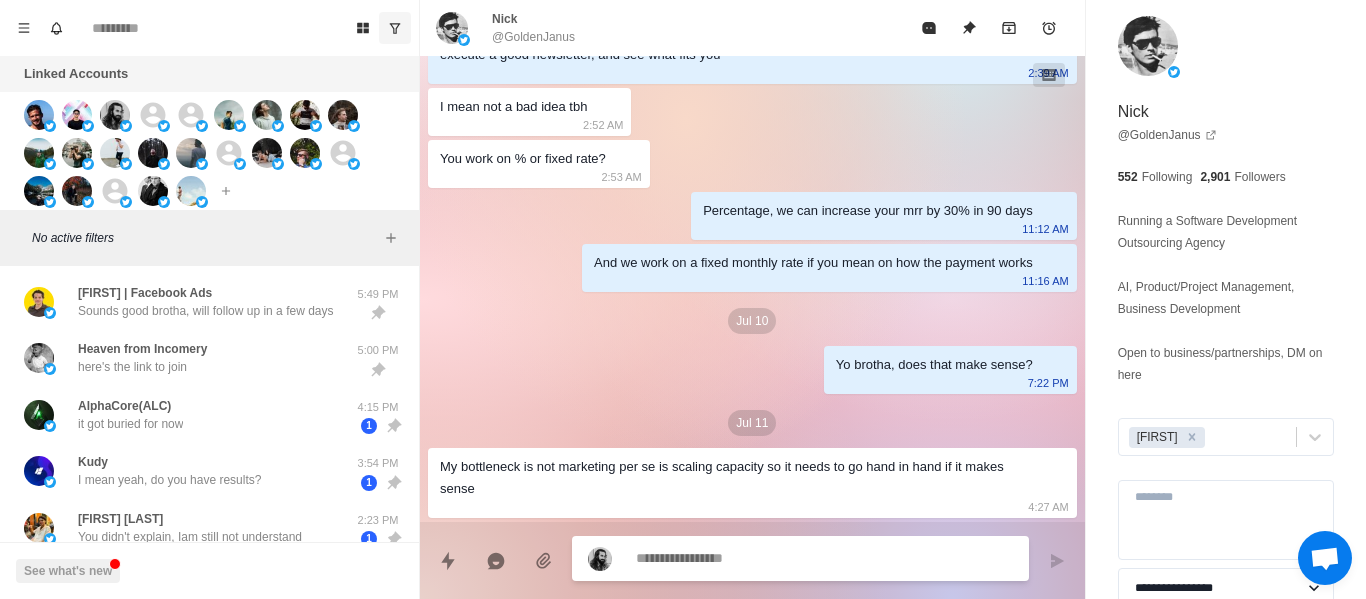 paste on "**********" 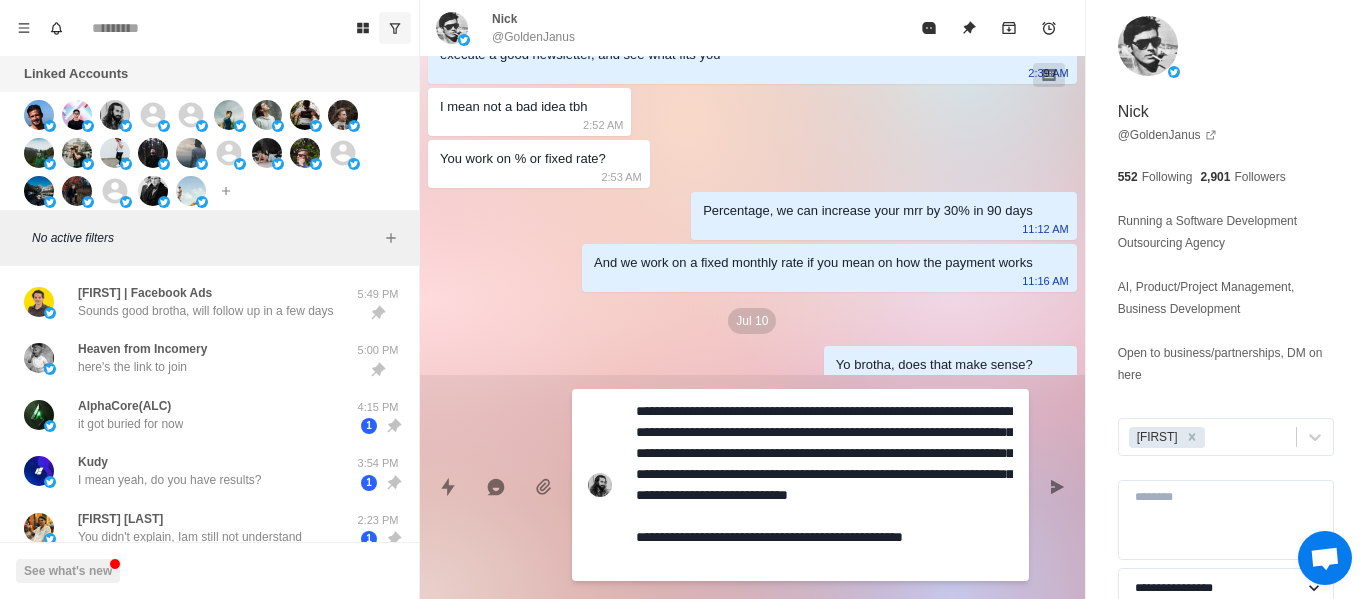 click on "**********" at bounding box center (824, 485) 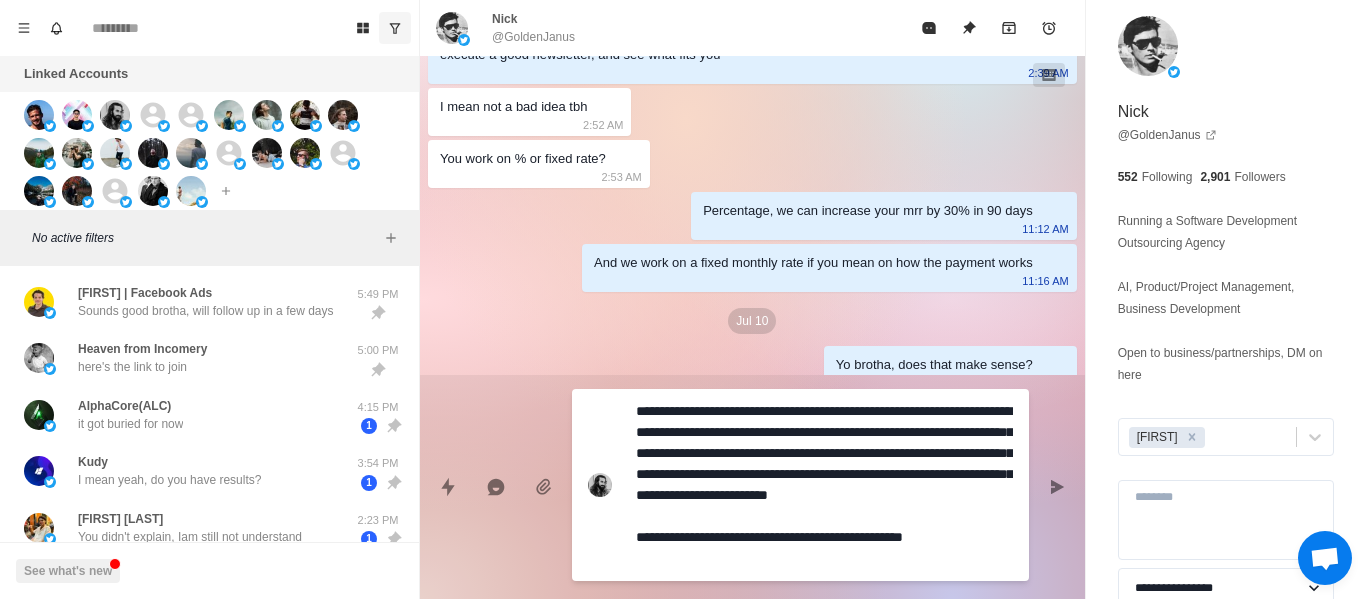 type on "**********" 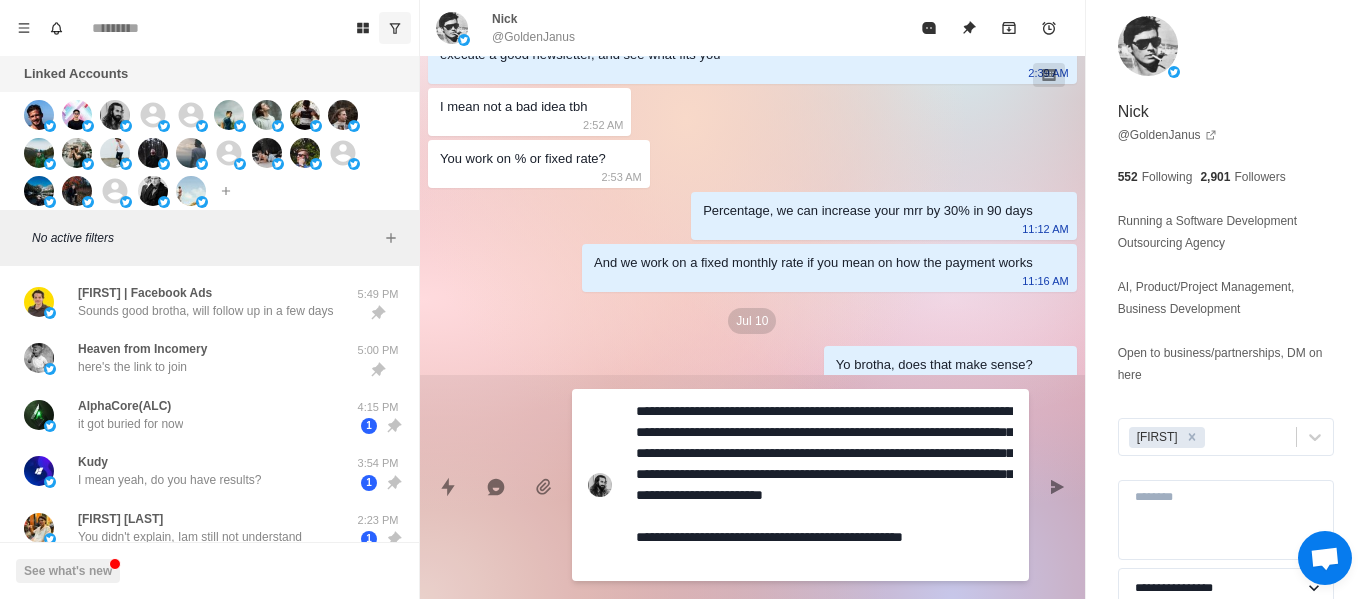 type on "**********" 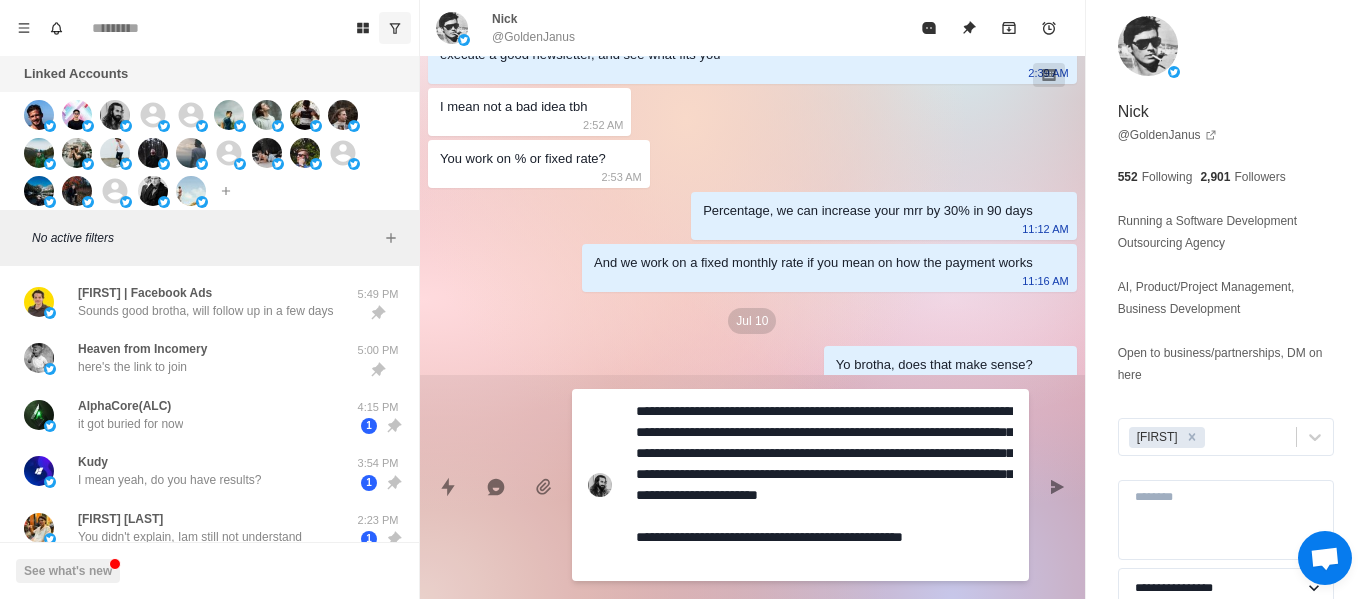 type on "**********" 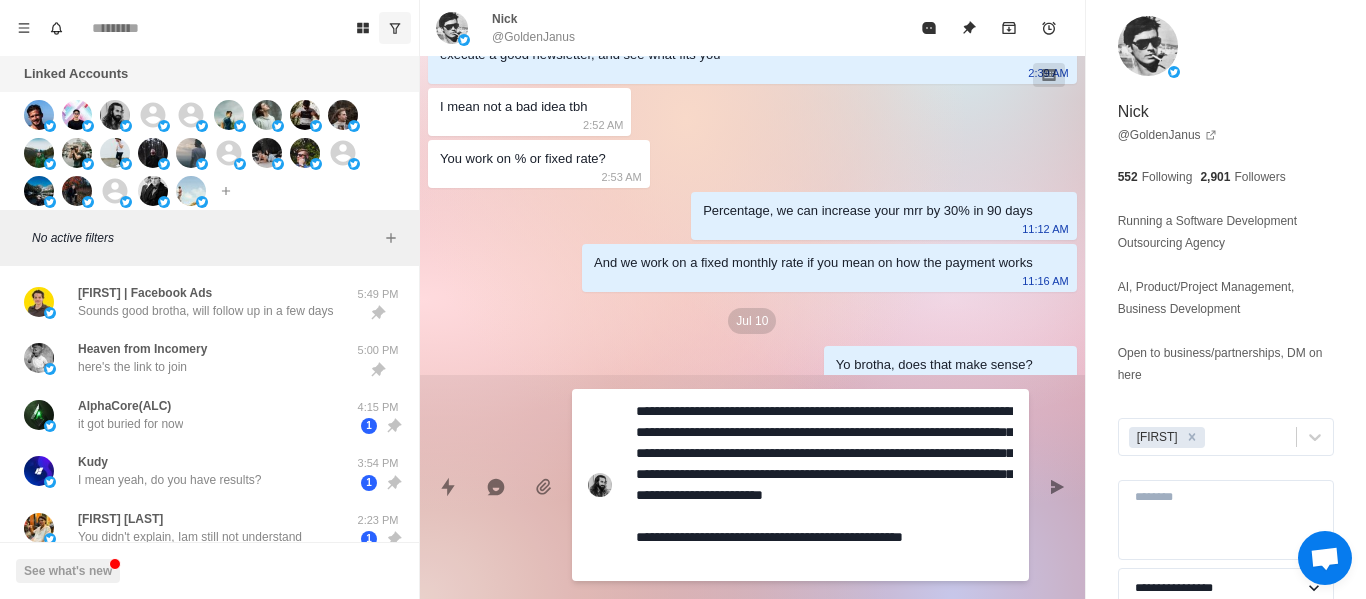 type on "**********" 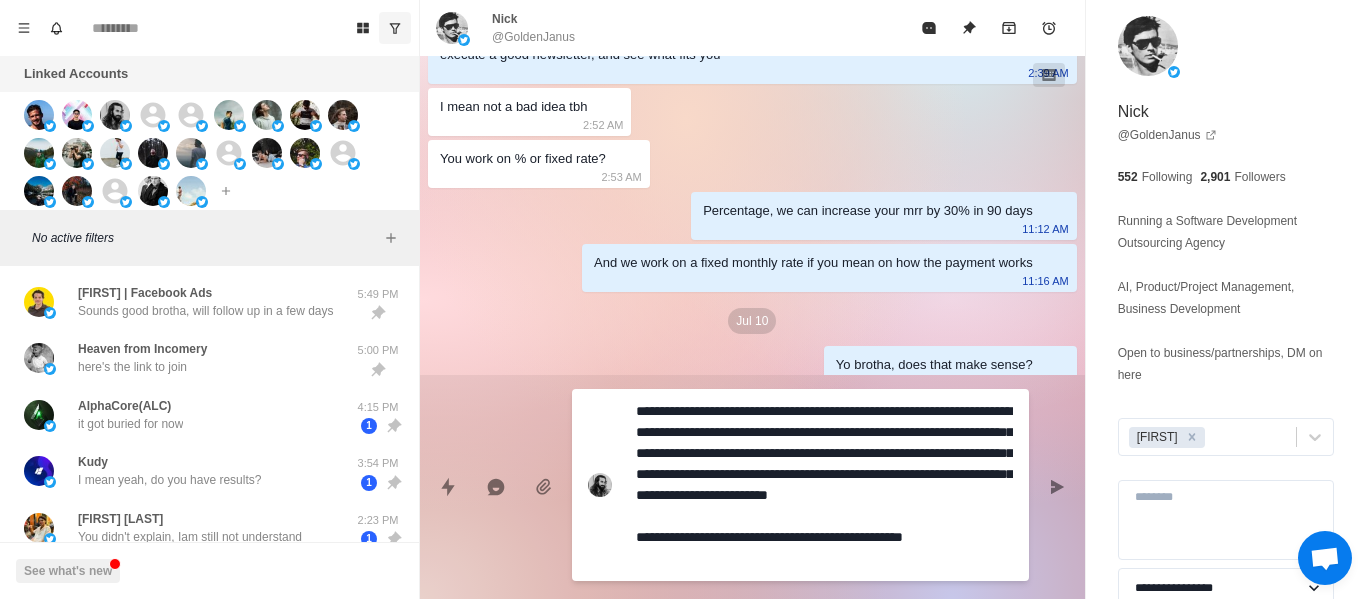 type on "**********" 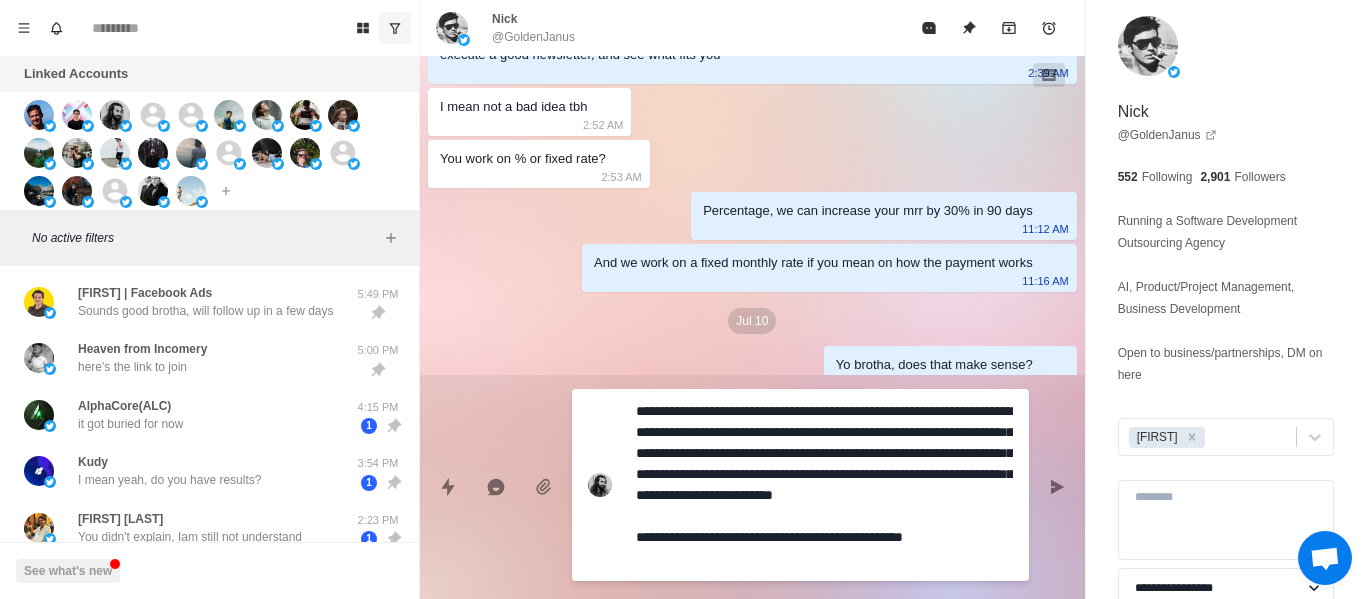 type on "**********" 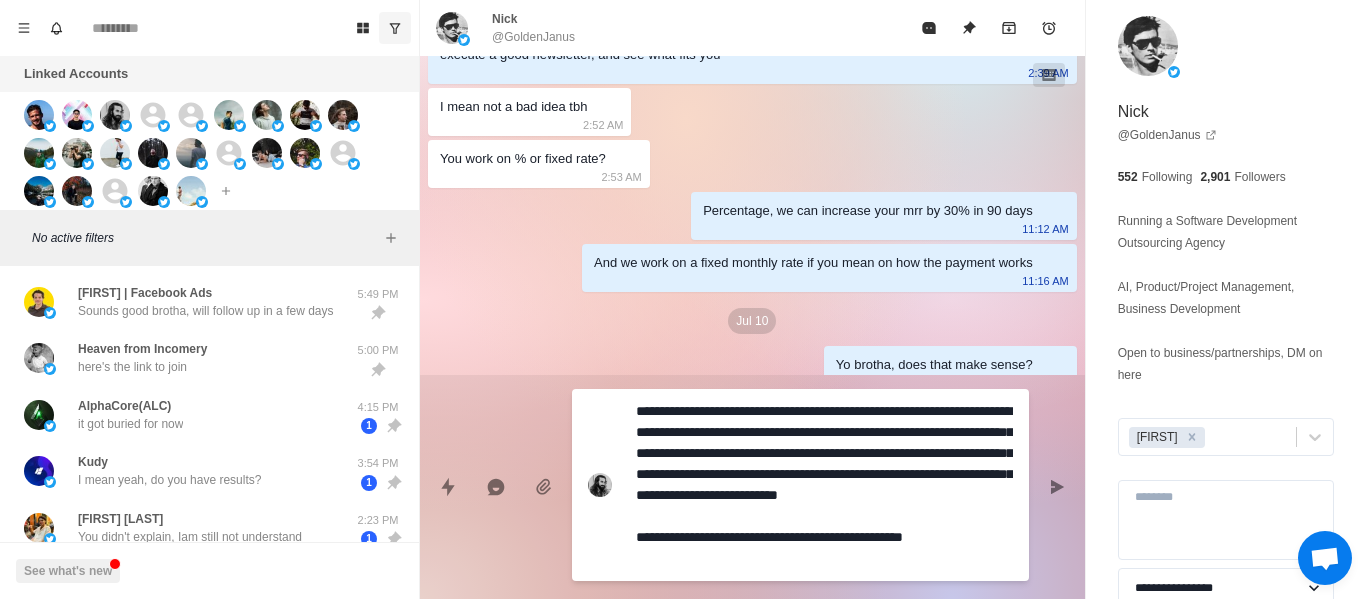 type on "*" 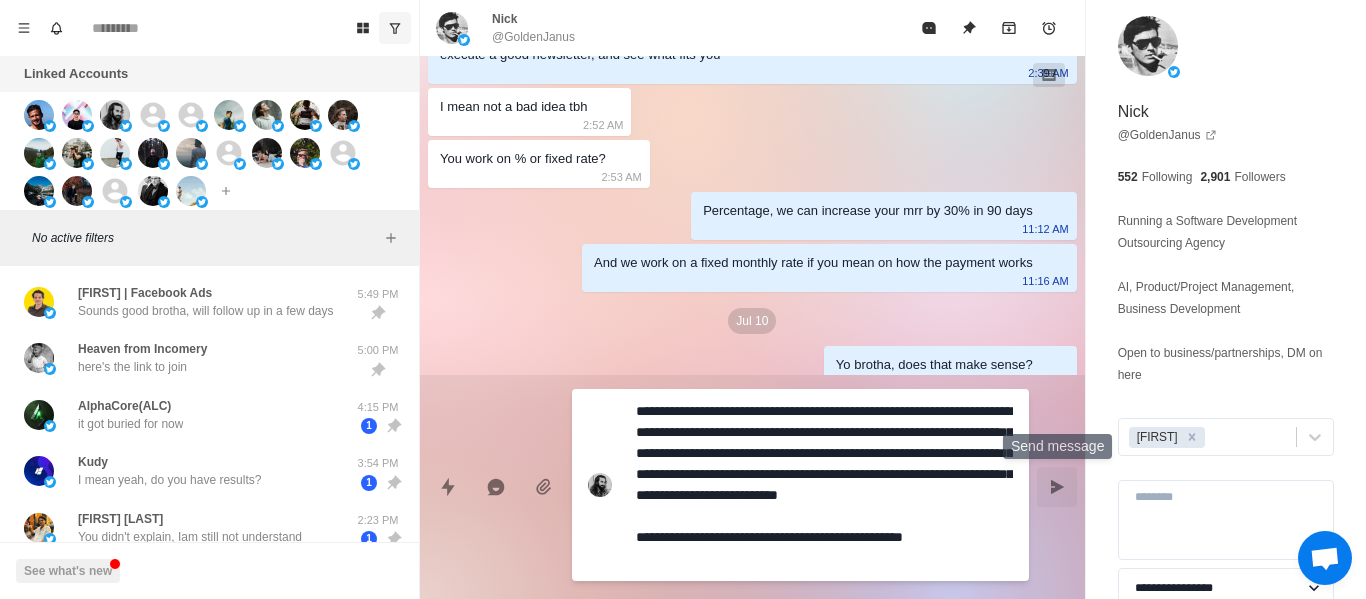 type on "**********" 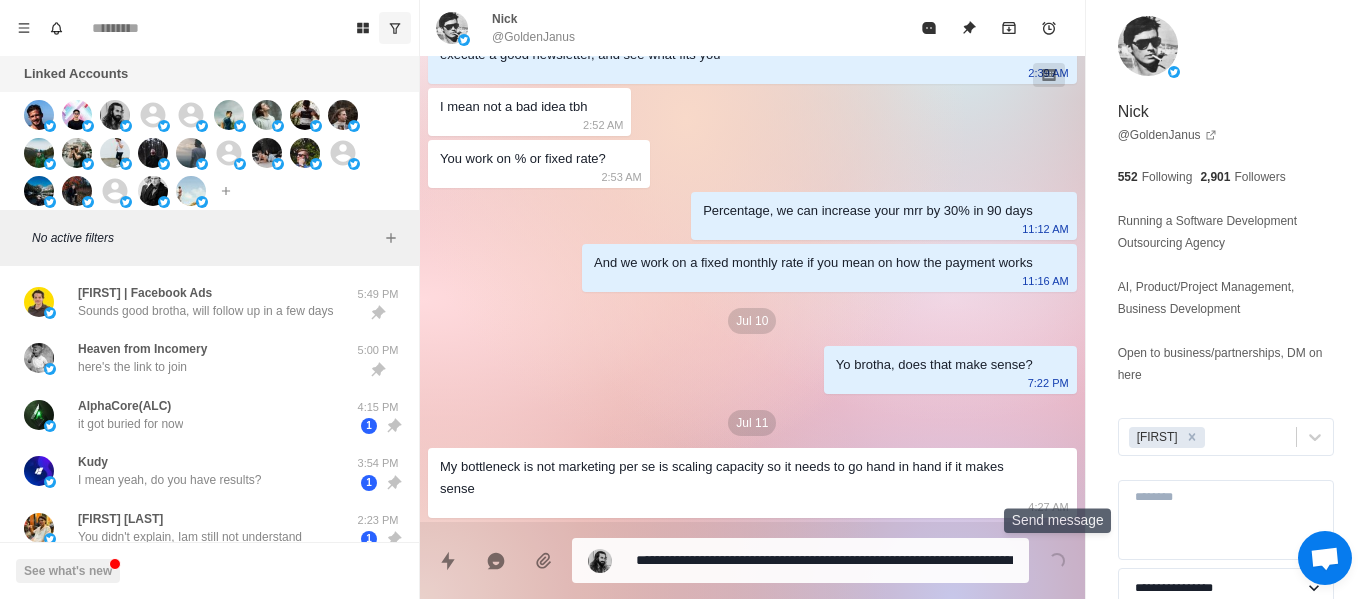scroll, scrollTop: 1104, scrollLeft: 0, axis: vertical 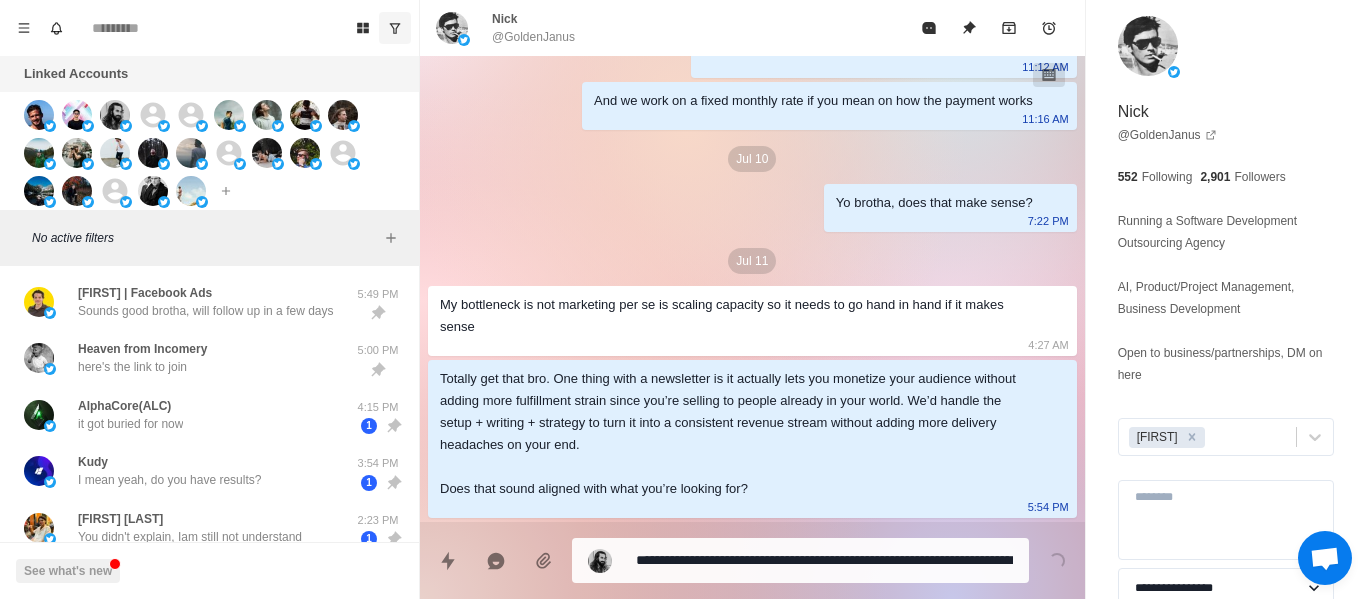 click on "Jul 11" at bounding box center (752, 261) 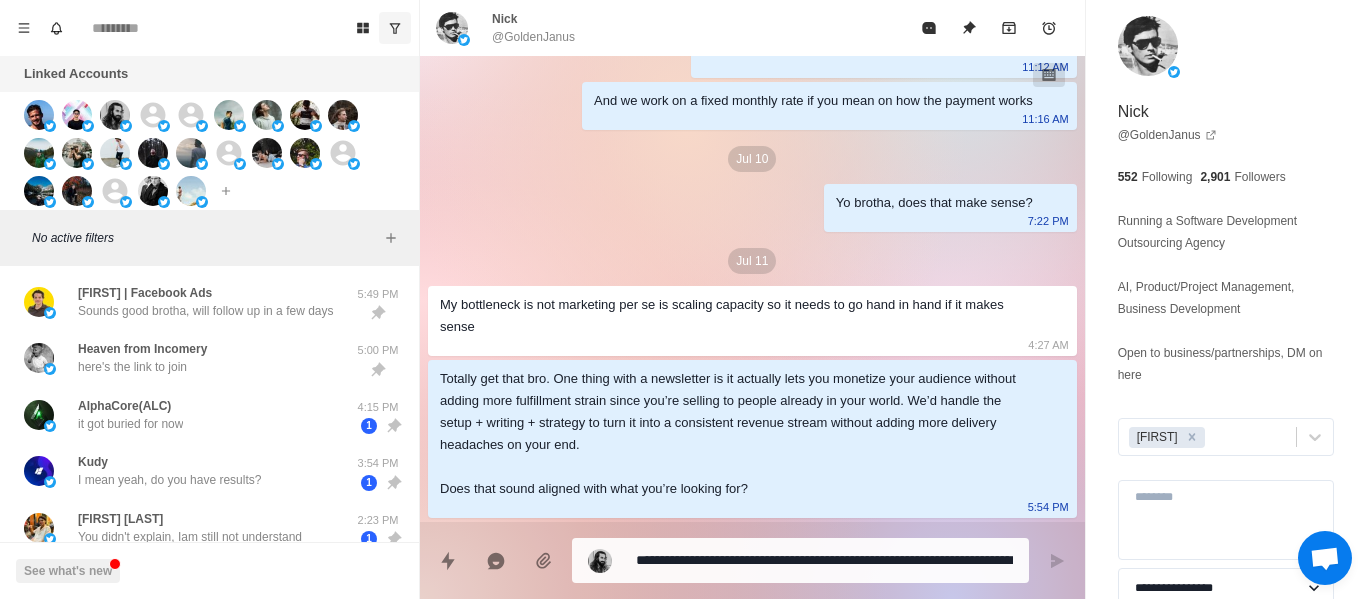 type on "*" 